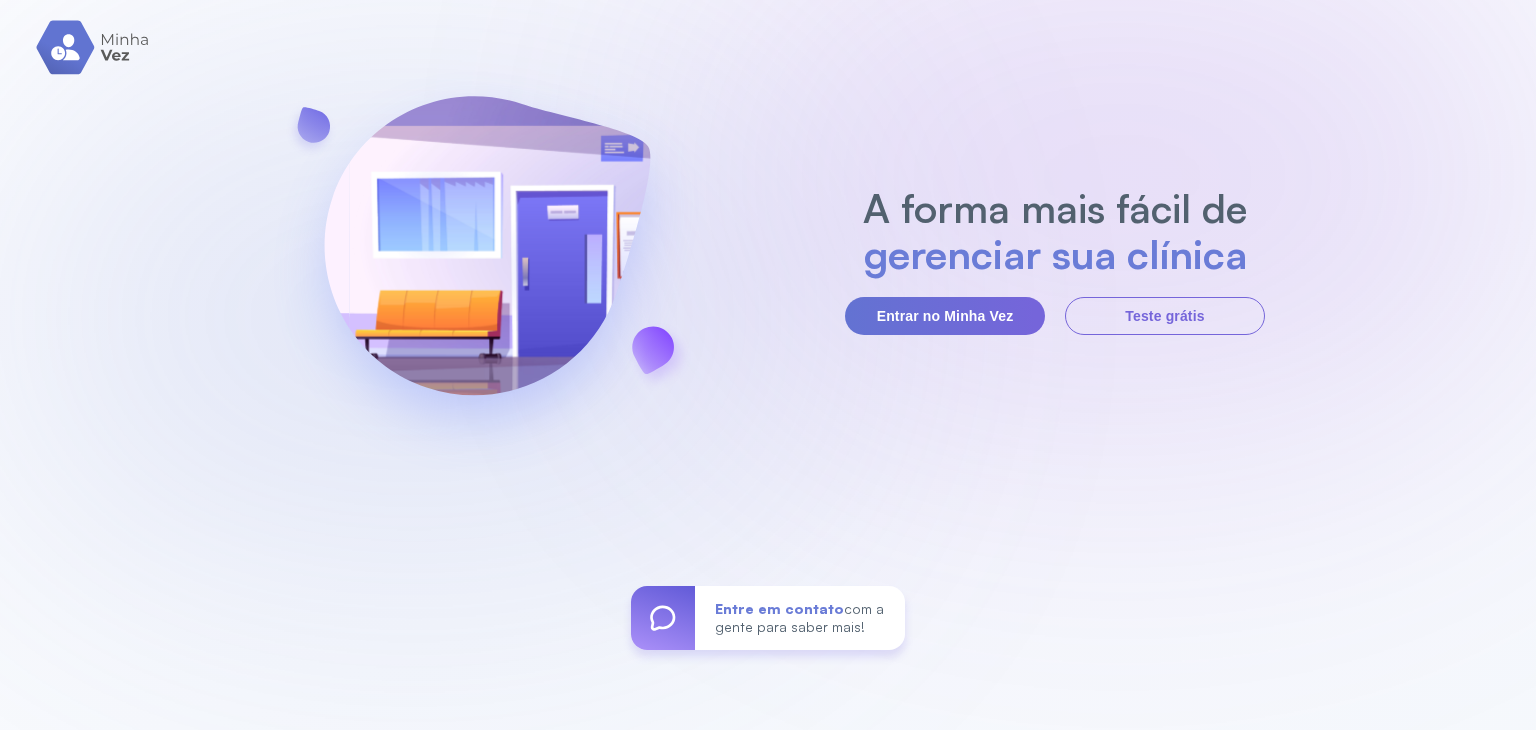 scroll, scrollTop: 0, scrollLeft: 0, axis: both 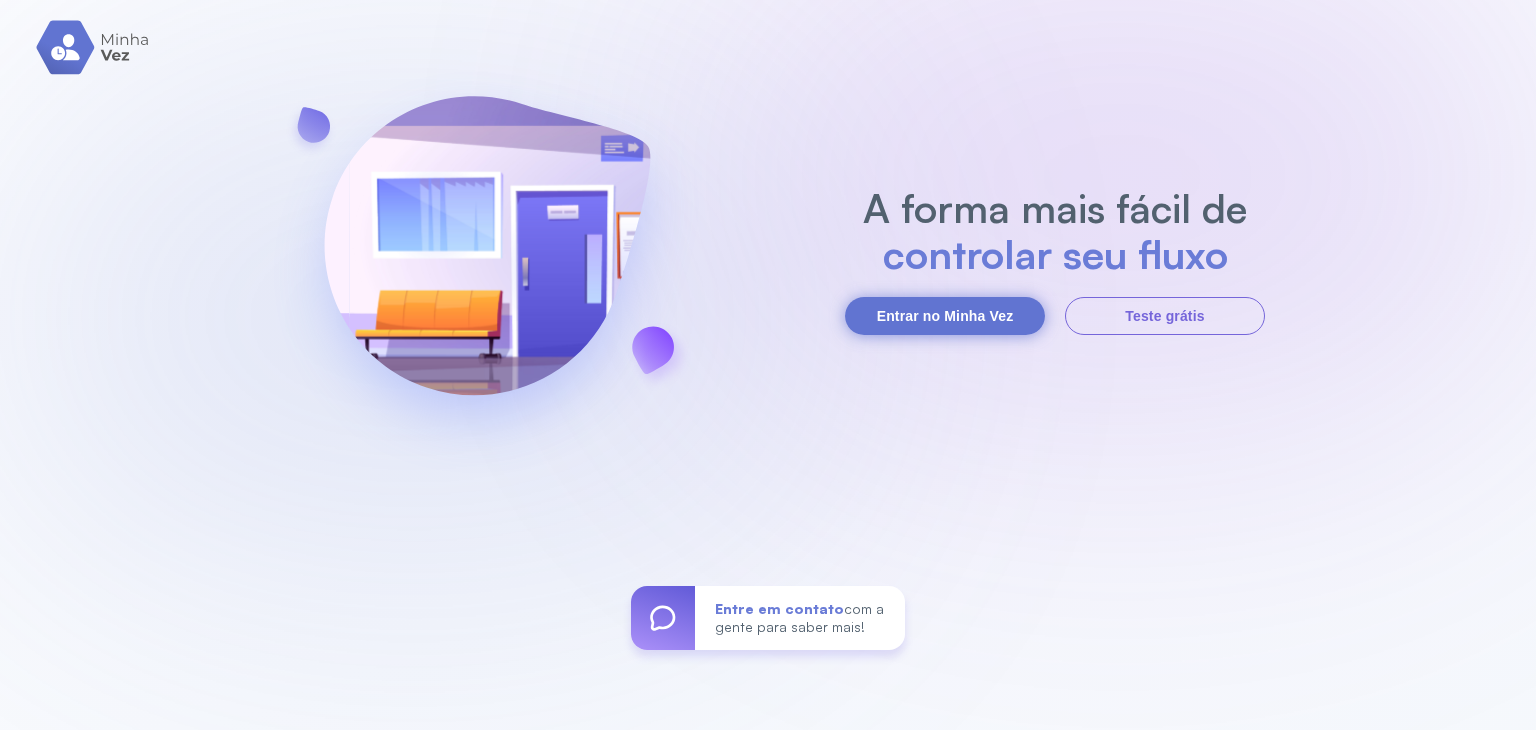 click on "Entrar no Minha Vez" at bounding box center [945, 316] 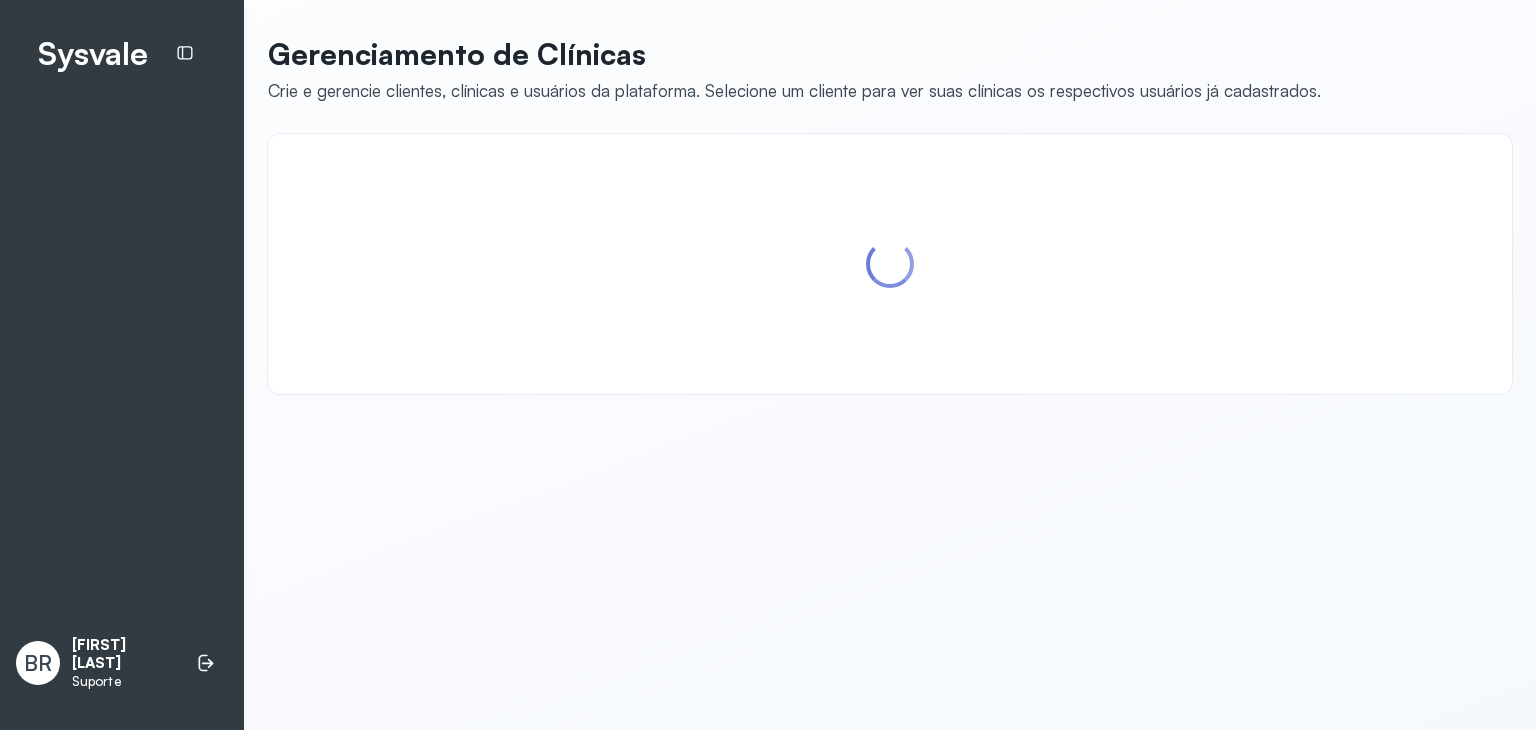 scroll, scrollTop: 0, scrollLeft: 0, axis: both 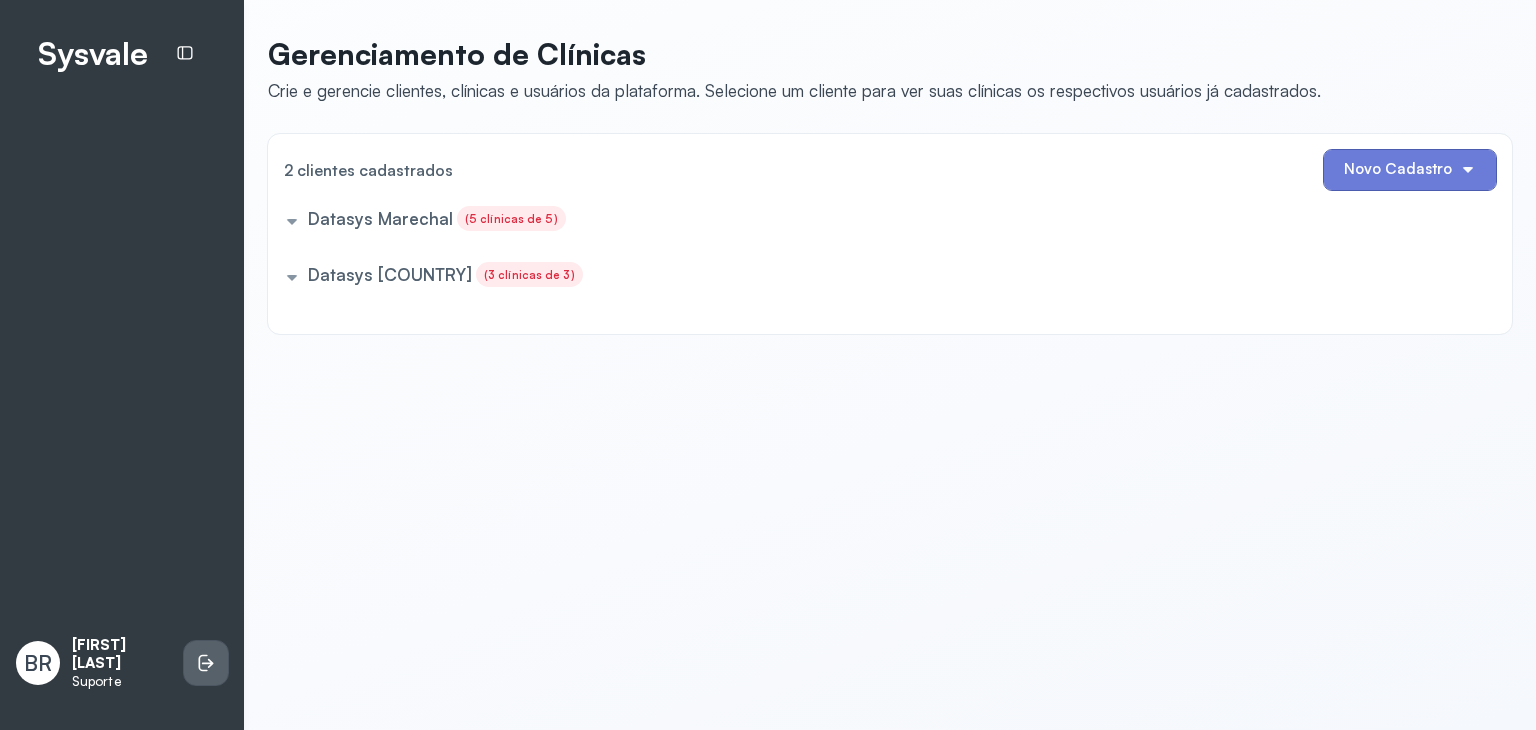 click at bounding box center (206, 663) 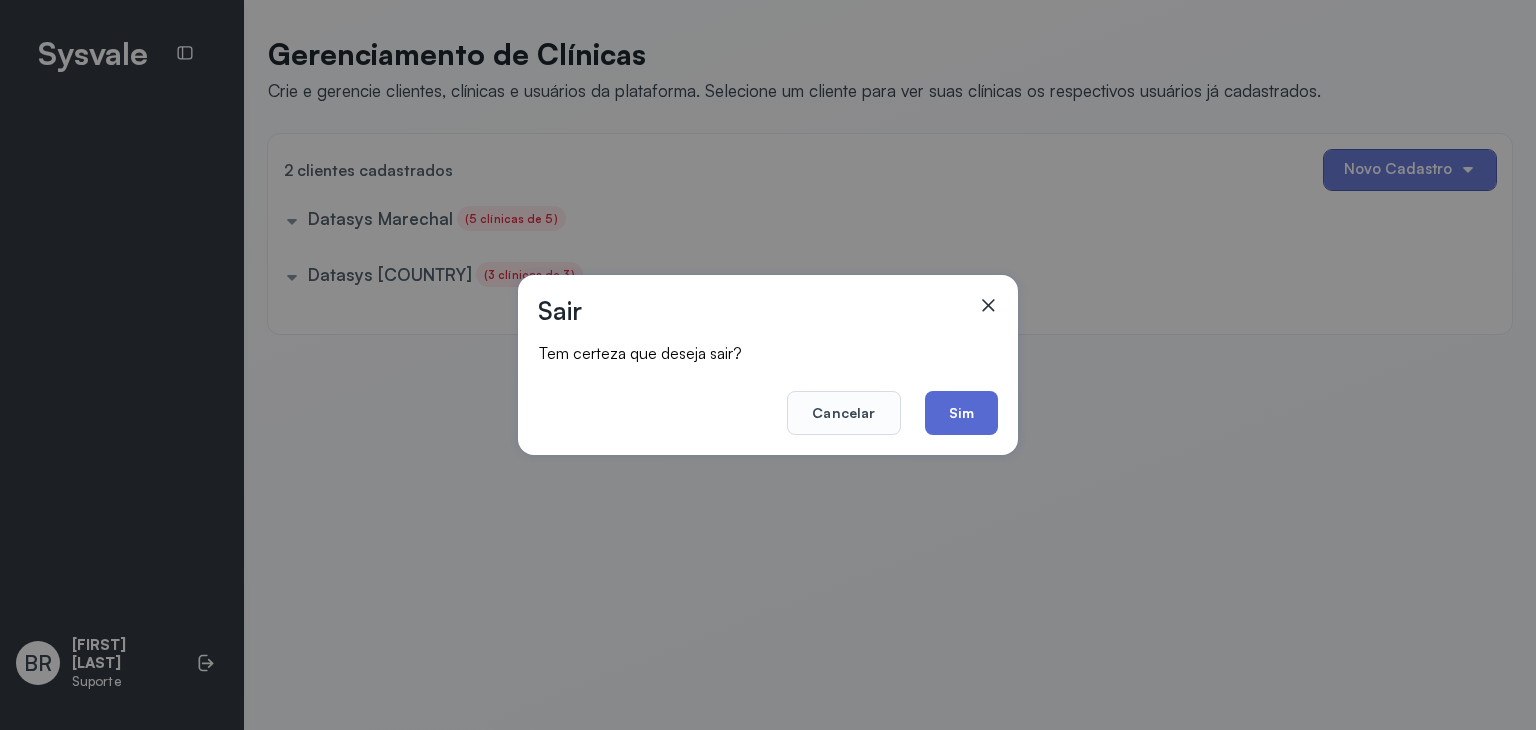 click on "Sim" 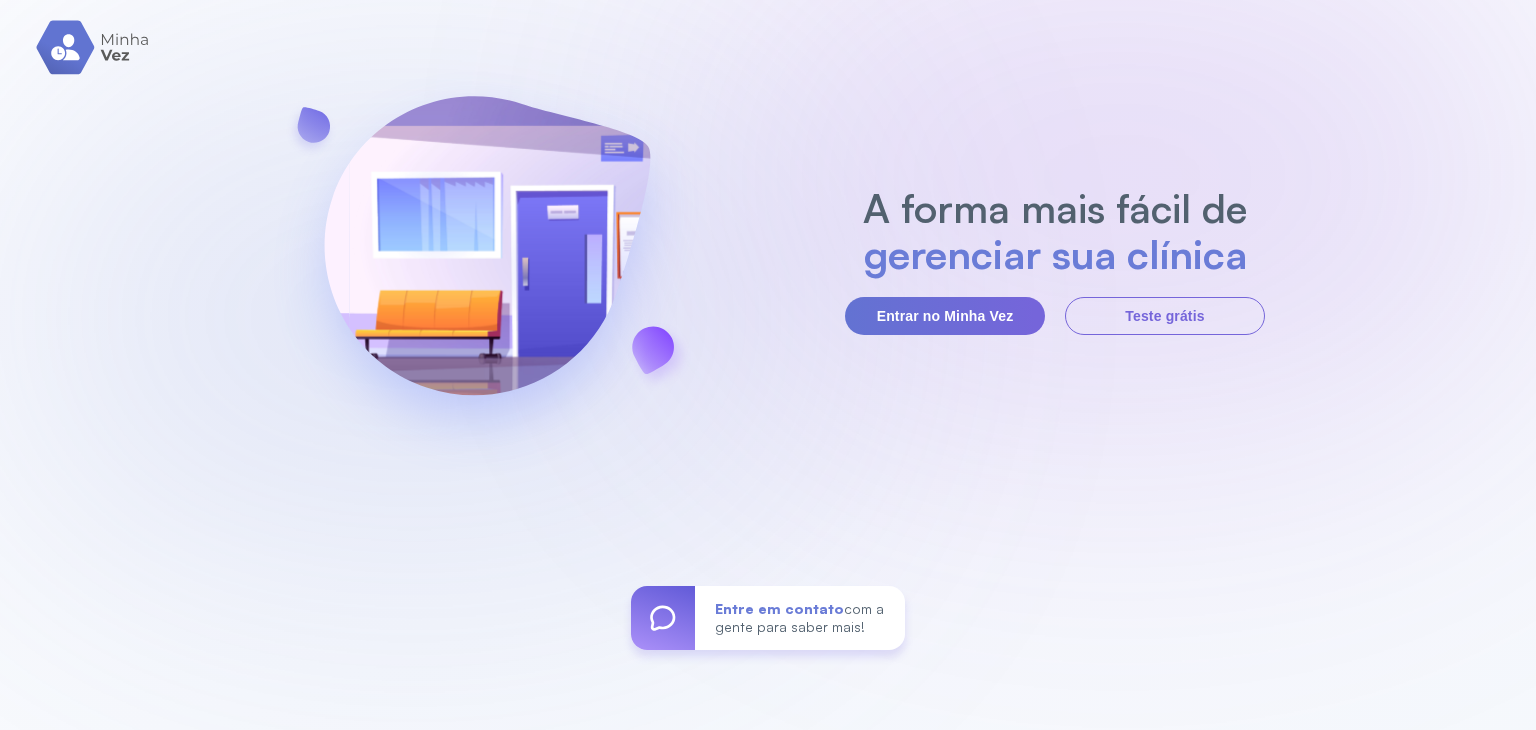 scroll, scrollTop: 0, scrollLeft: 0, axis: both 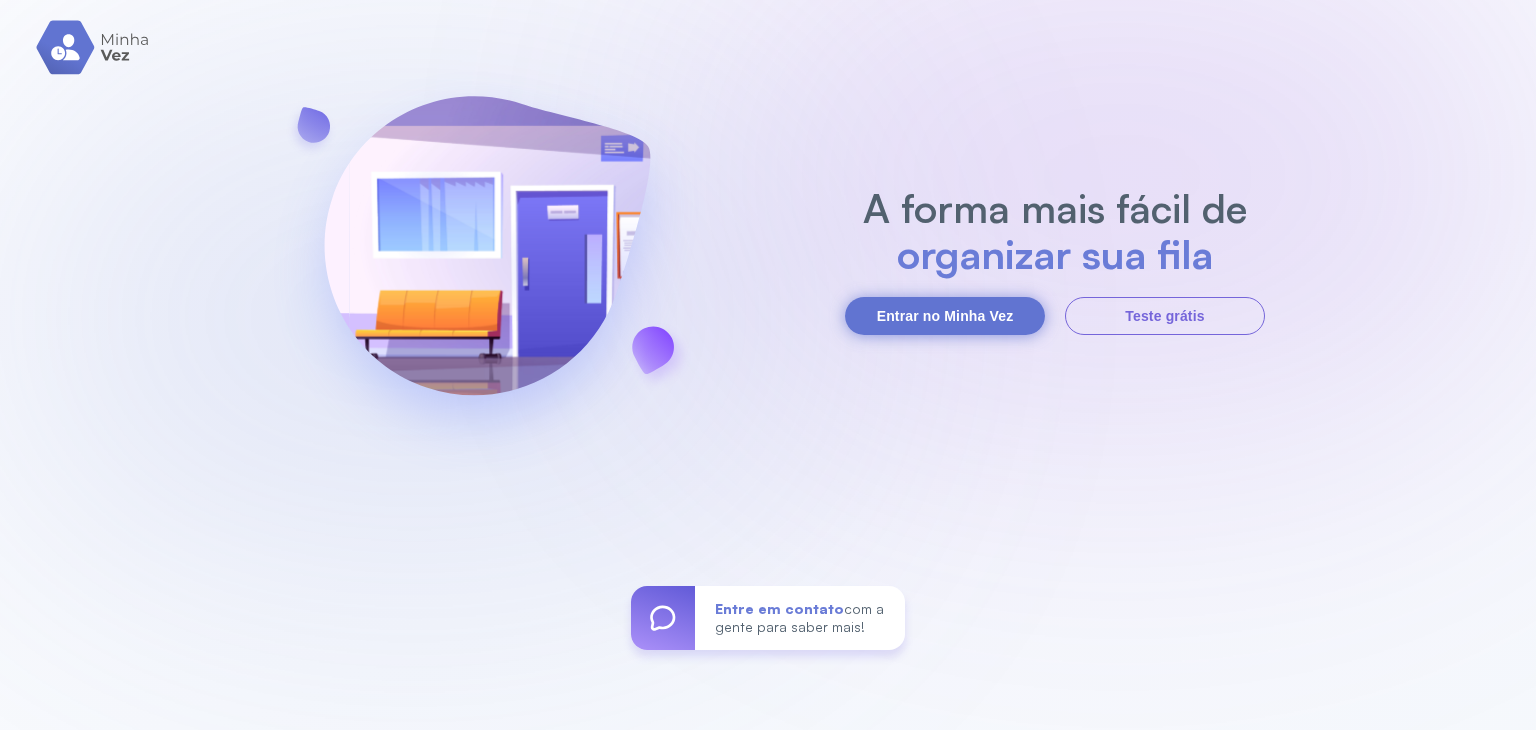 click on "Entrar no Minha Vez" at bounding box center [945, 316] 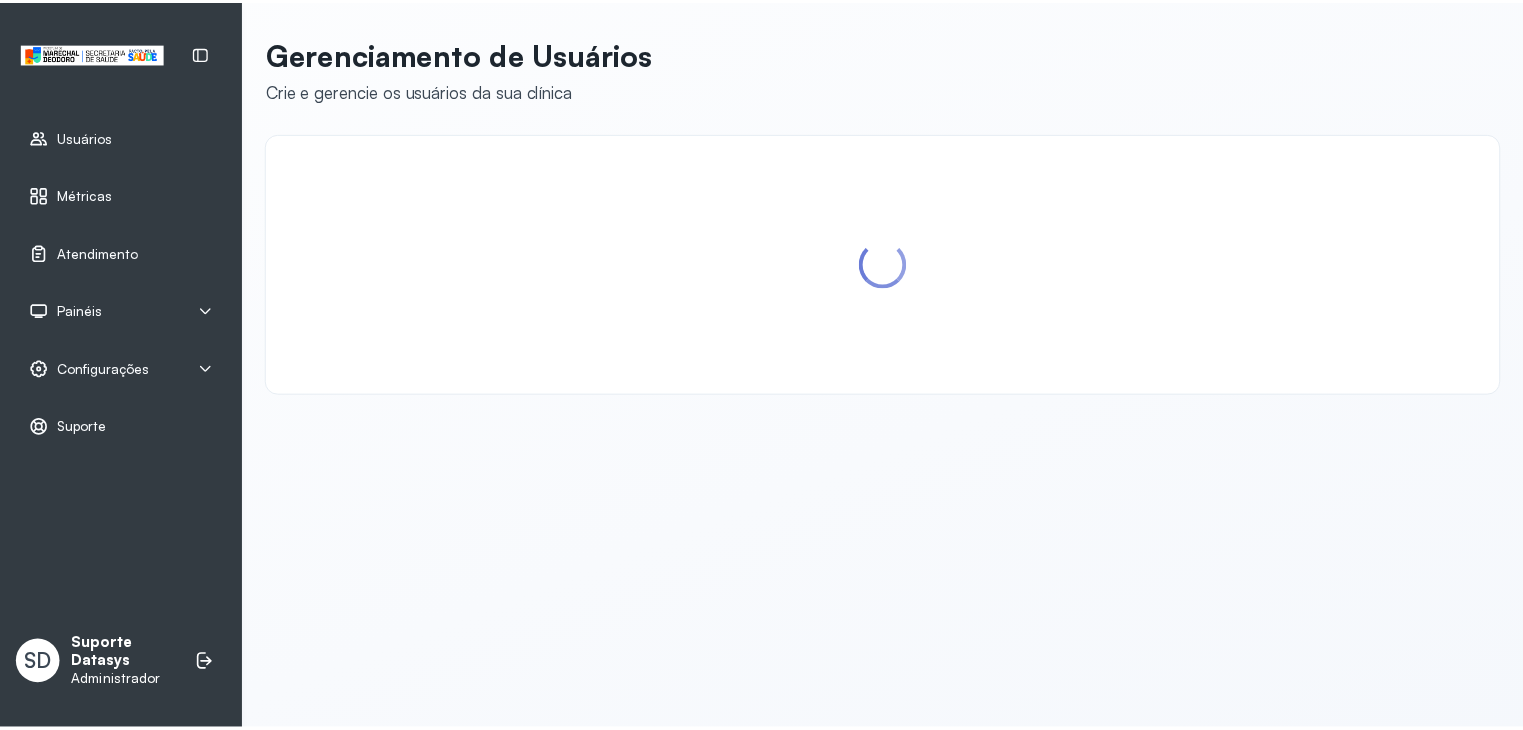 scroll, scrollTop: 0, scrollLeft: 0, axis: both 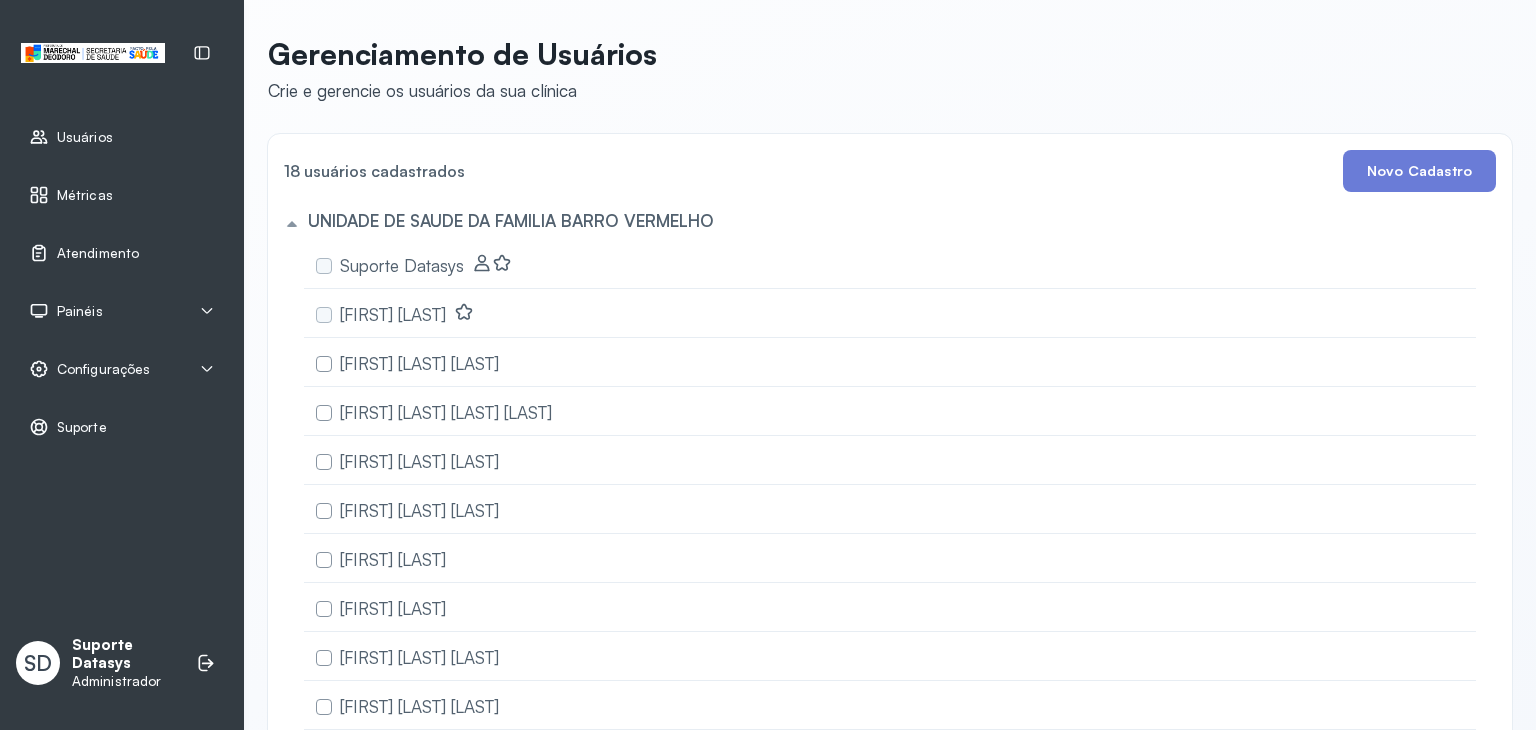 click on "Painéis" at bounding box center (122, 311) 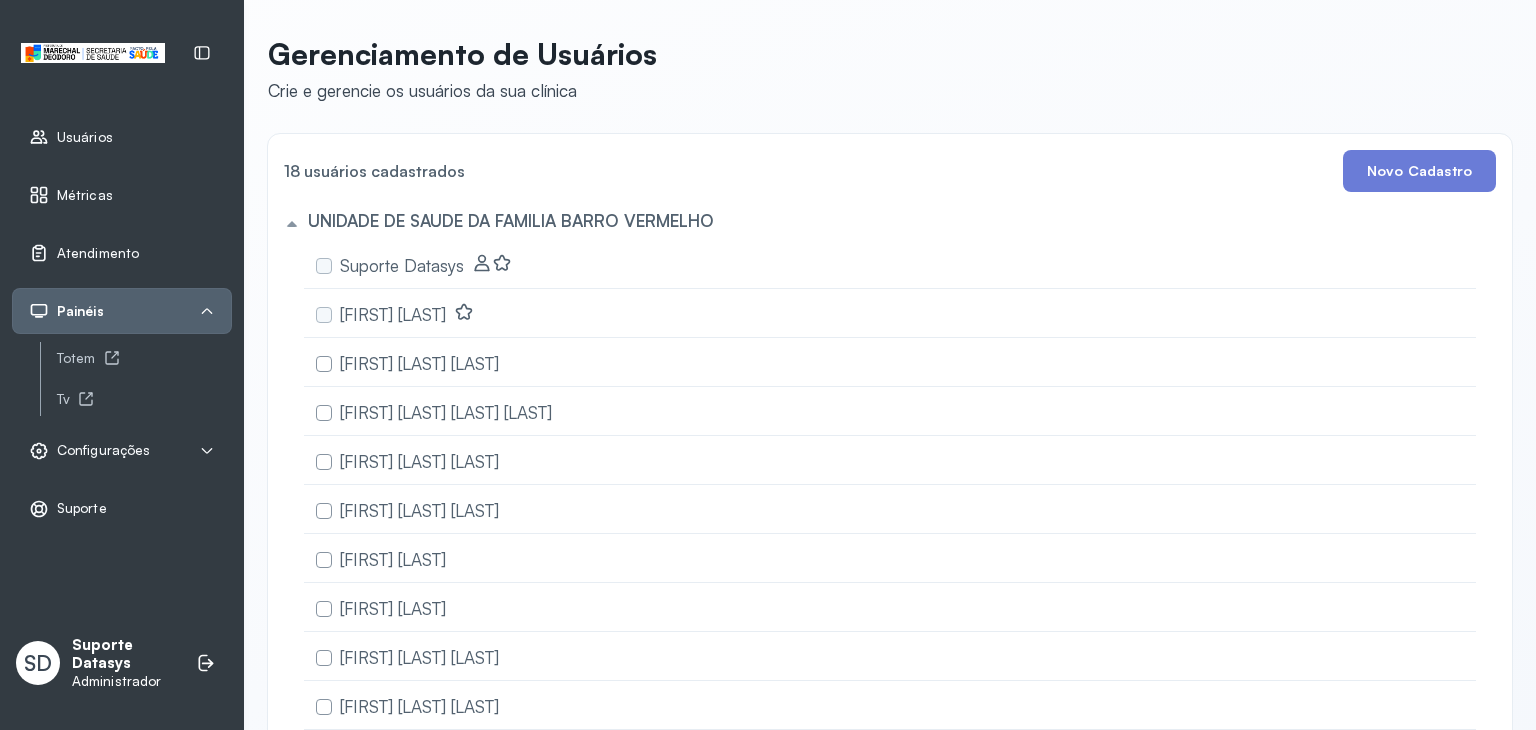 click on "Painéis" at bounding box center (122, 311) 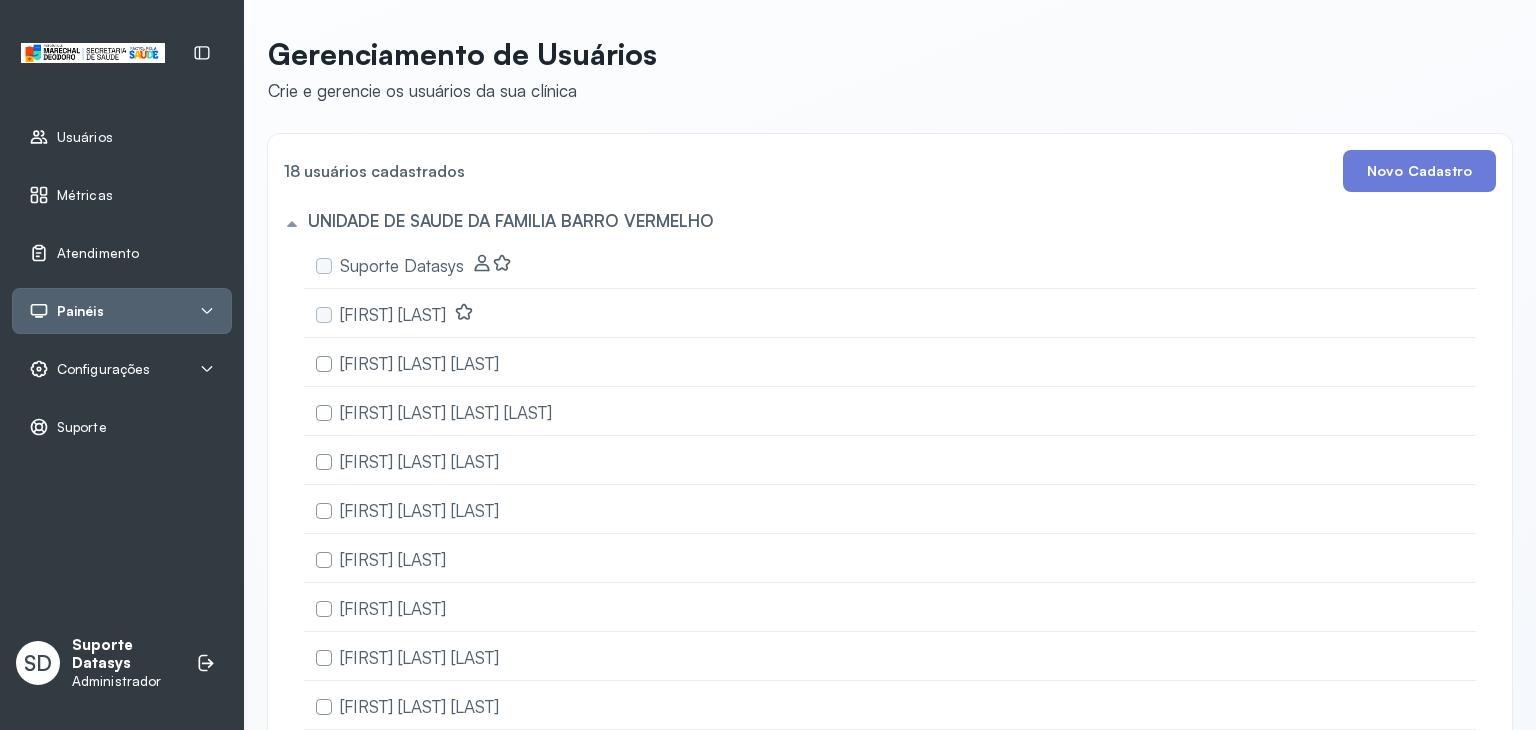 click on "Configurações" at bounding box center (122, 369) 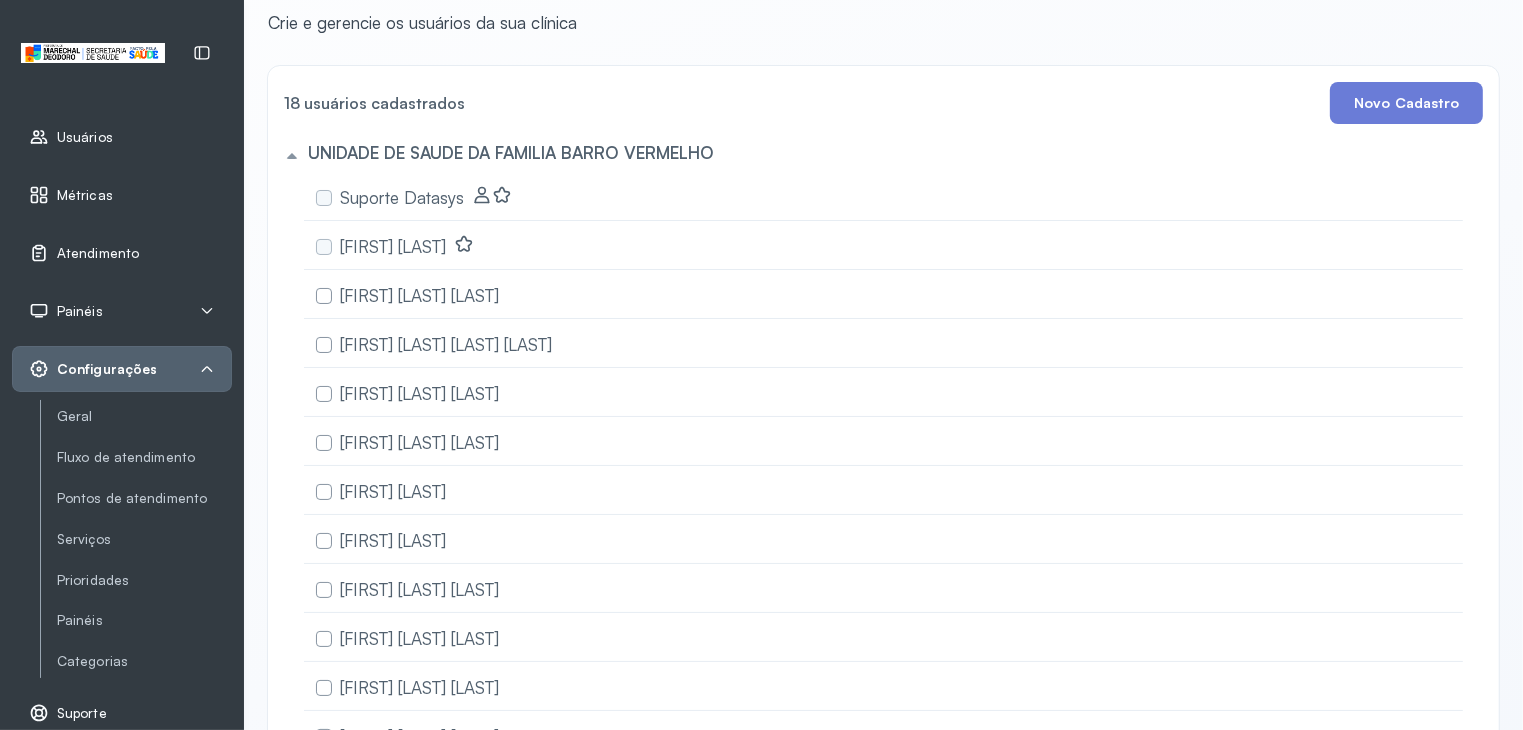 scroll, scrollTop: 100, scrollLeft: 0, axis: vertical 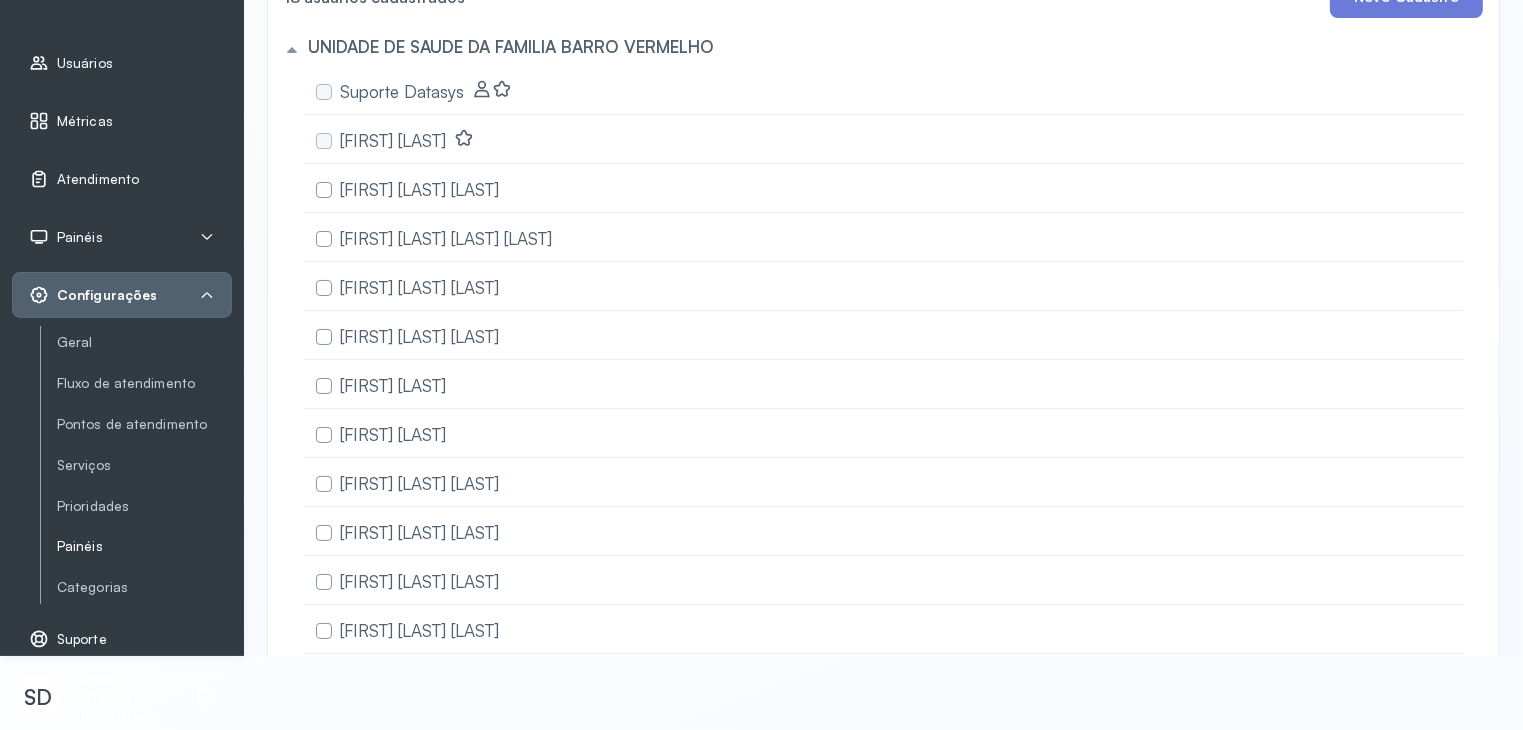 click on "Painéis" at bounding box center (144, 546) 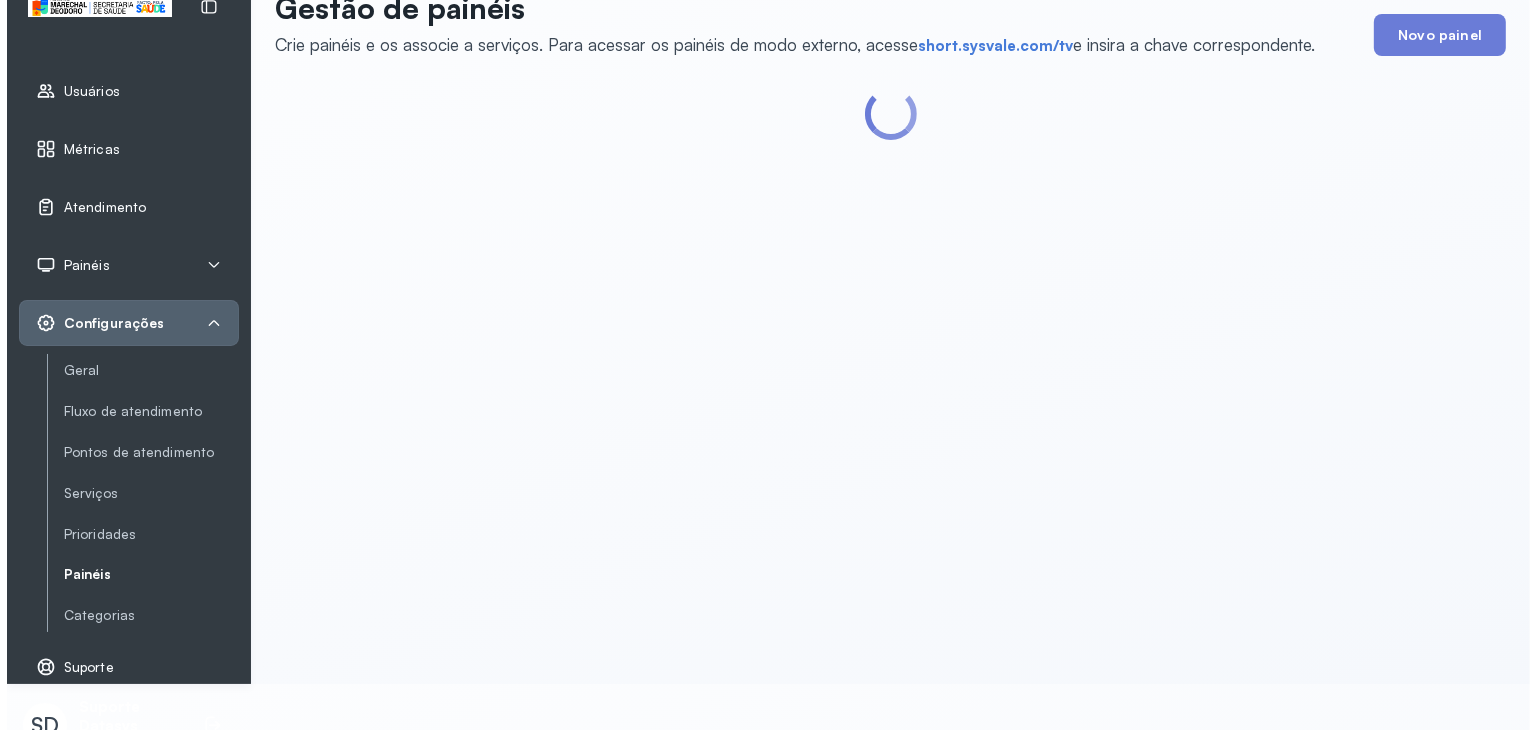 scroll, scrollTop: 0, scrollLeft: 0, axis: both 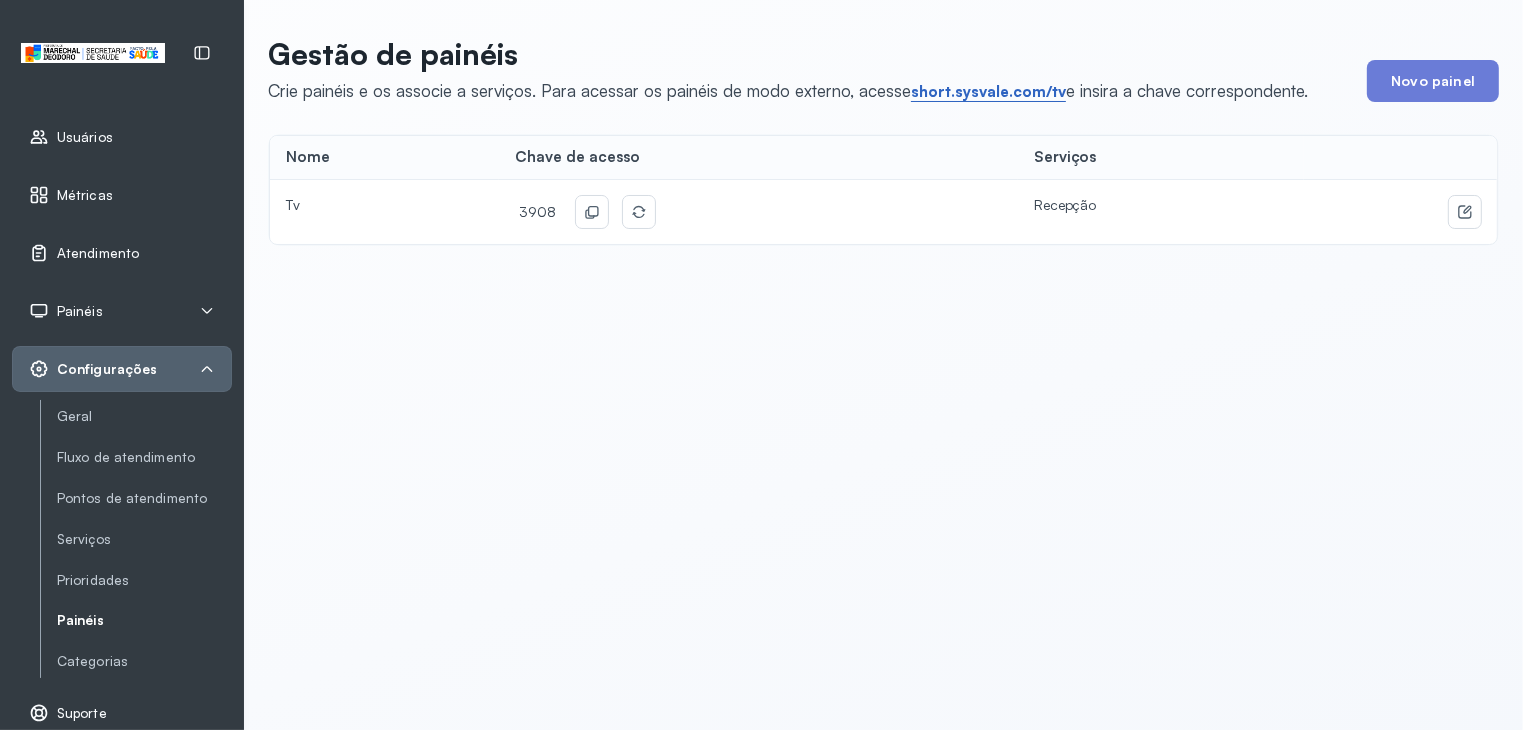click on "short.sysvale.com/tv" at bounding box center [988, 92] 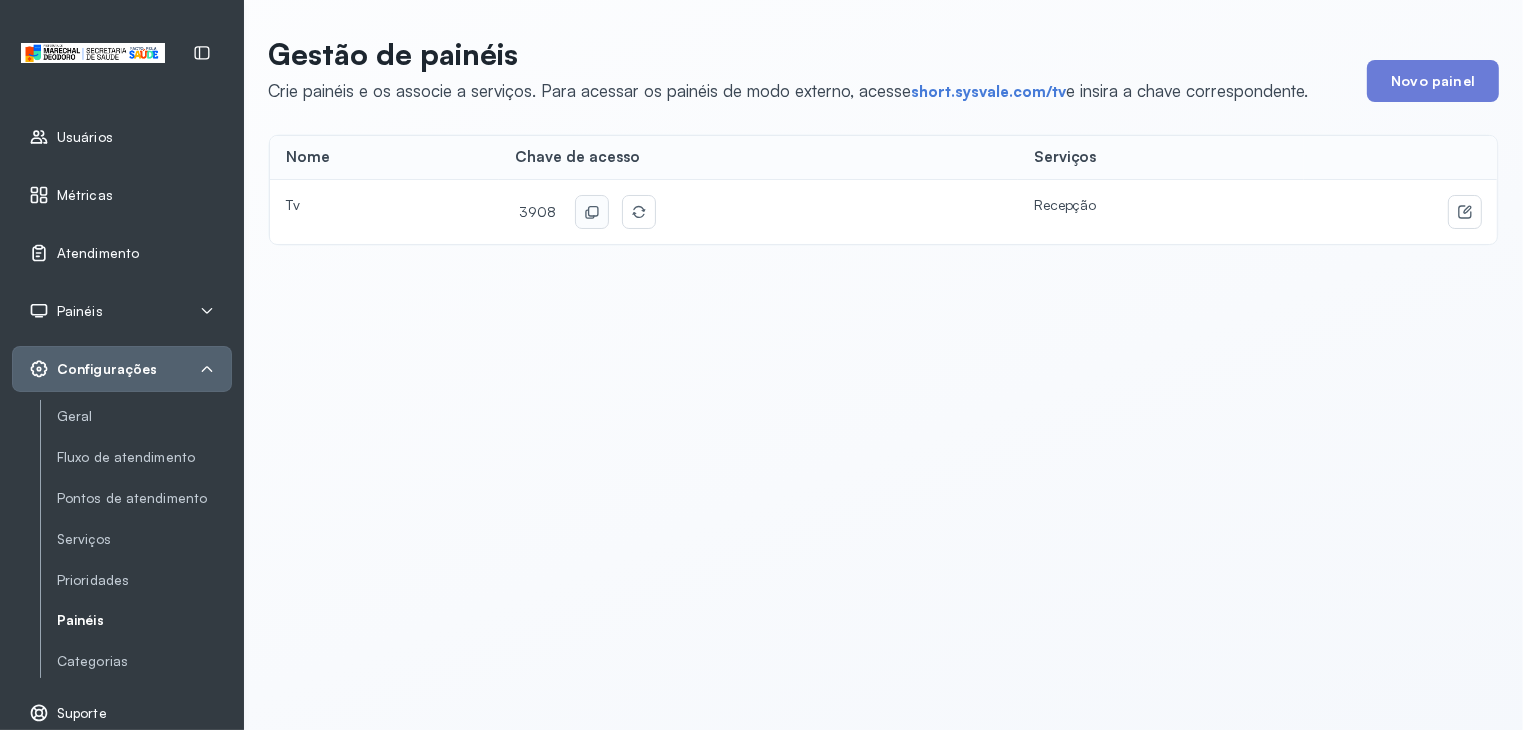click 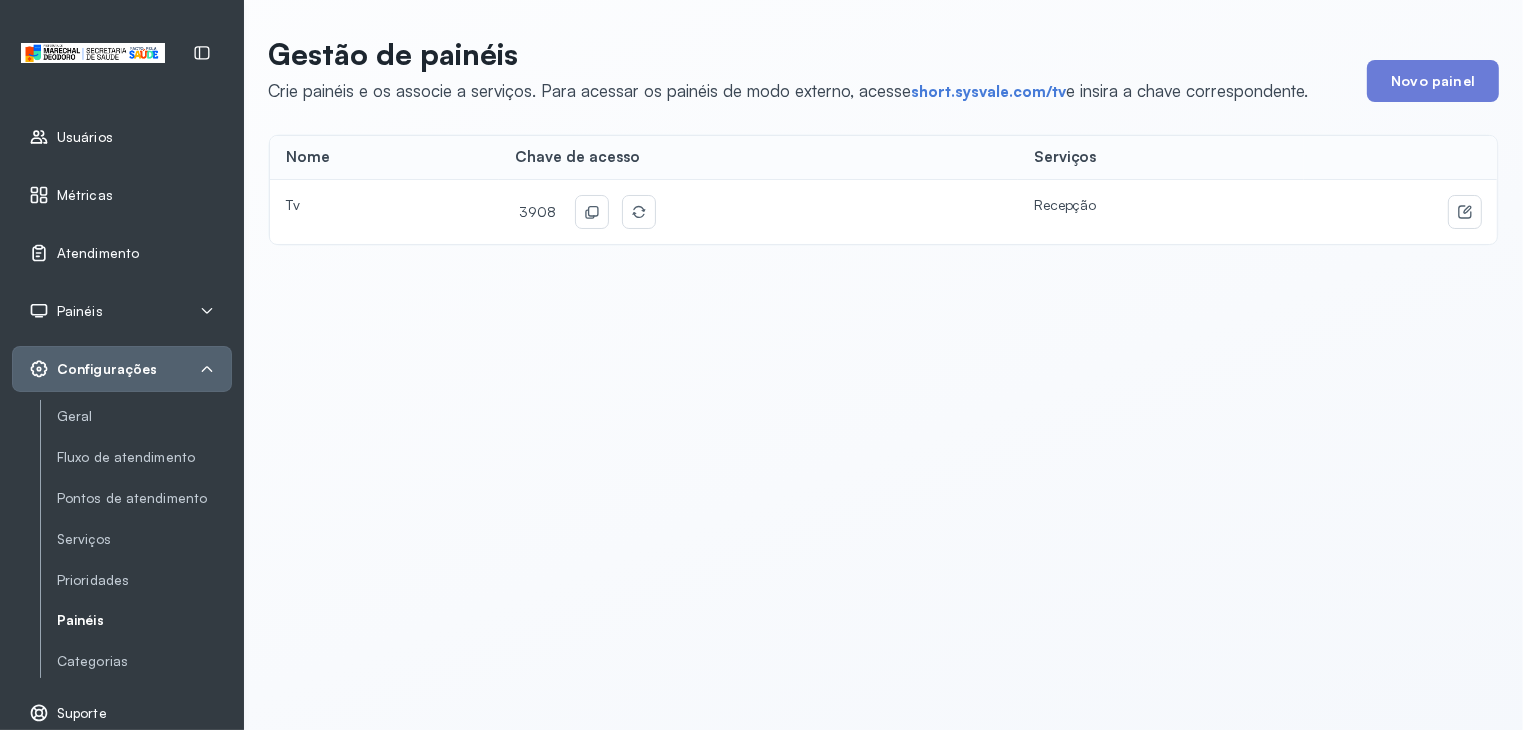 click on "Usuários" at bounding box center (85, 137) 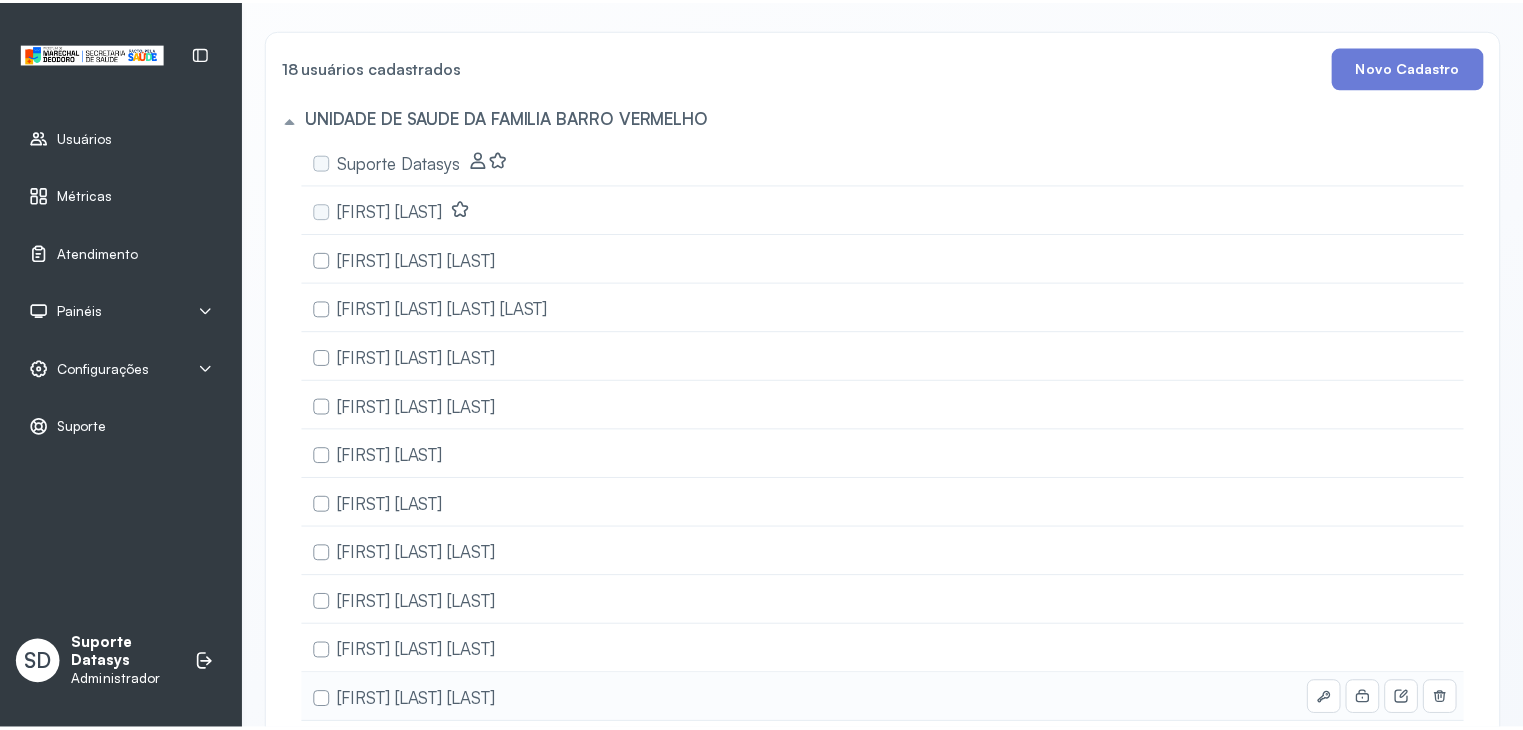 scroll, scrollTop: 100, scrollLeft: 0, axis: vertical 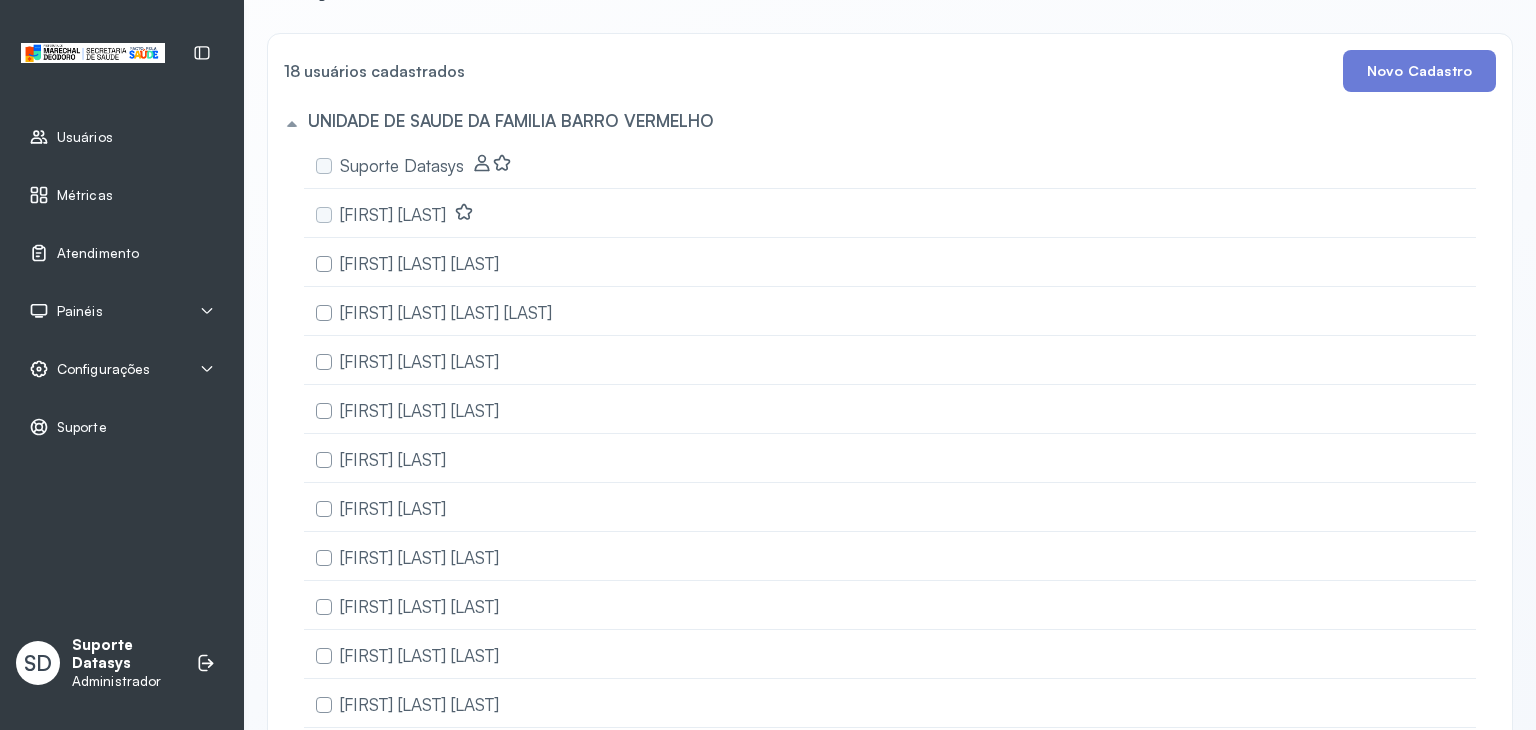 click on "Configurações" at bounding box center (122, 369) 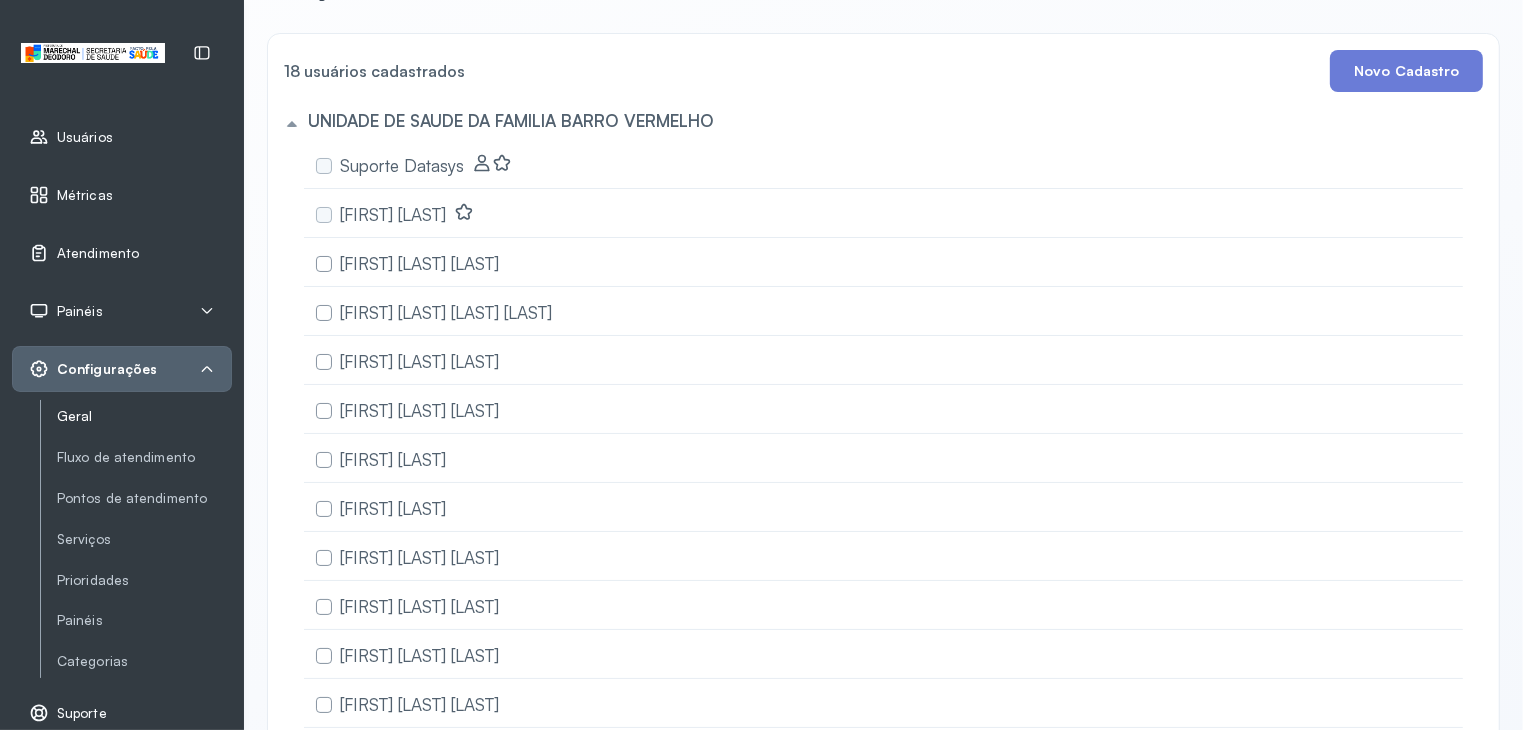 click on "Geral" at bounding box center (144, 416) 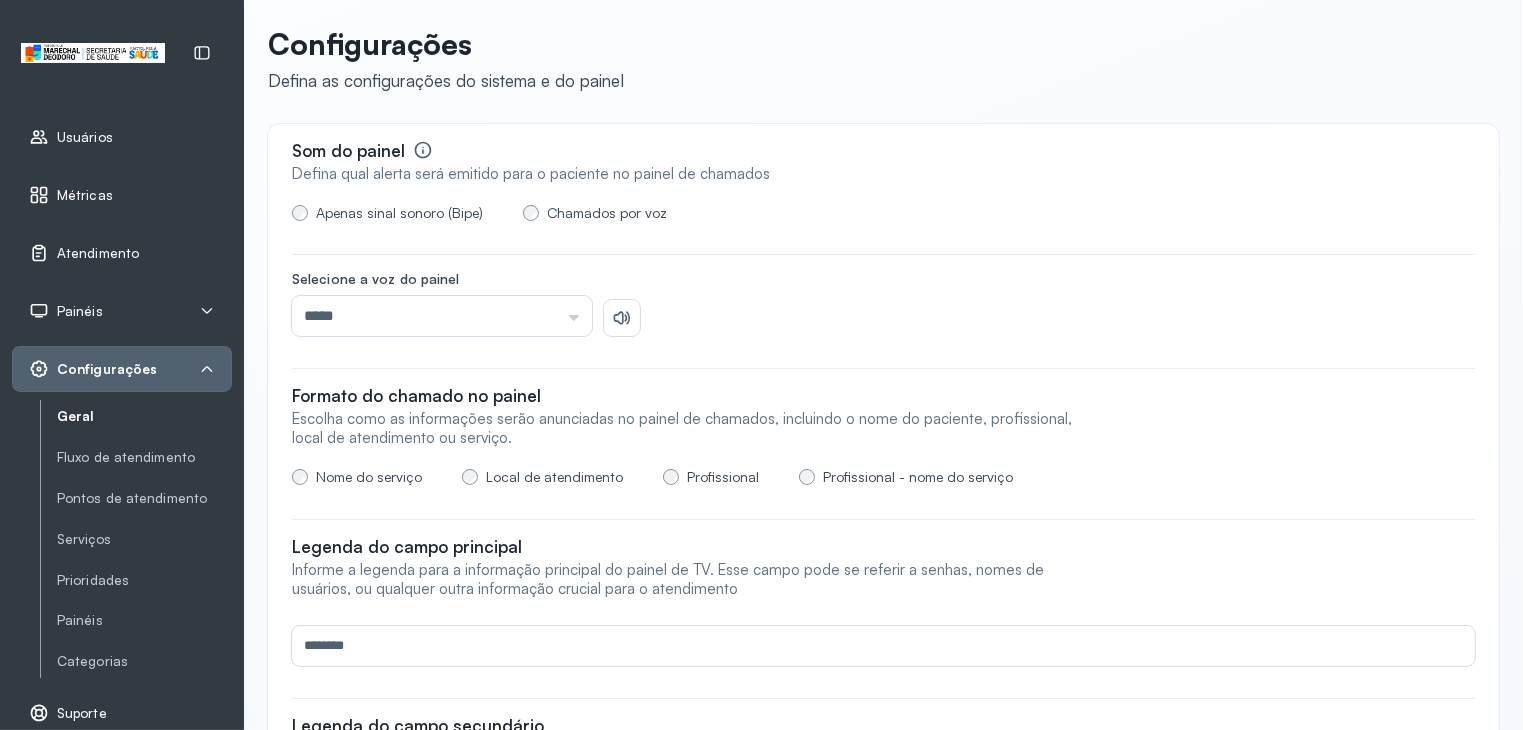 scroll, scrollTop: 0, scrollLeft: 0, axis: both 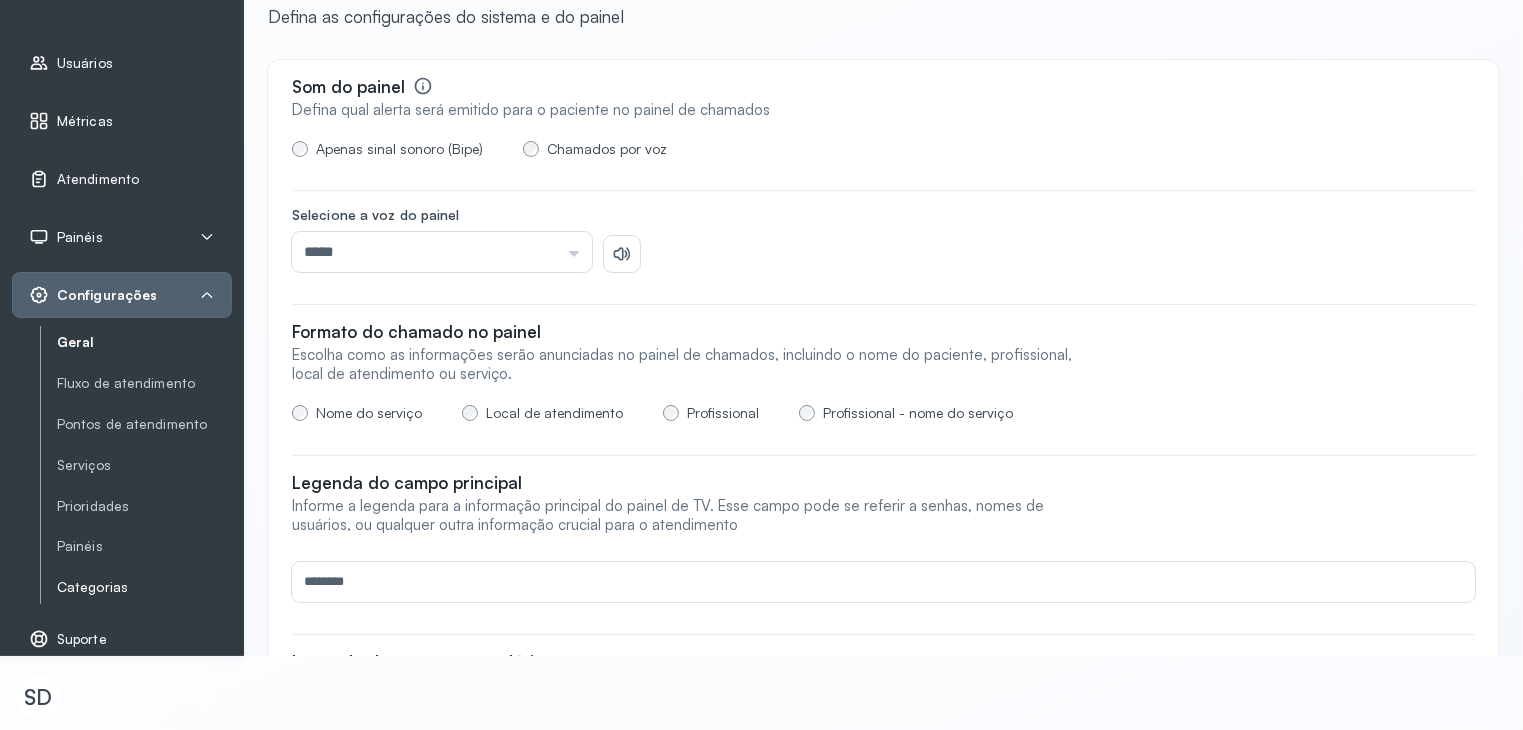 click on "Categorias" at bounding box center [144, 587] 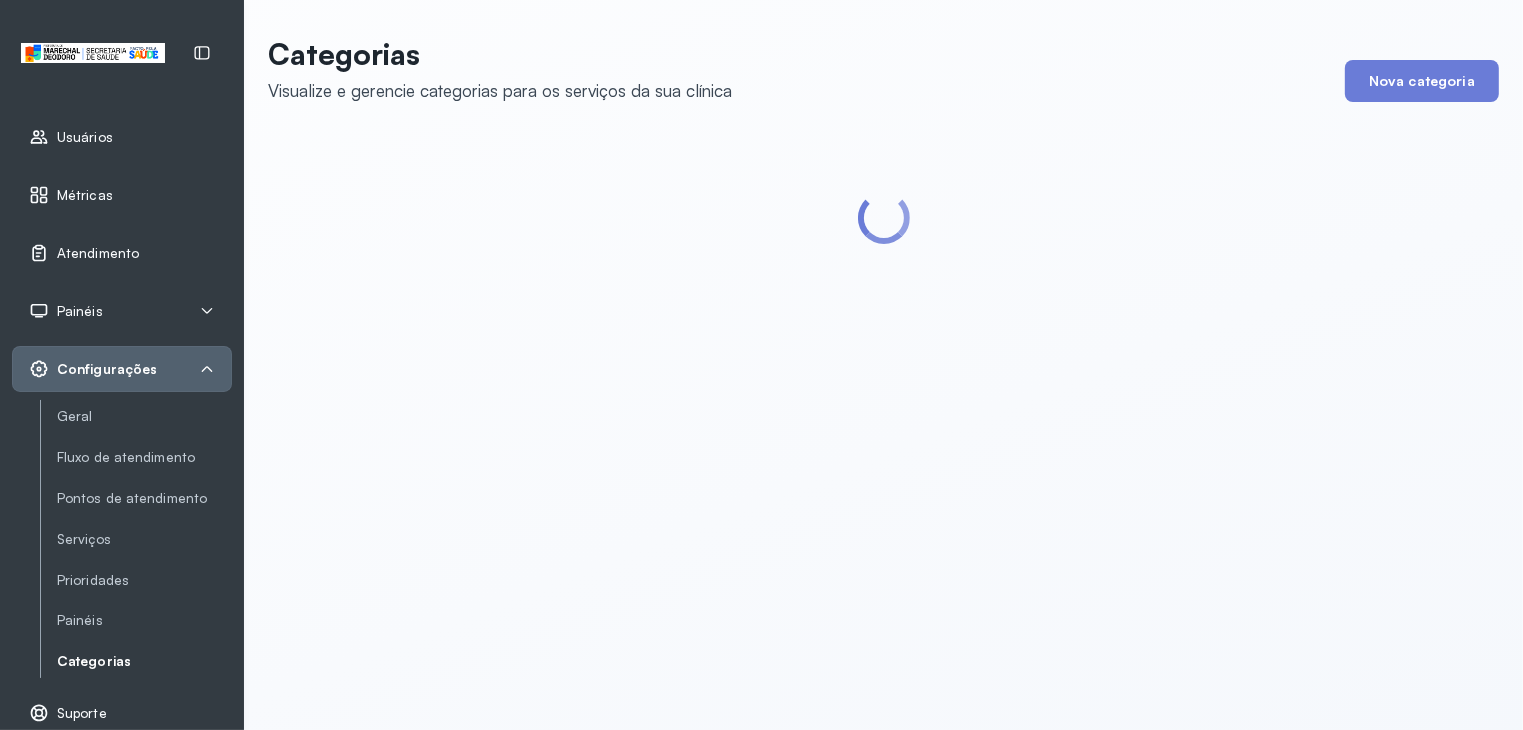 scroll, scrollTop: 74, scrollLeft: 0, axis: vertical 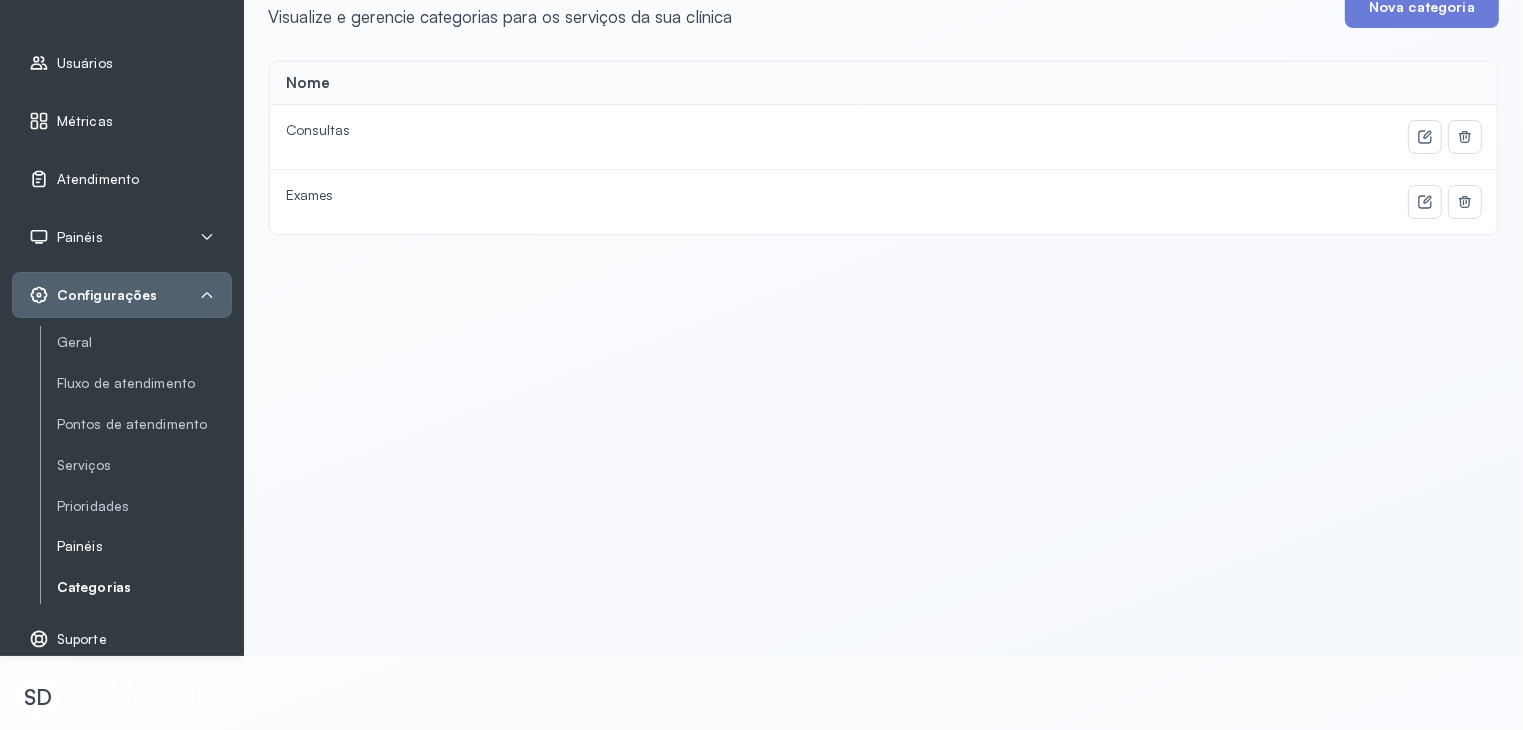 click on "Painéis" at bounding box center (144, 546) 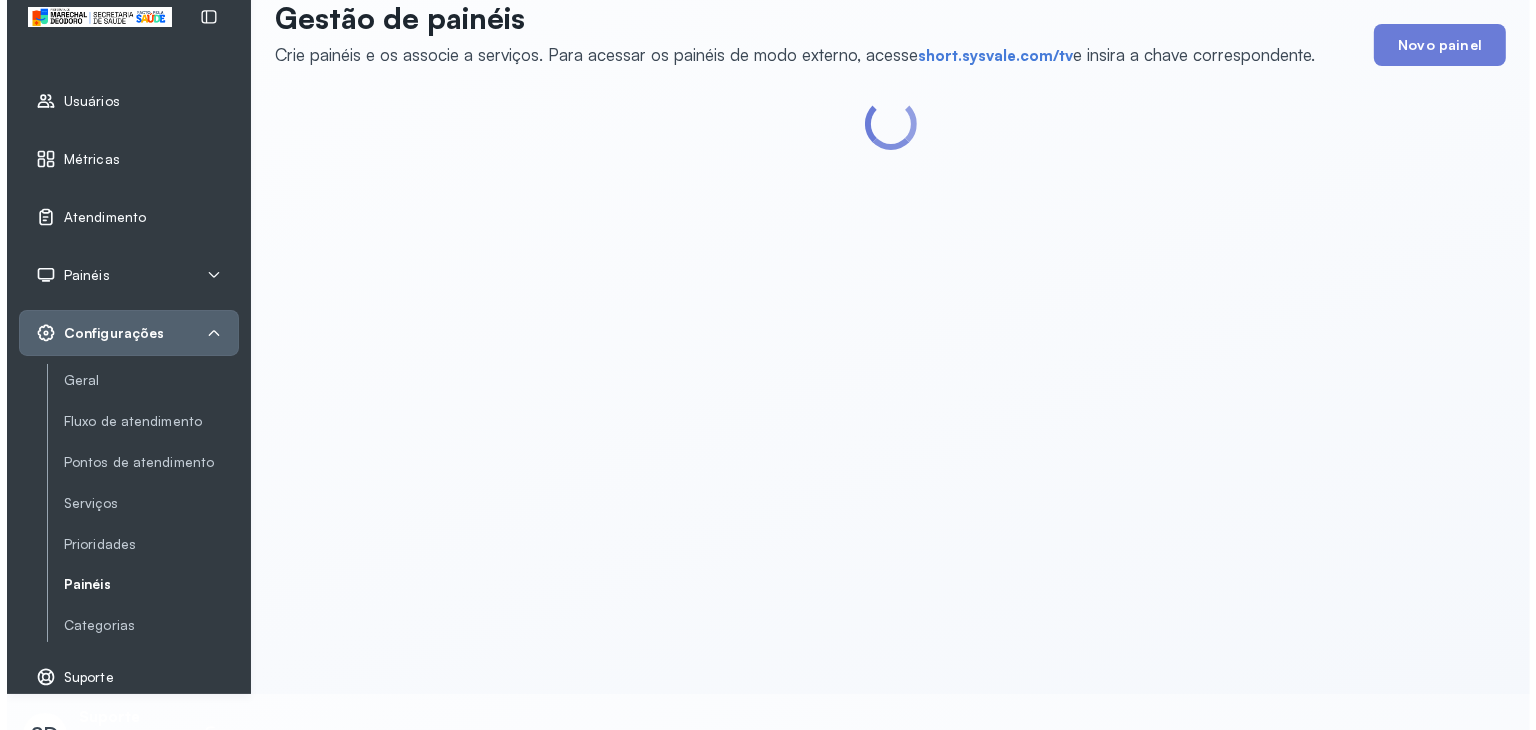 scroll, scrollTop: 0, scrollLeft: 0, axis: both 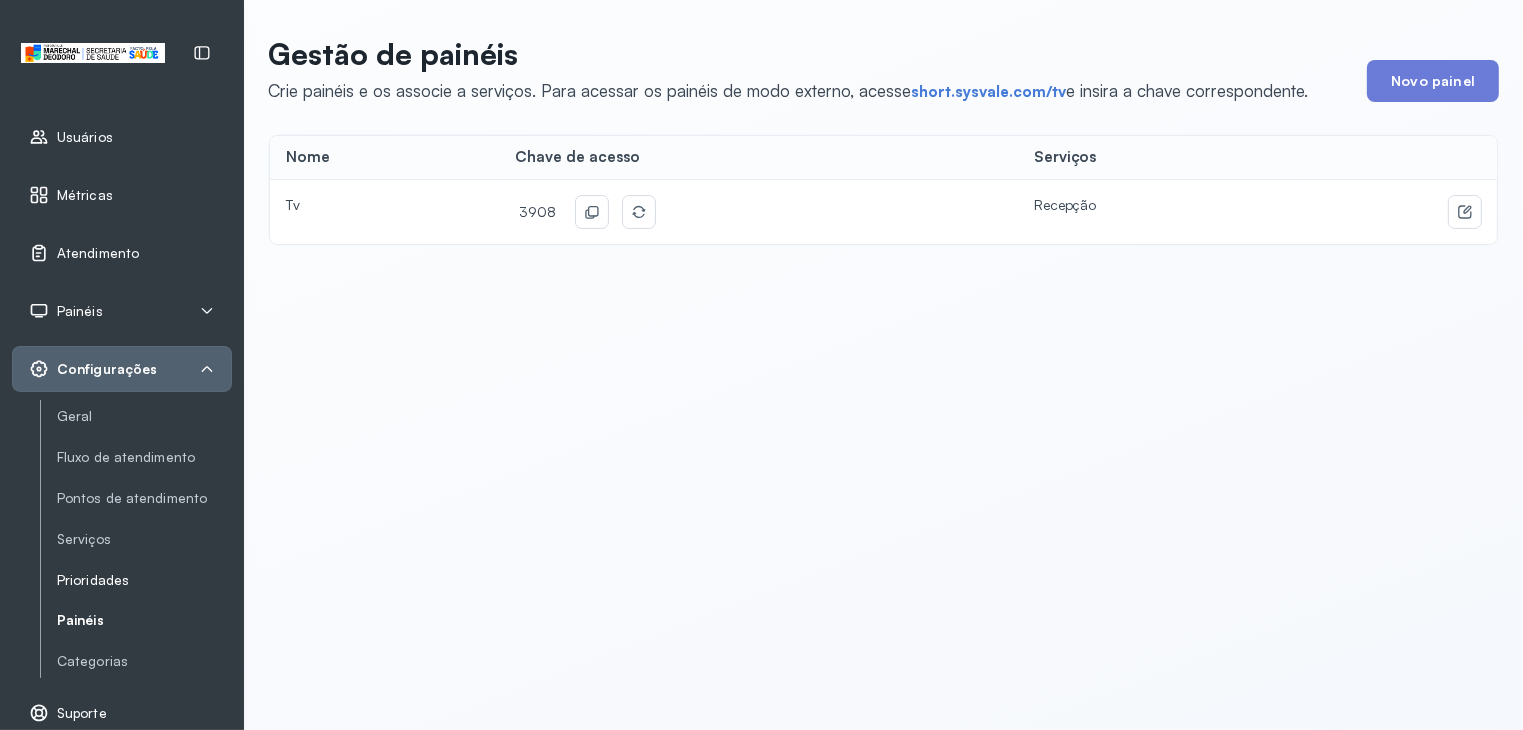 click on "Prioridades" at bounding box center (144, 580) 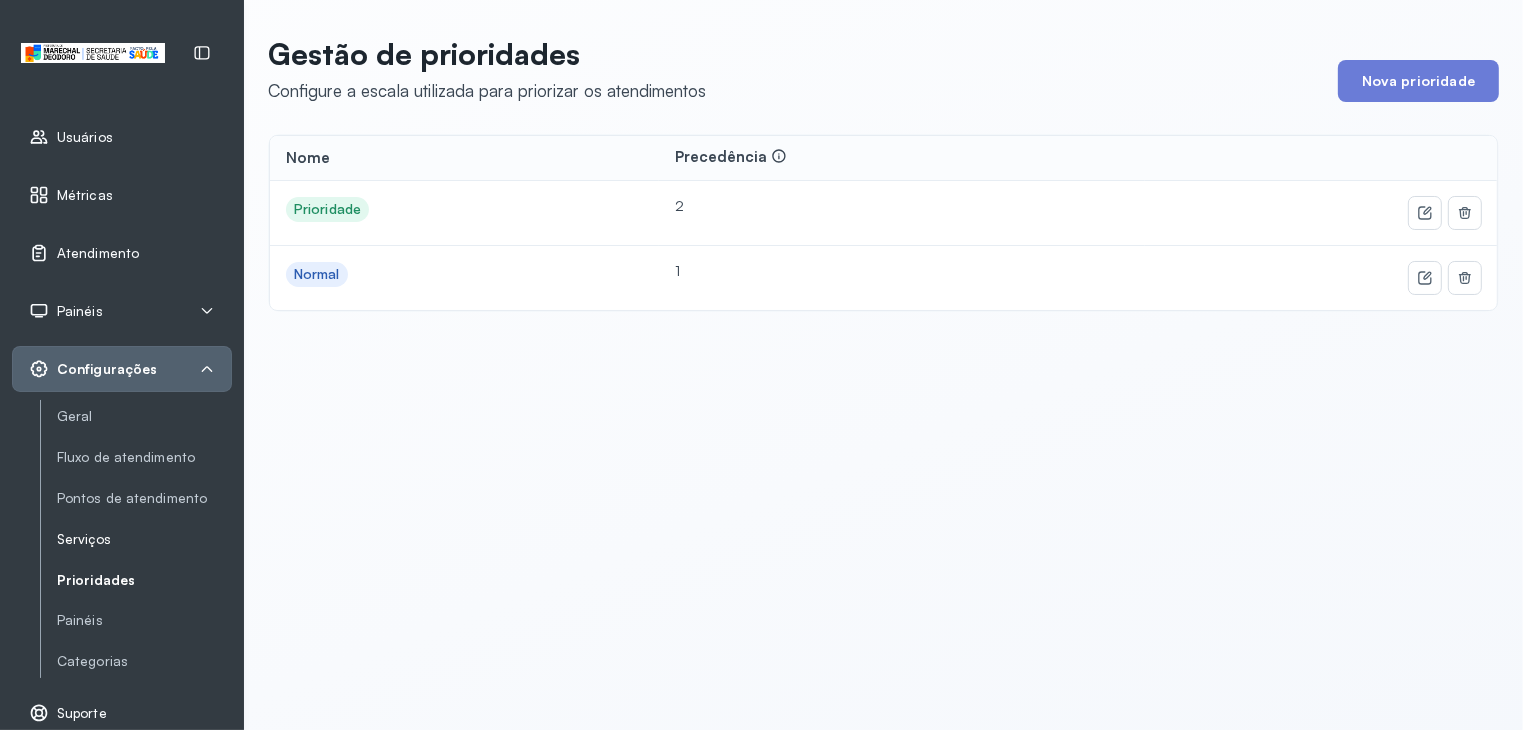 click on "Serviços" at bounding box center (144, 539) 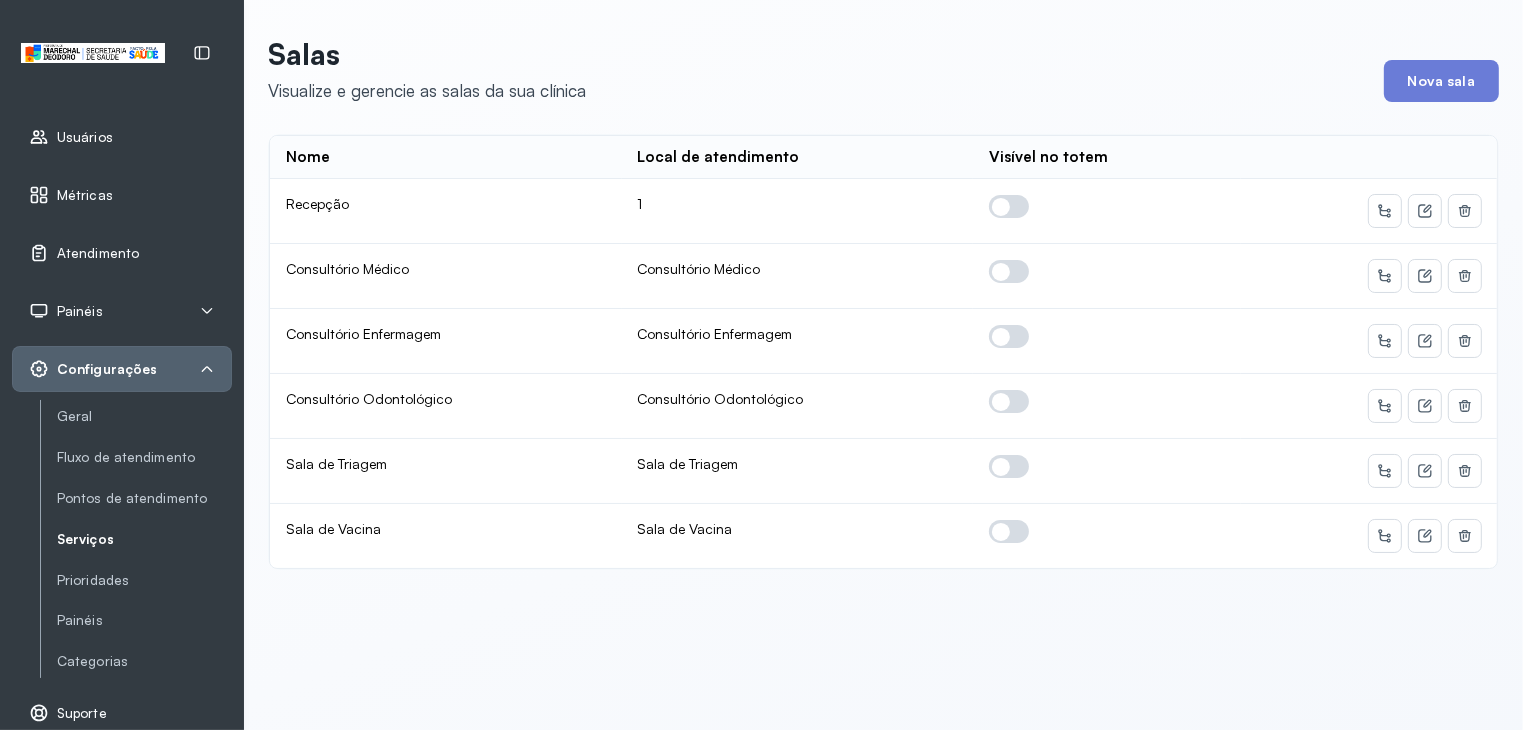 click on "Usuários" at bounding box center (85, 137) 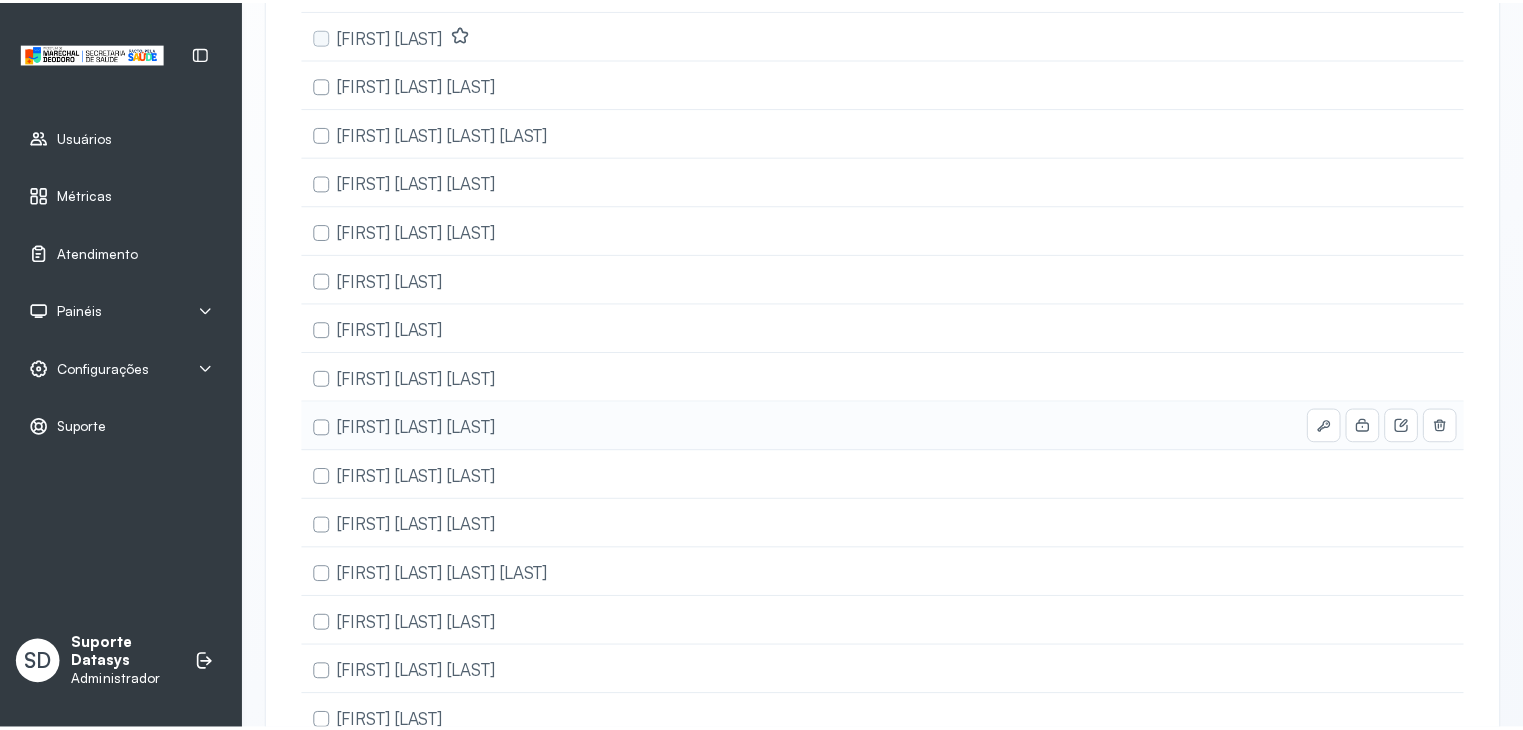 scroll, scrollTop: 400, scrollLeft: 0, axis: vertical 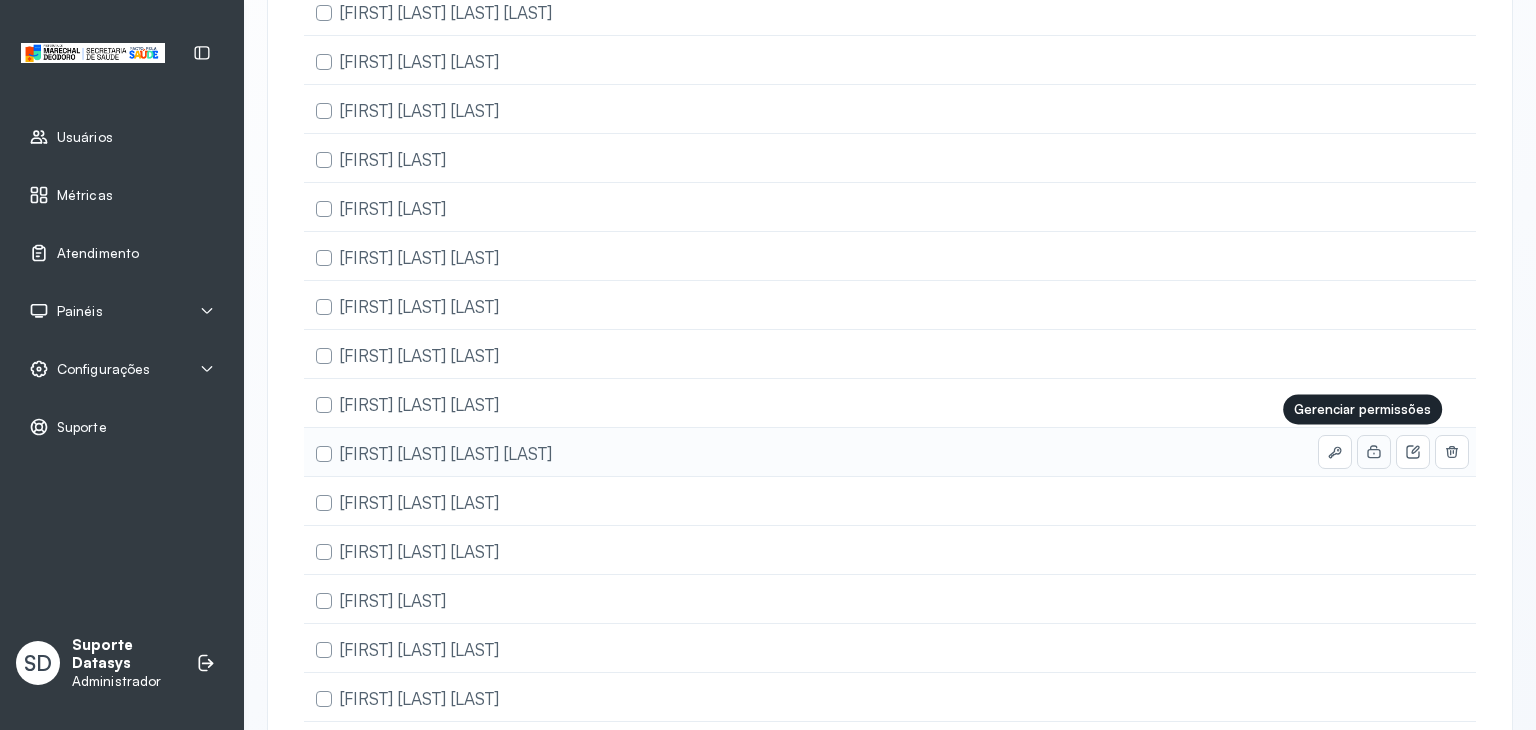 click 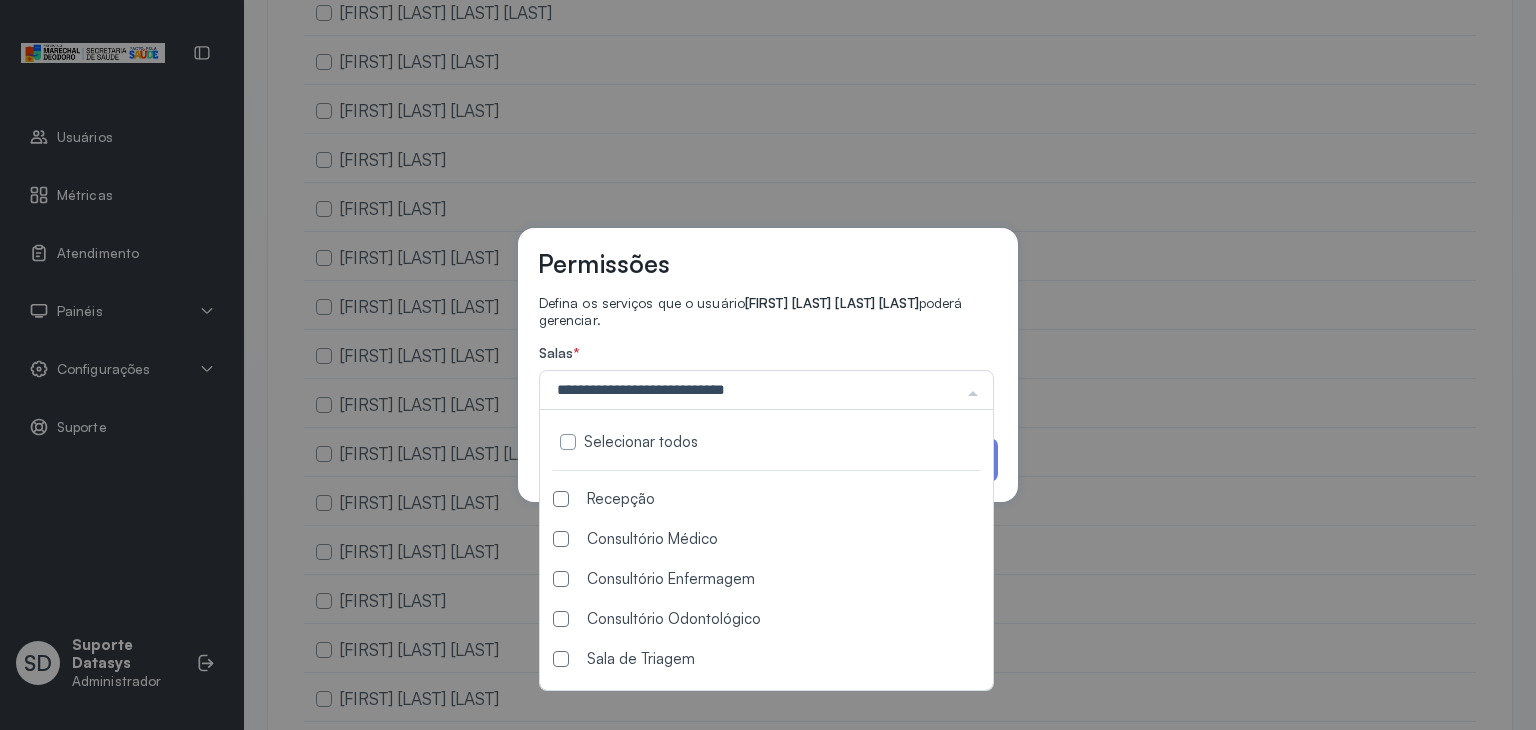 click 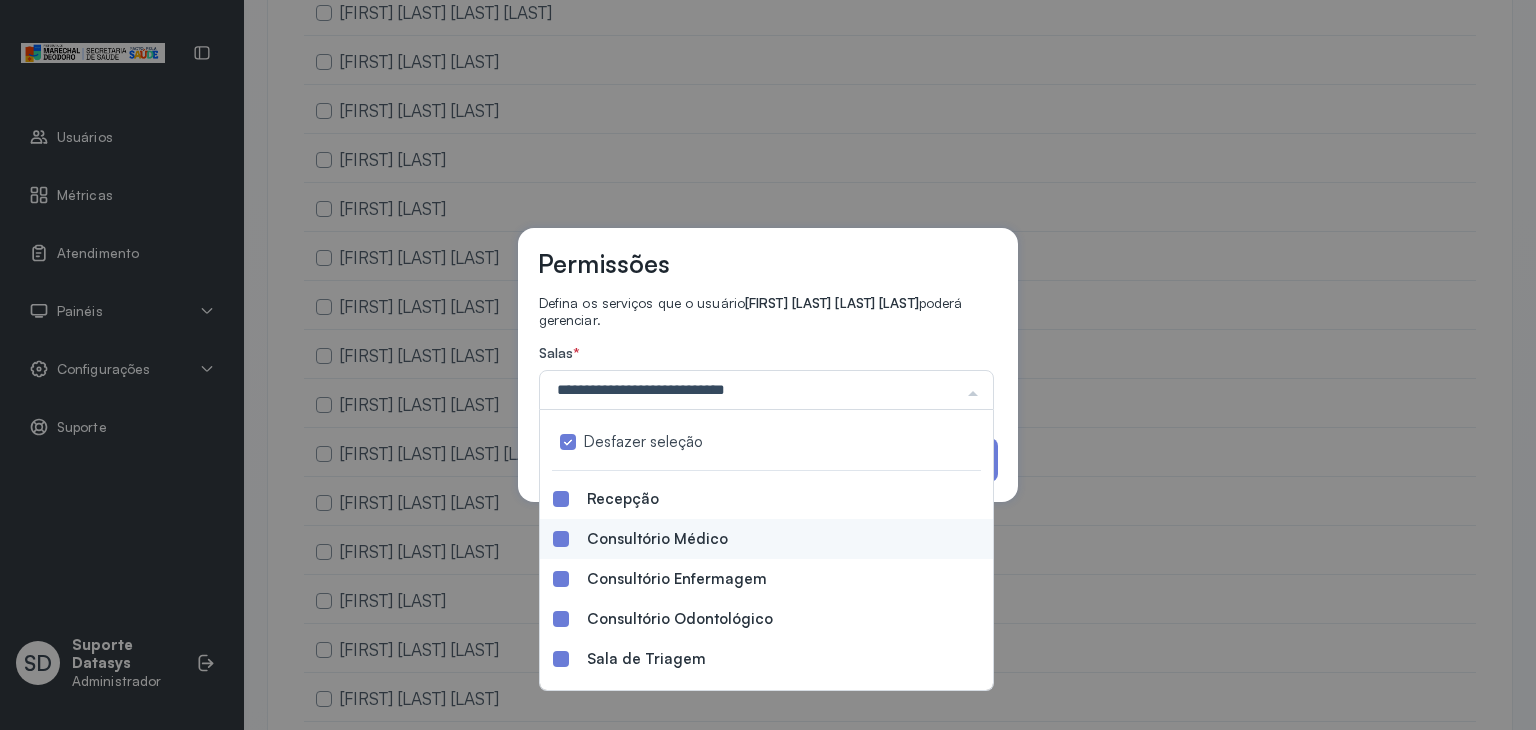 click on "Otávio José Costa de Albuquerque Júnior" at bounding box center (832, 302) 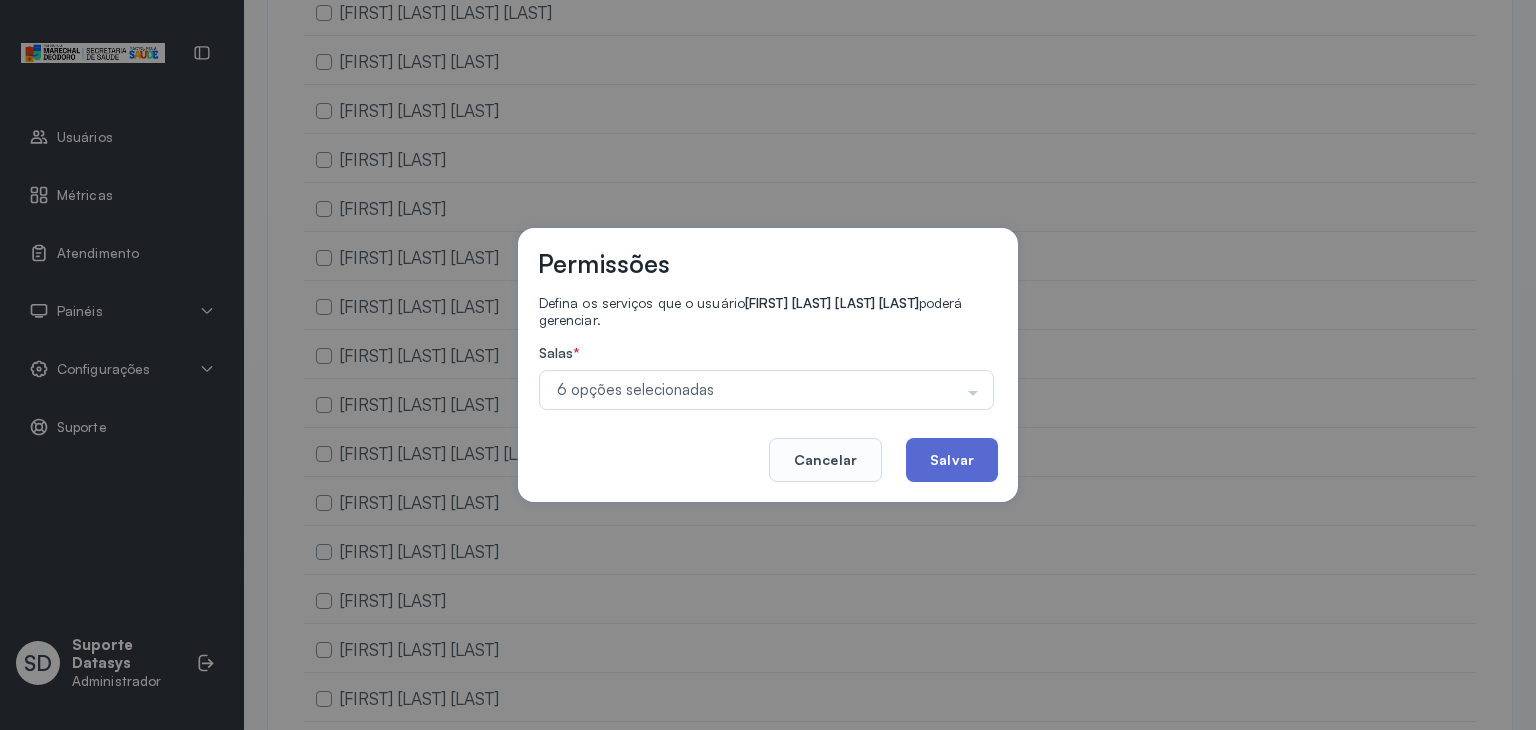 click on "Salvar" 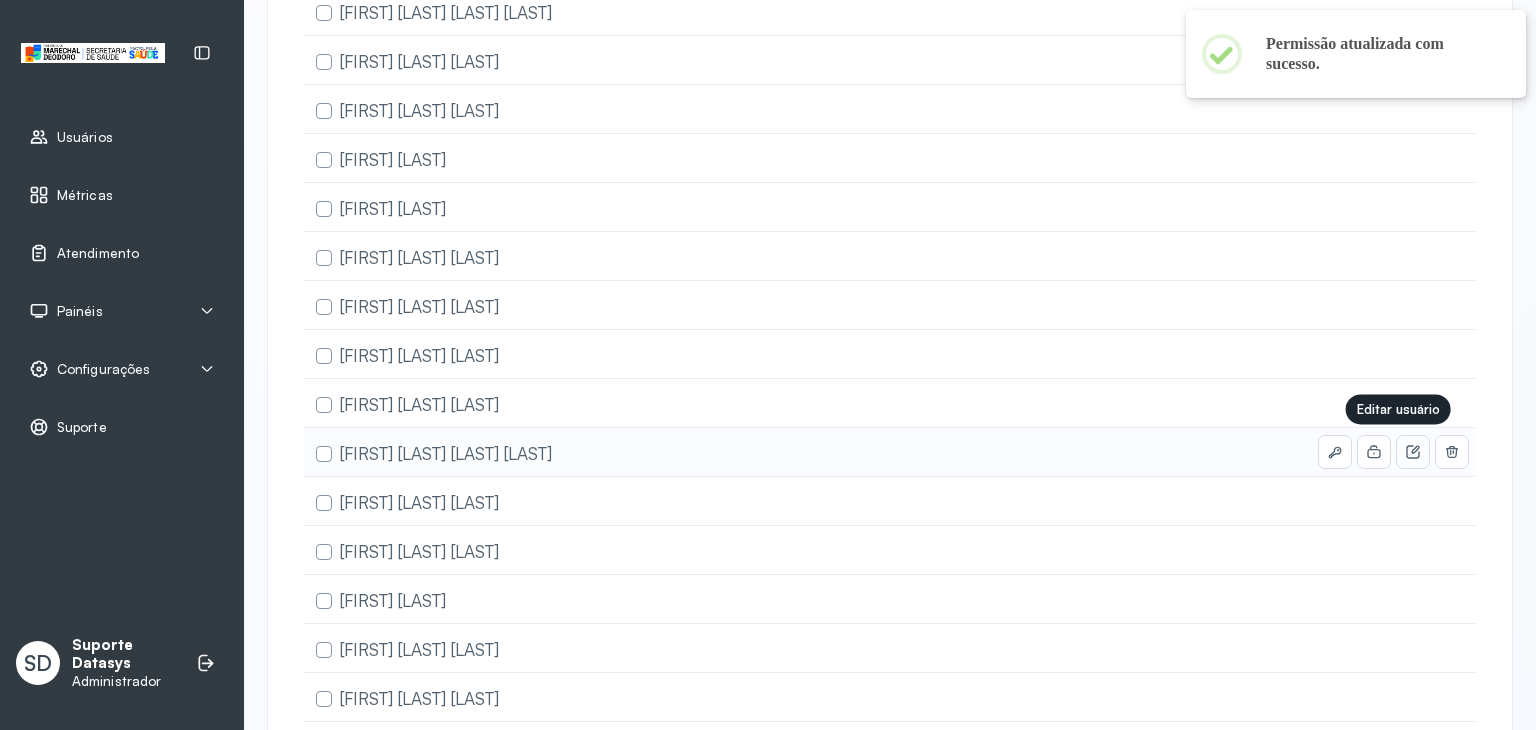 click 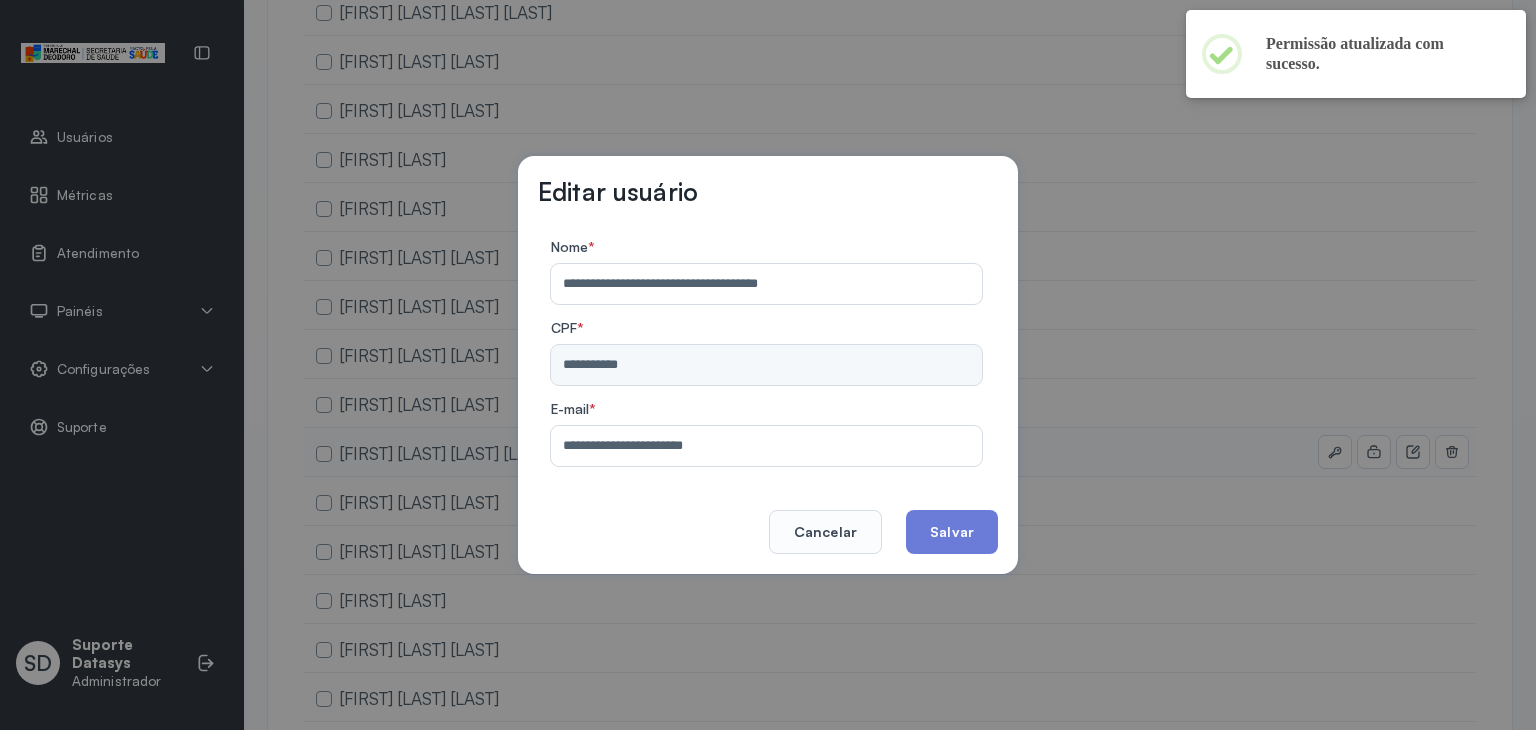 type 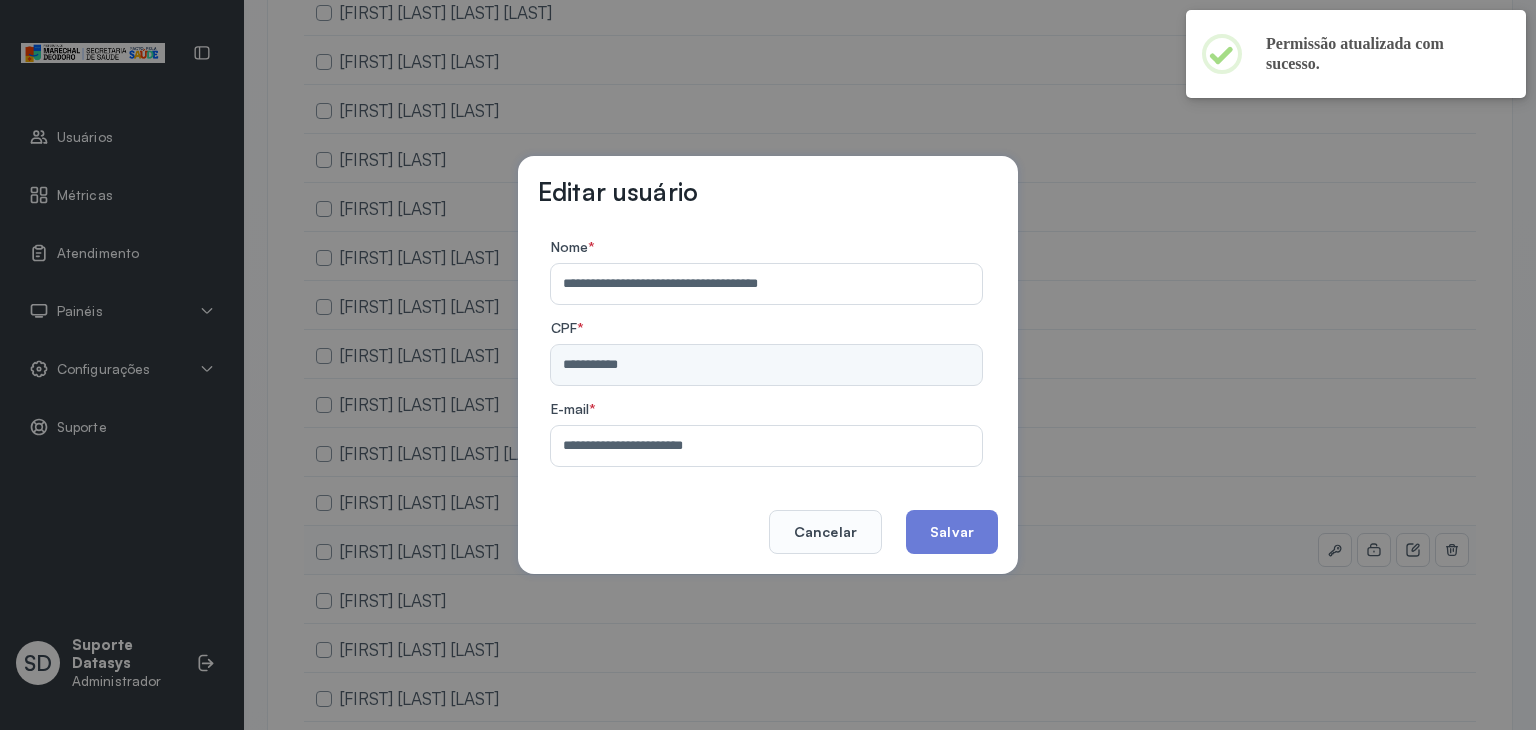 click on "Cancelar" 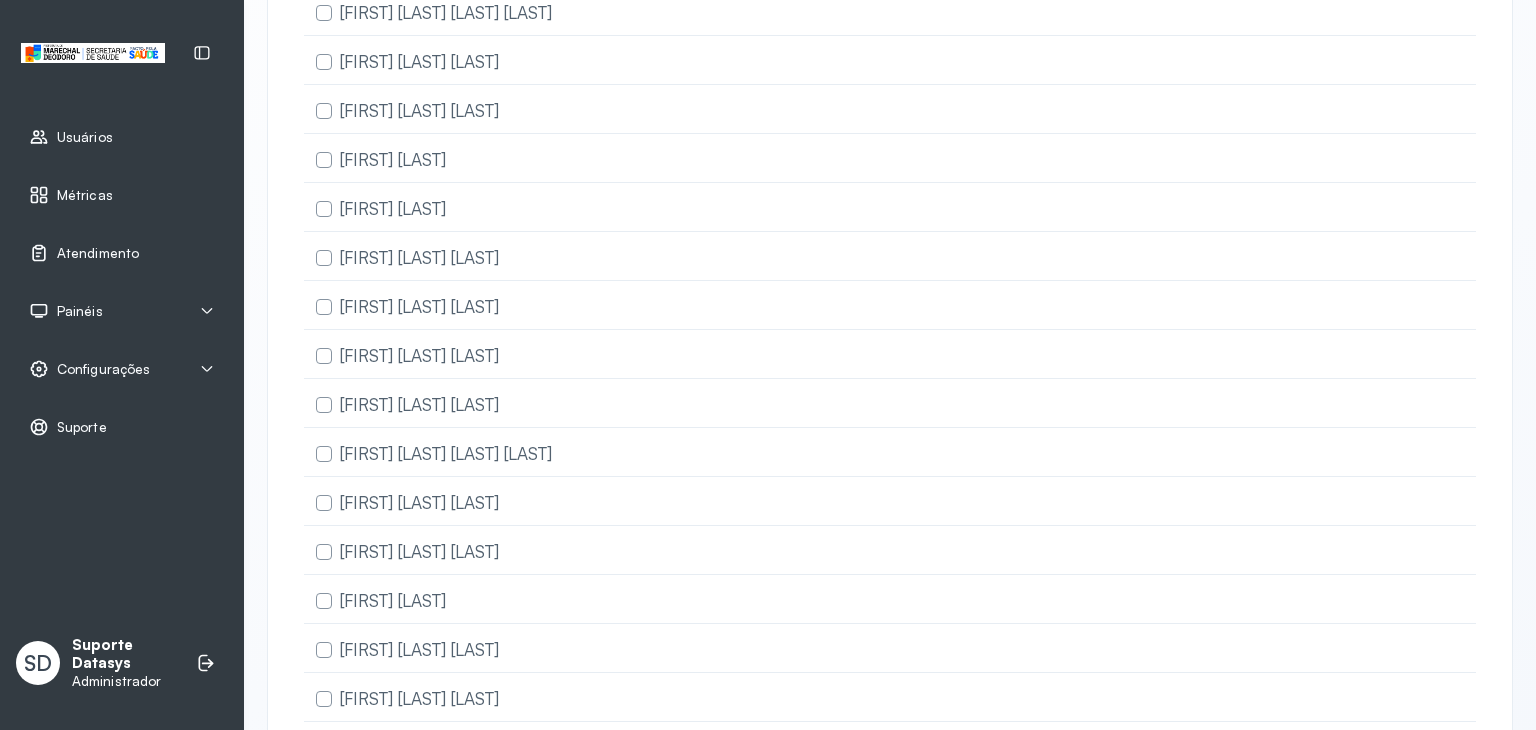 click on "Configurações" at bounding box center [122, 369] 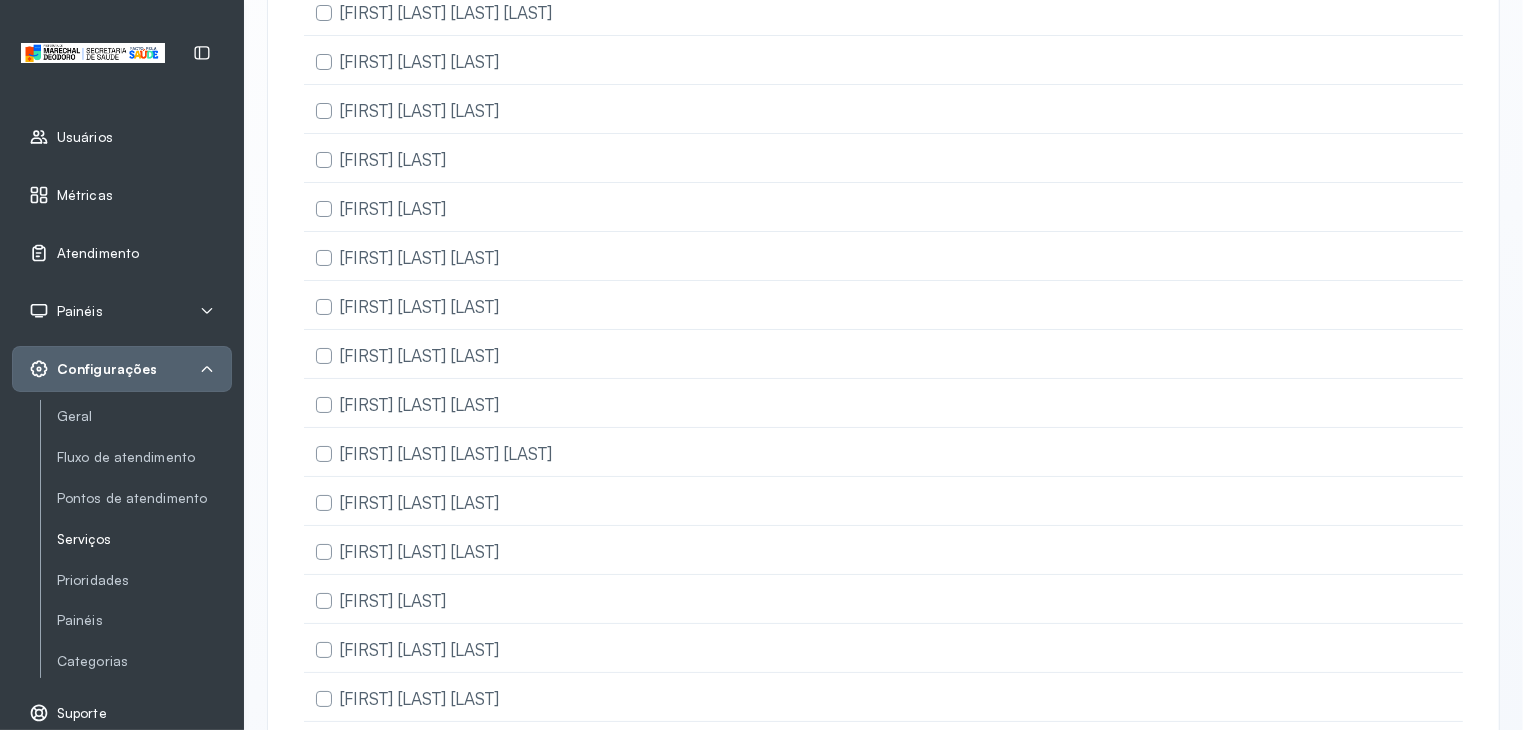 click on "Serviços" at bounding box center [144, 539] 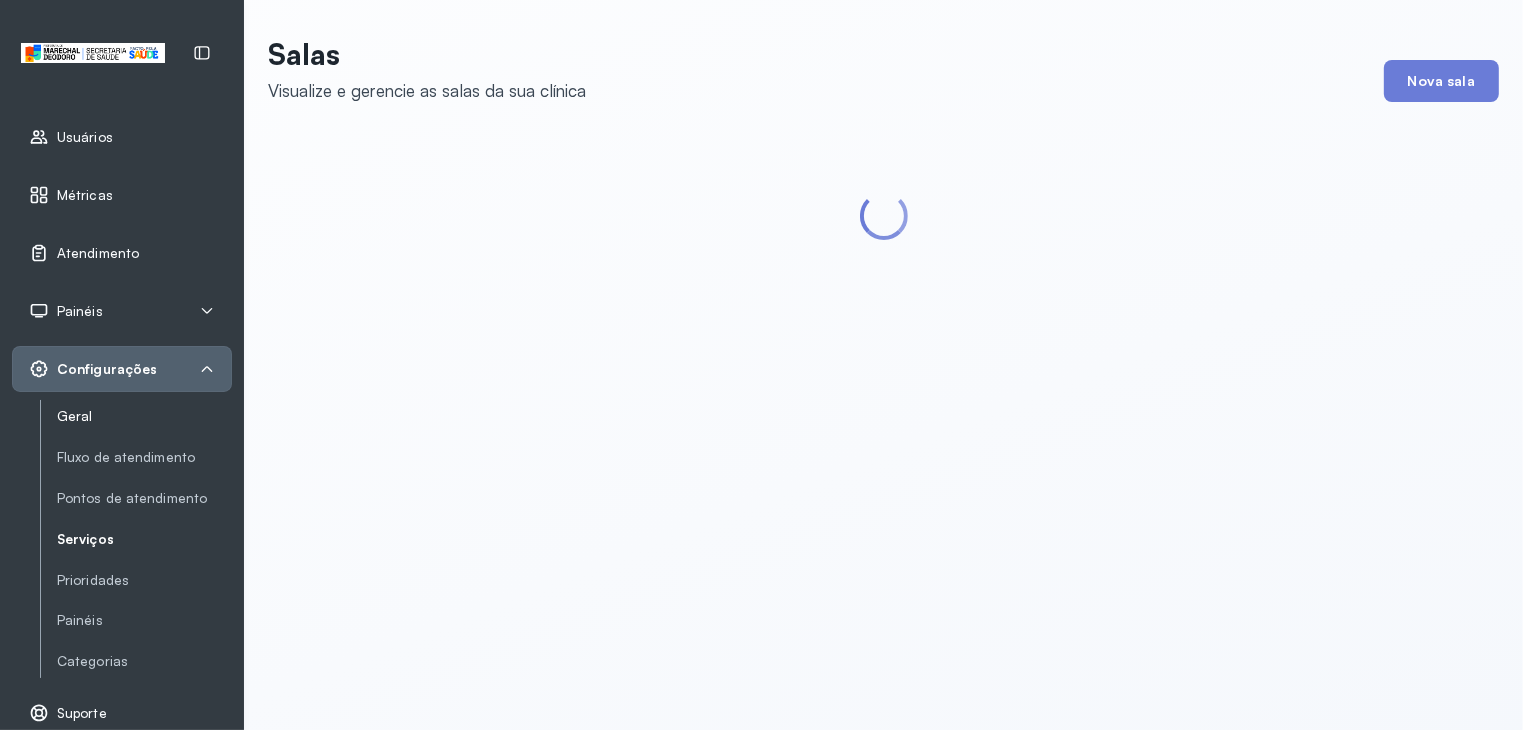 click on "Geral" at bounding box center [144, 416] 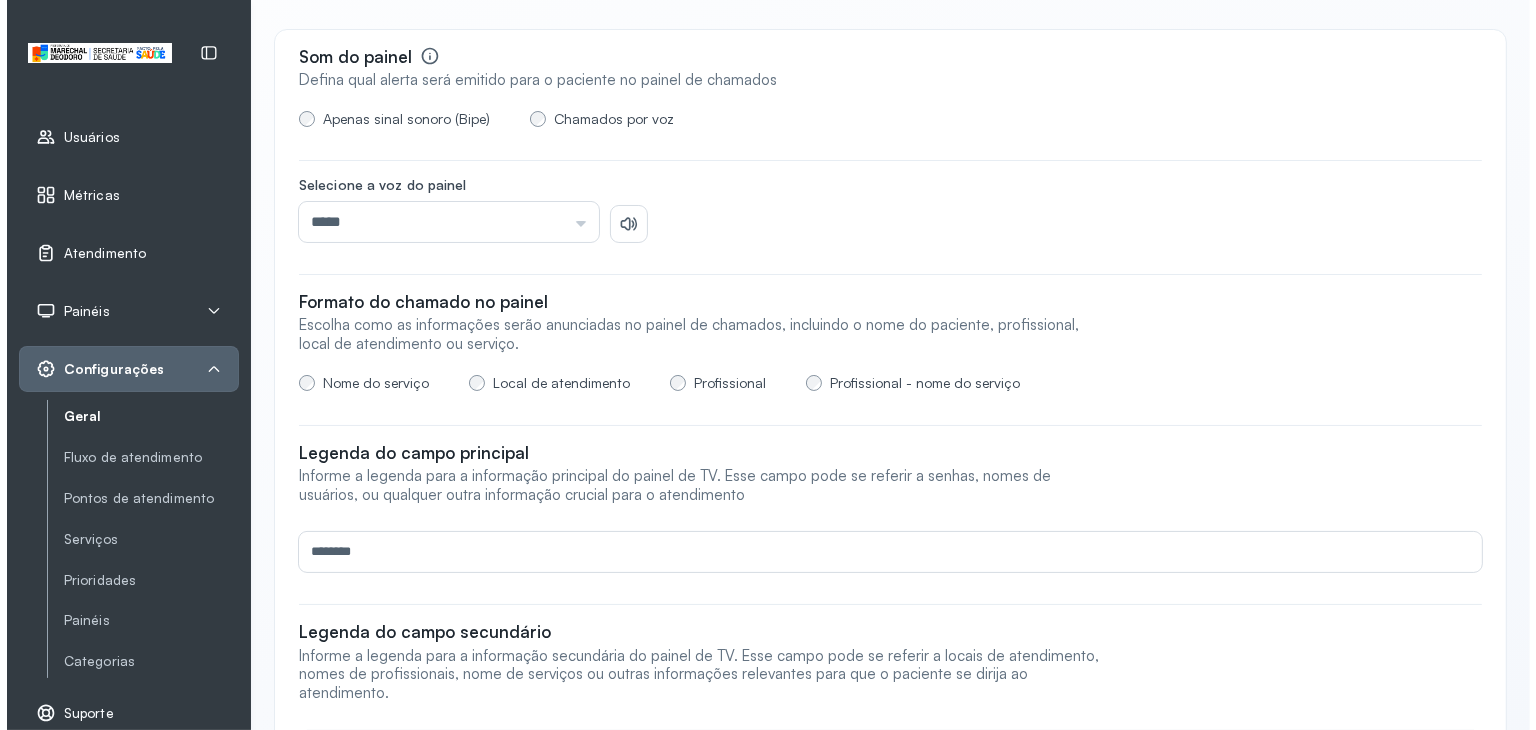 scroll, scrollTop: 0, scrollLeft: 0, axis: both 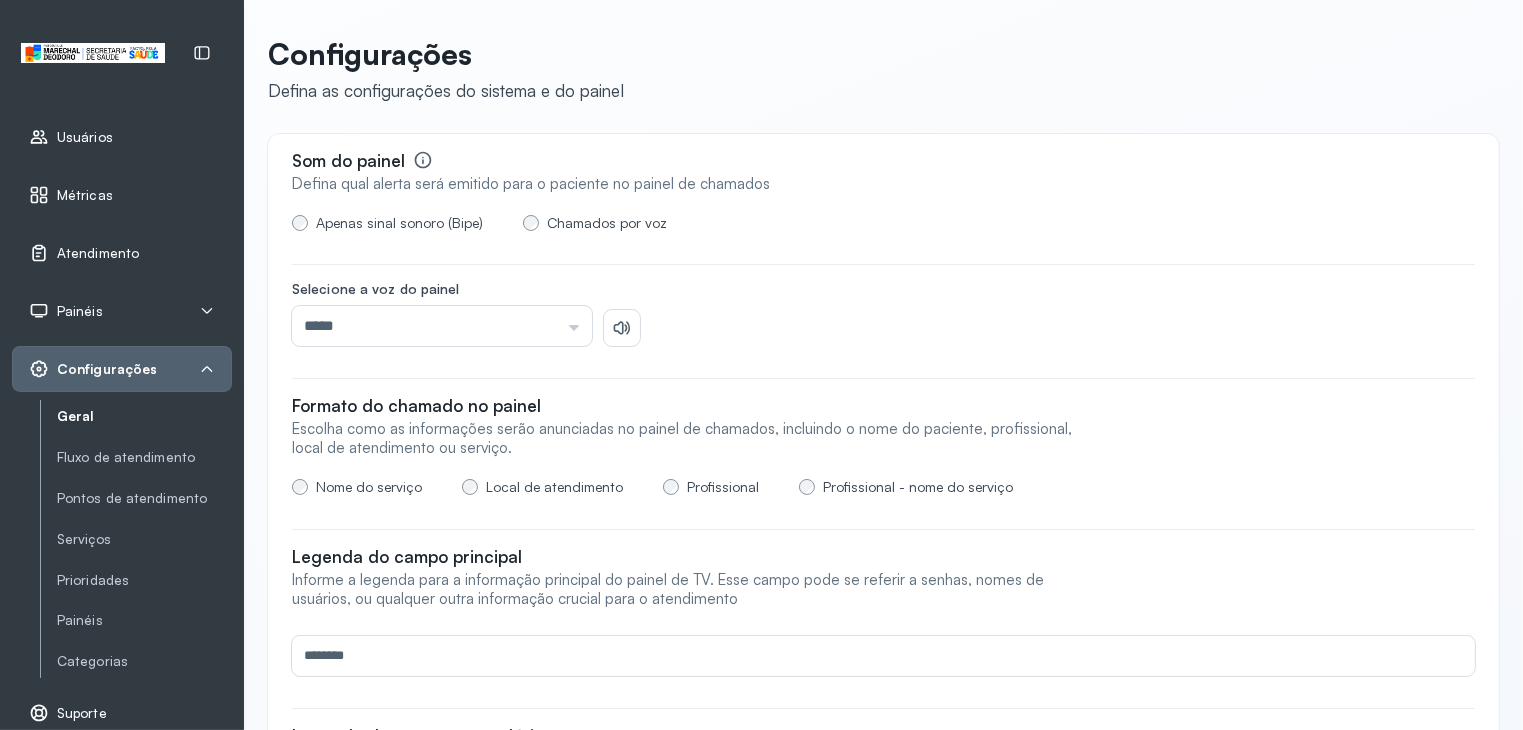 click on "Usuários" at bounding box center [122, 137] 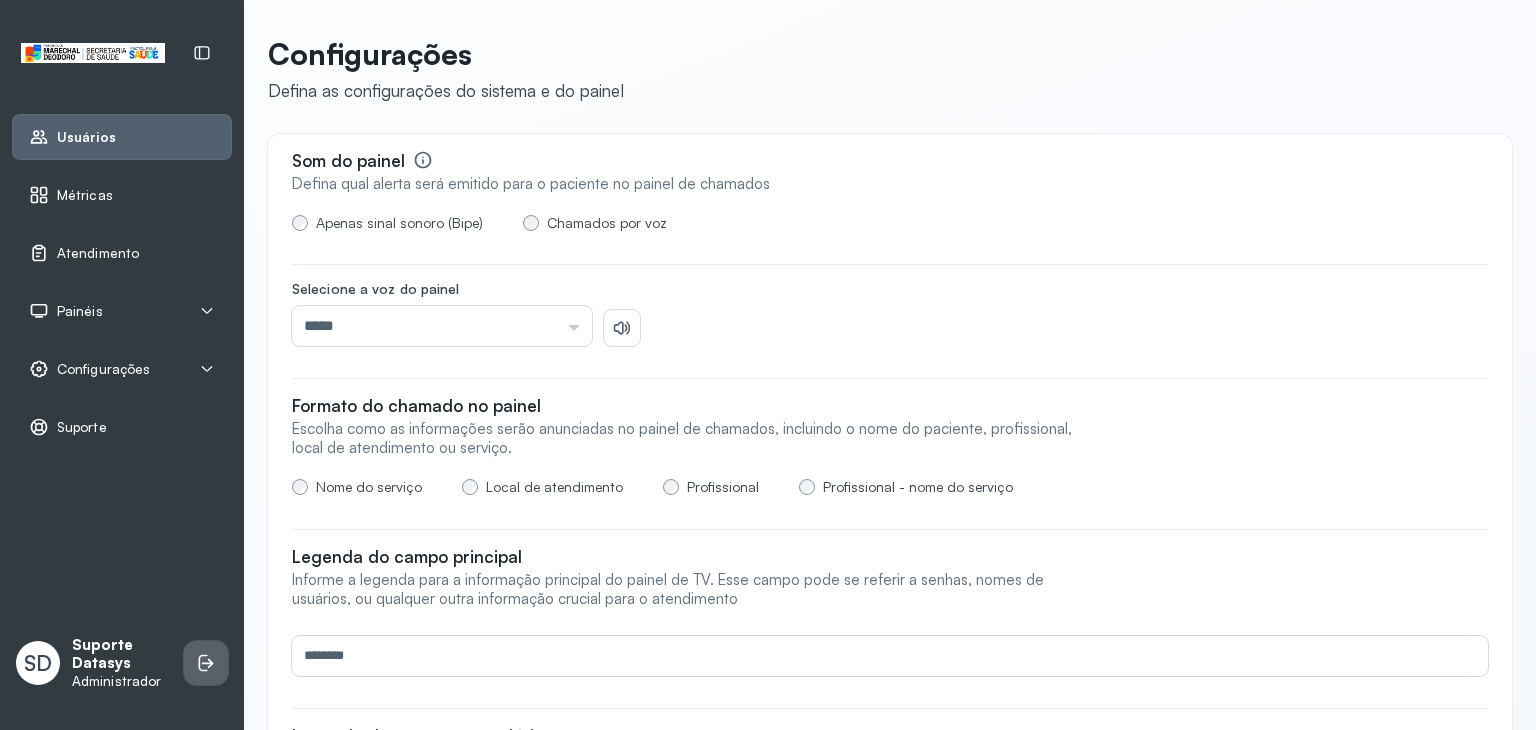 click 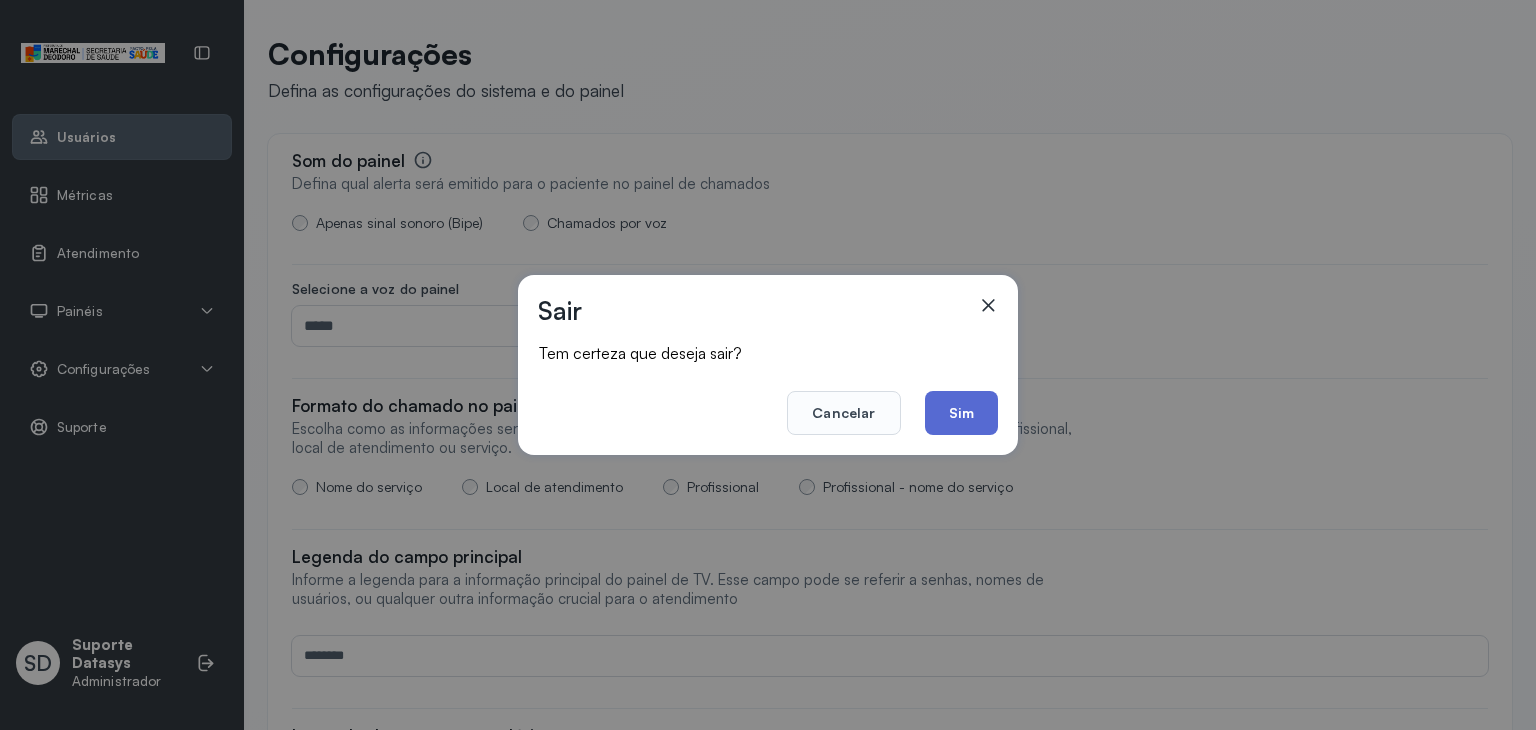 click on "Sim" 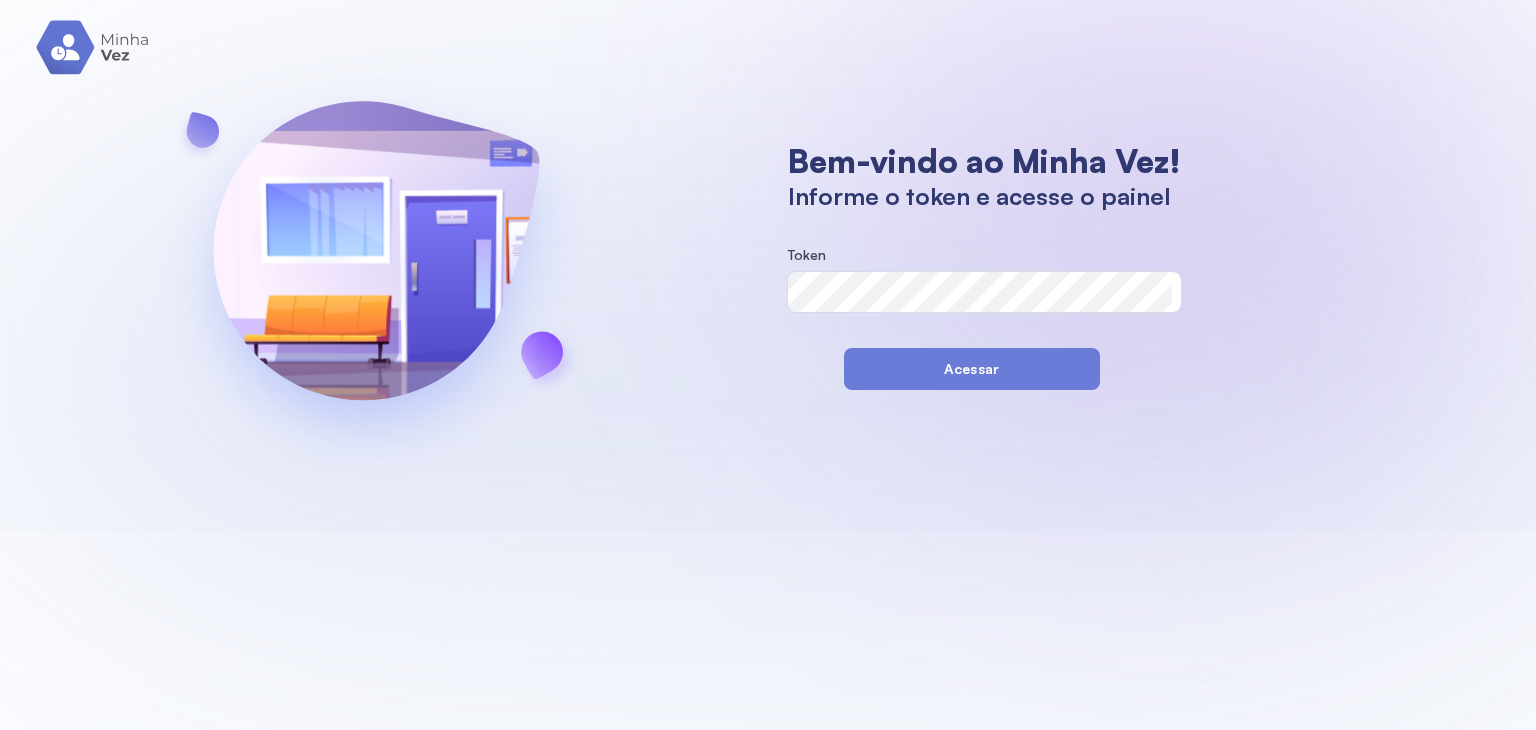 scroll, scrollTop: 0, scrollLeft: 0, axis: both 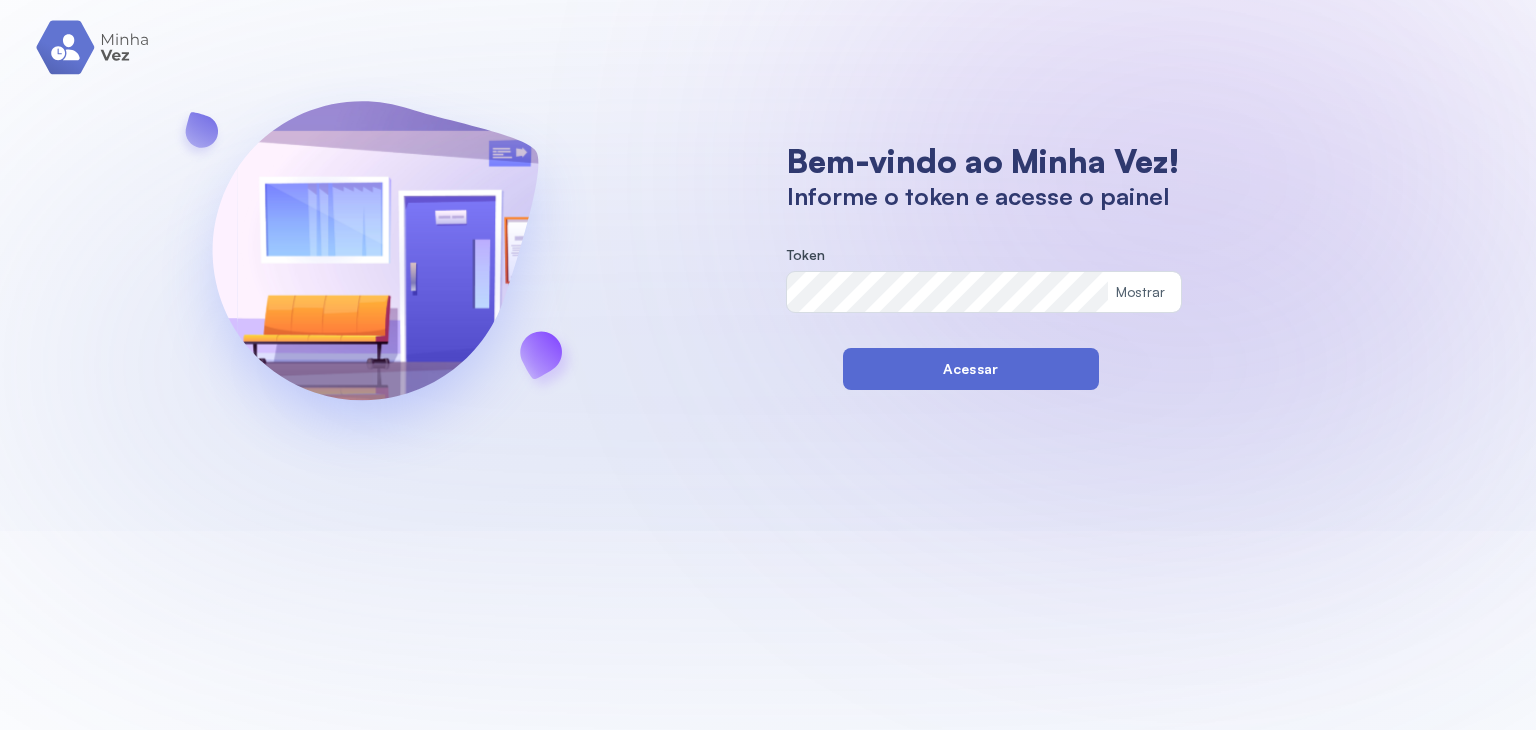 click on "Acessar" at bounding box center [971, 369] 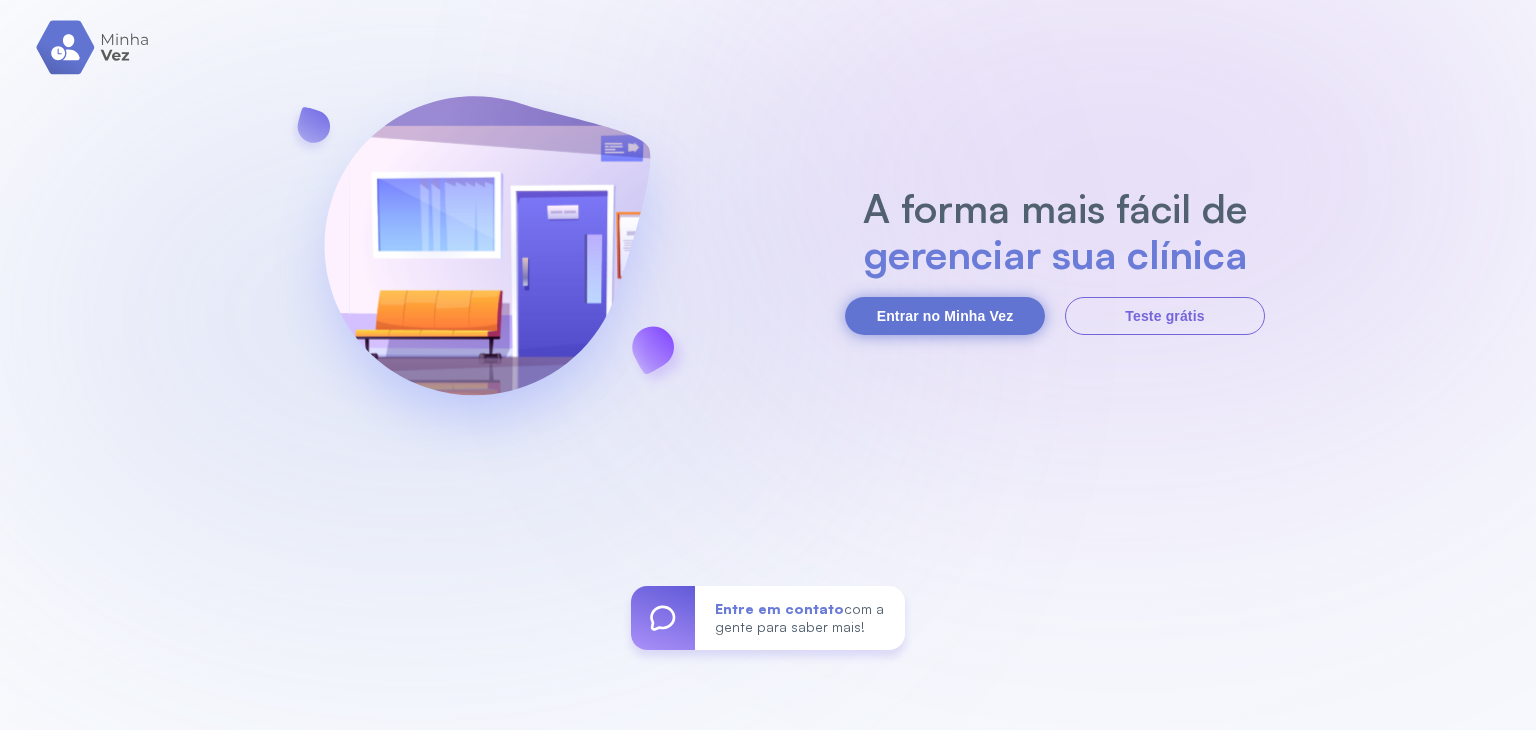 scroll, scrollTop: 0, scrollLeft: 0, axis: both 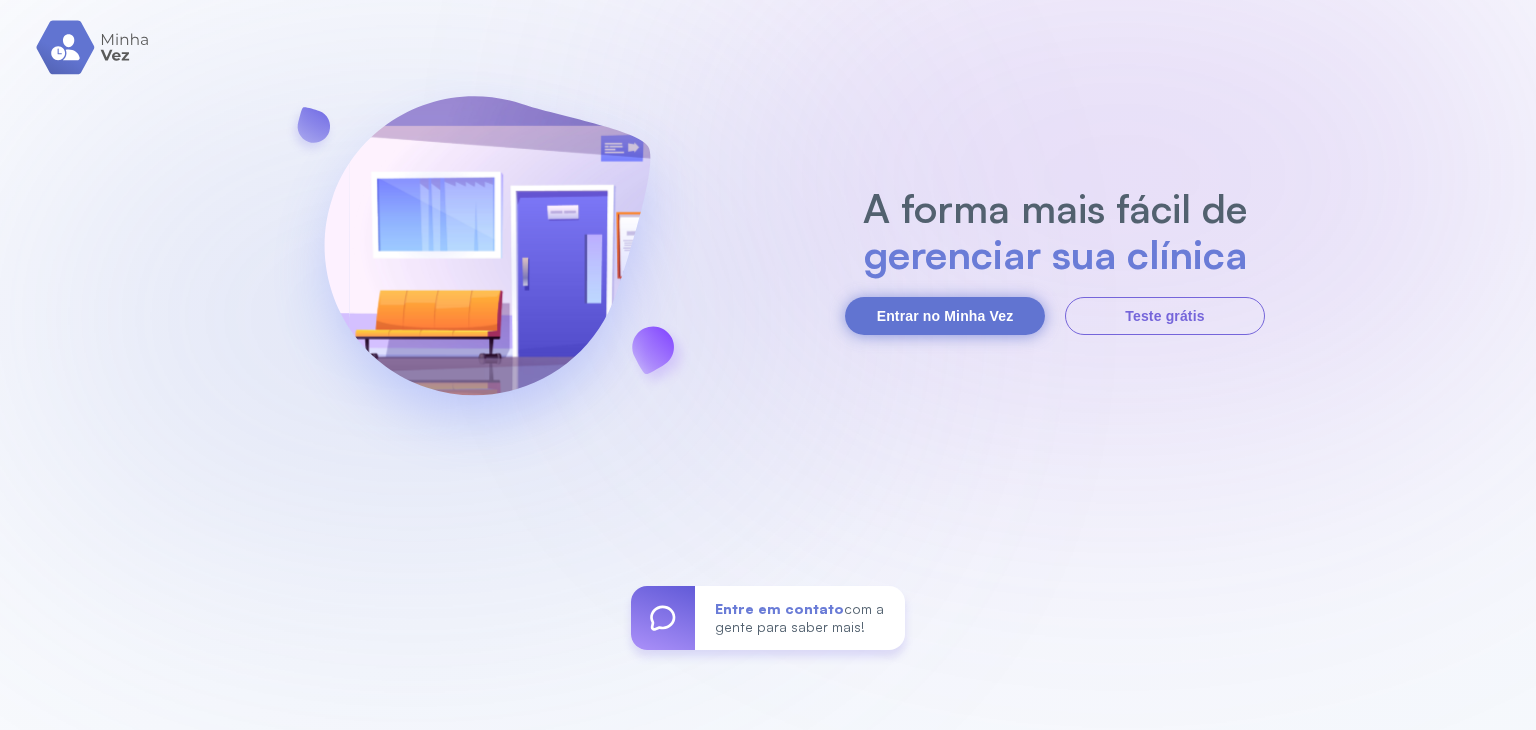 click on "Entrar no Minha Vez" at bounding box center [945, 316] 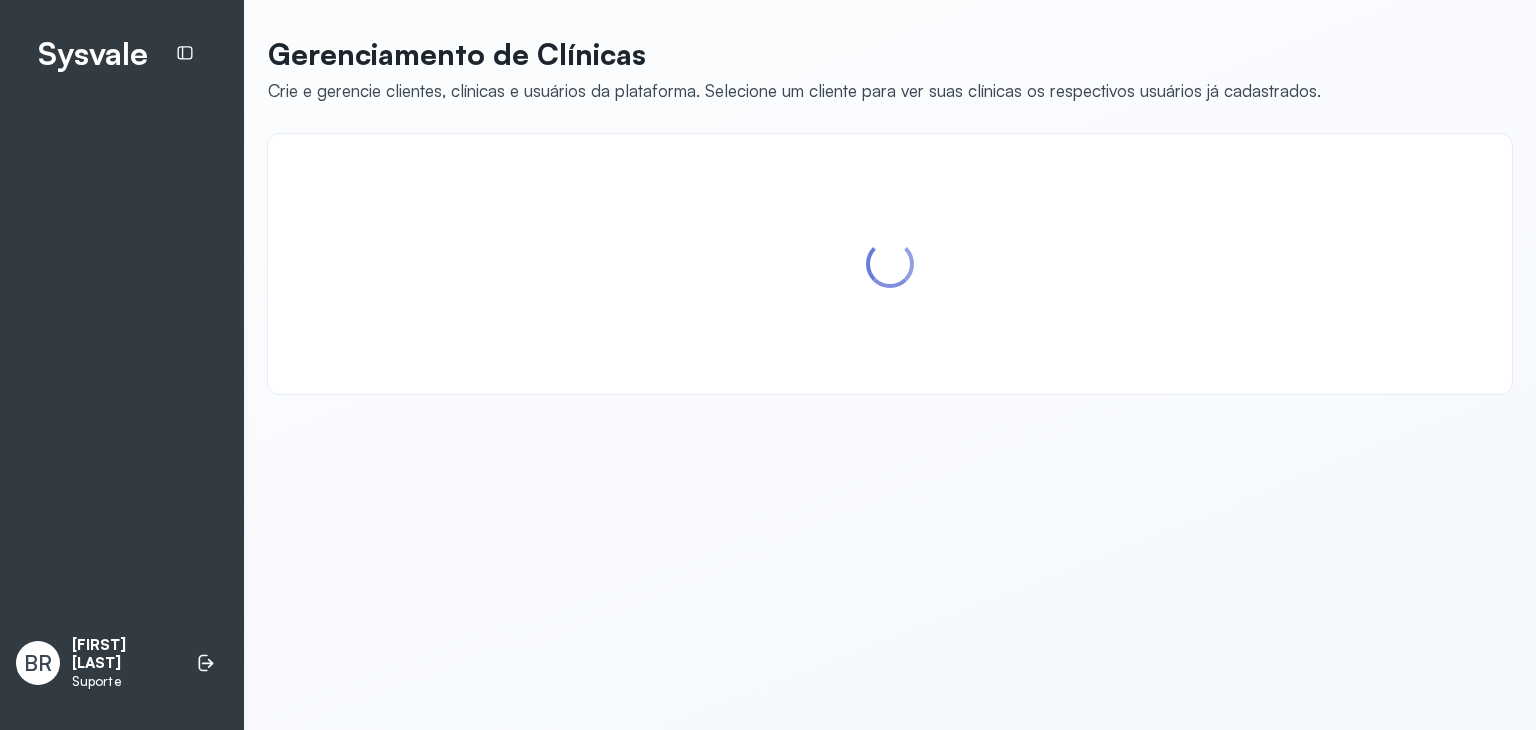 scroll, scrollTop: 0, scrollLeft: 0, axis: both 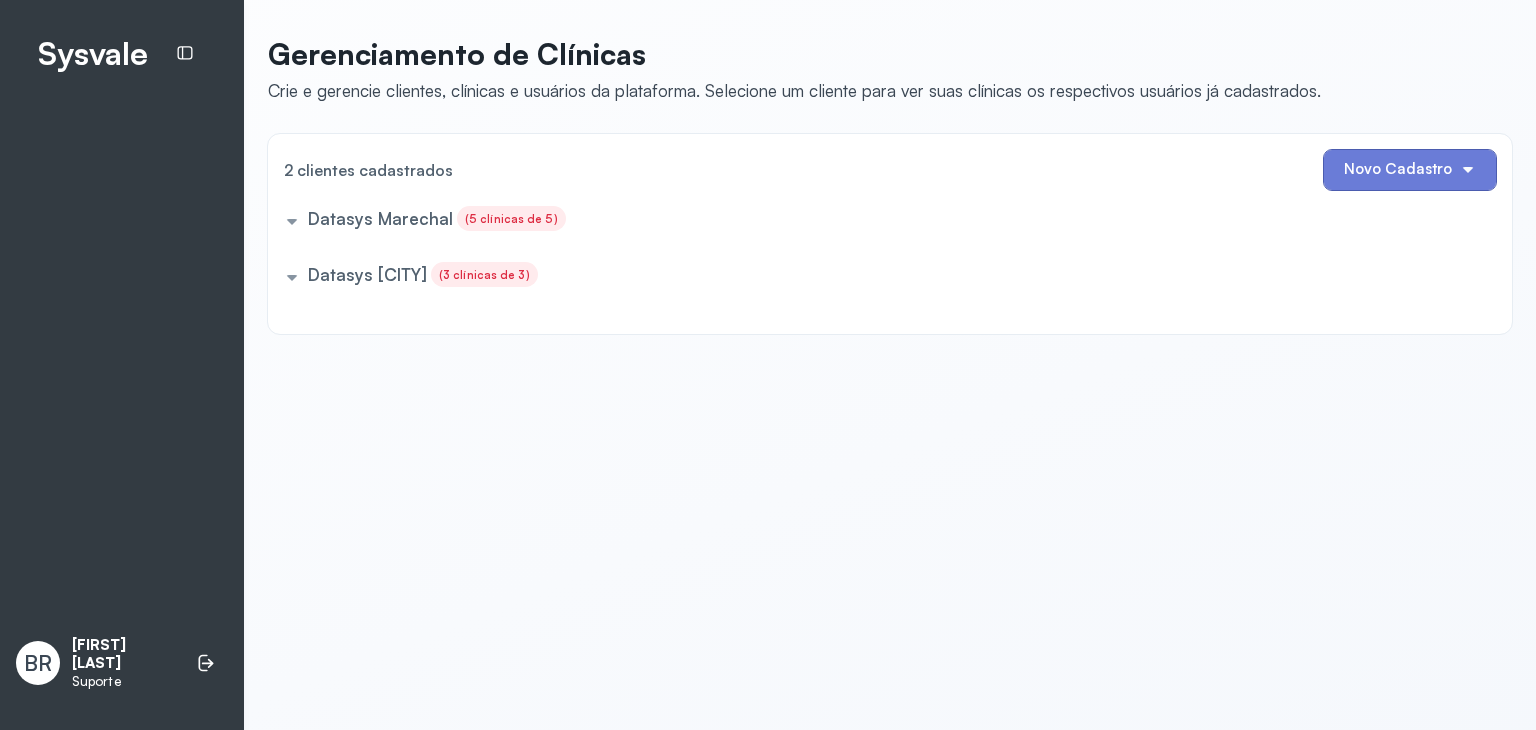 click on "Datasys [CITY] (5 clínicas de 5)" at bounding box center [886, 222] 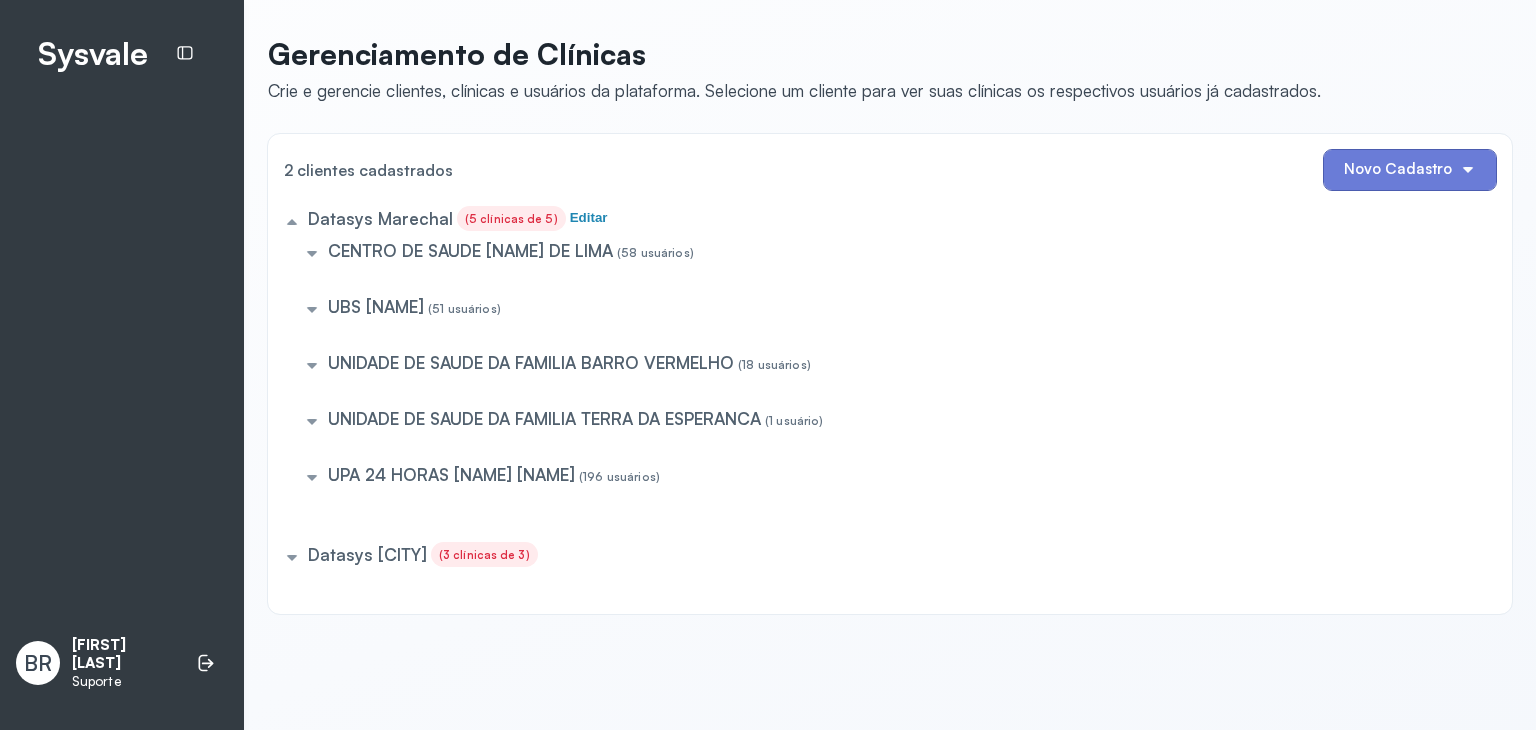 click on "UNIDADE DE SAUDE DA FAMILIA BARRO VERMELHO" at bounding box center [470, 250] 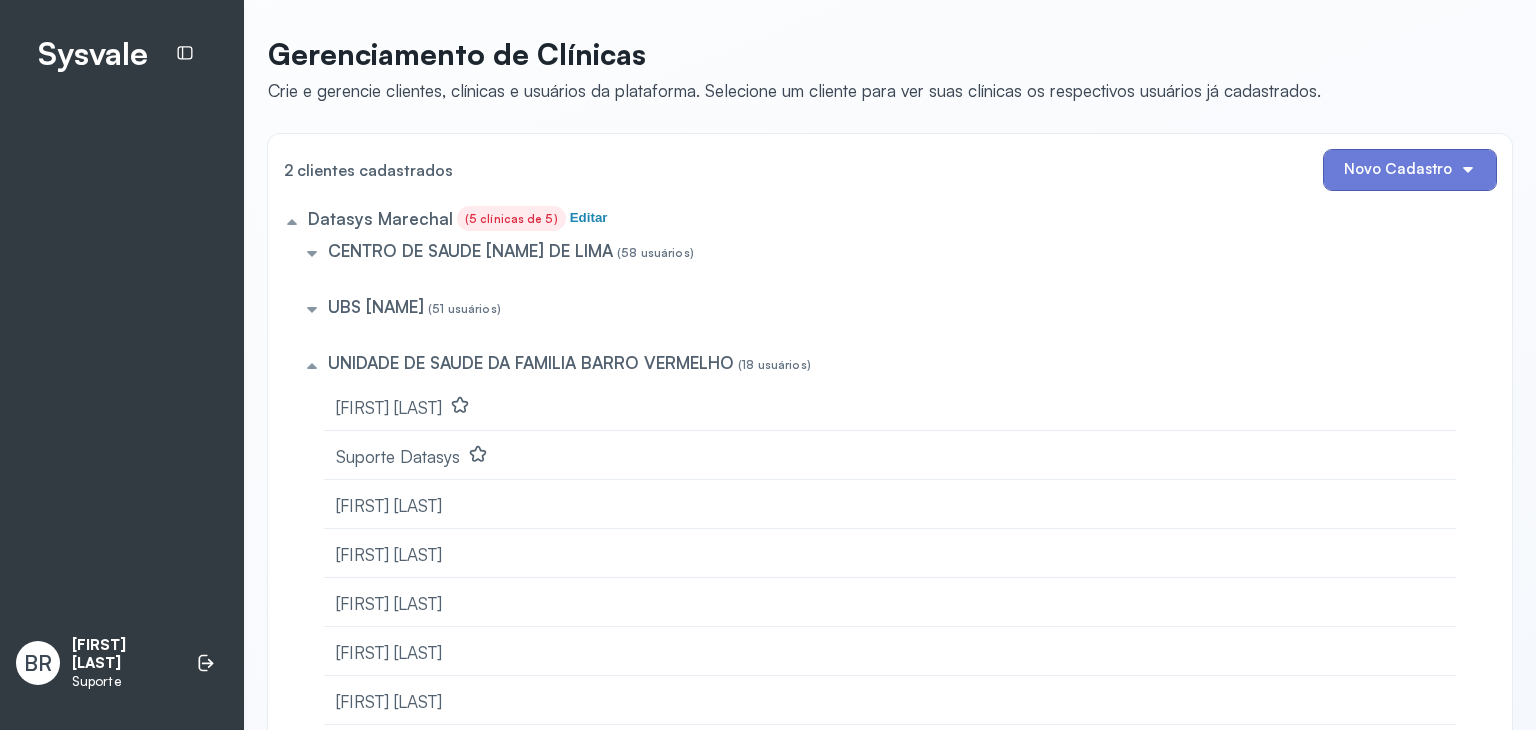click on "UNIDADE DE SAUDE DA FAMILIA BARRO VERMELHO" at bounding box center [470, 250] 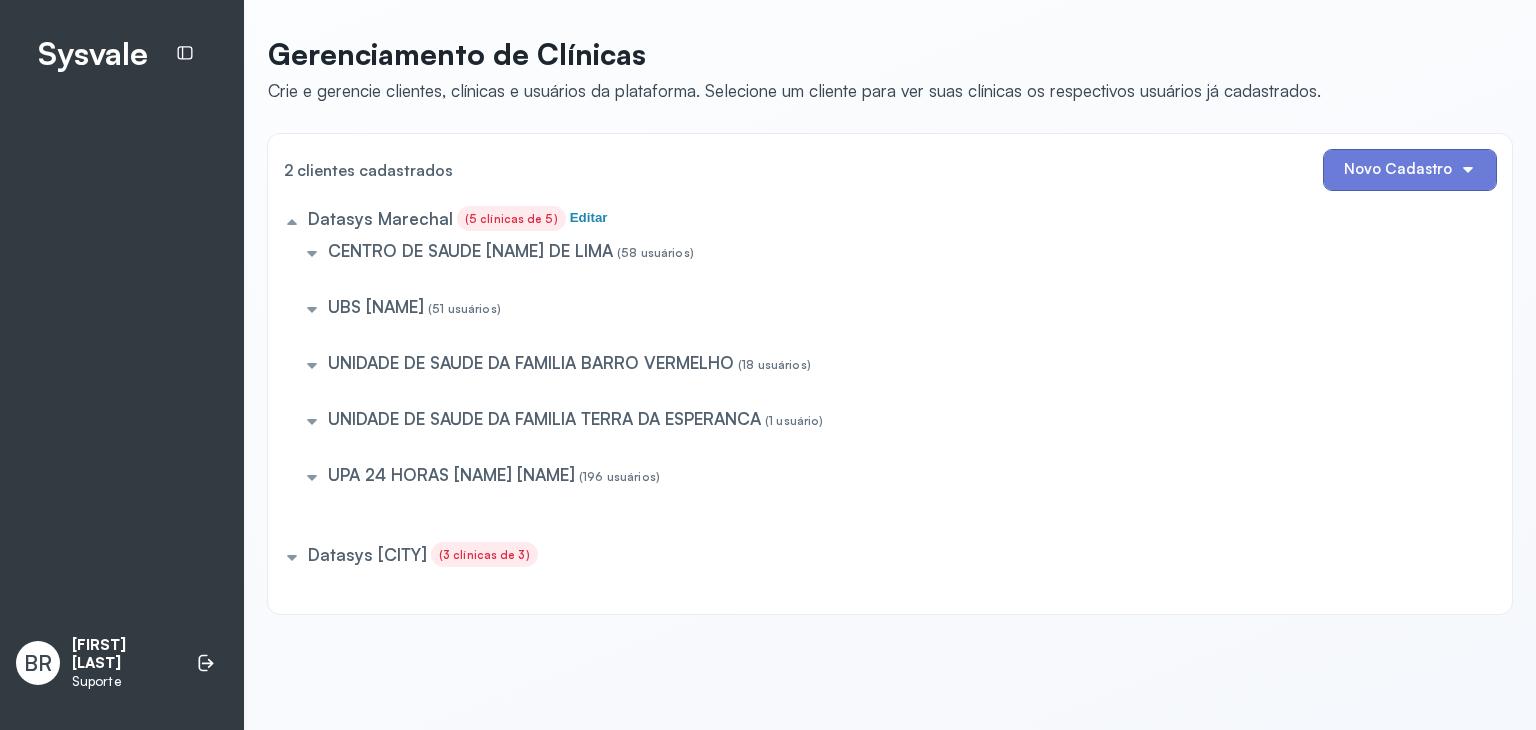 click on "UNIDADE DE SAUDE DA FAMILIA BARRO VERMELHO" at bounding box center (470, 250) 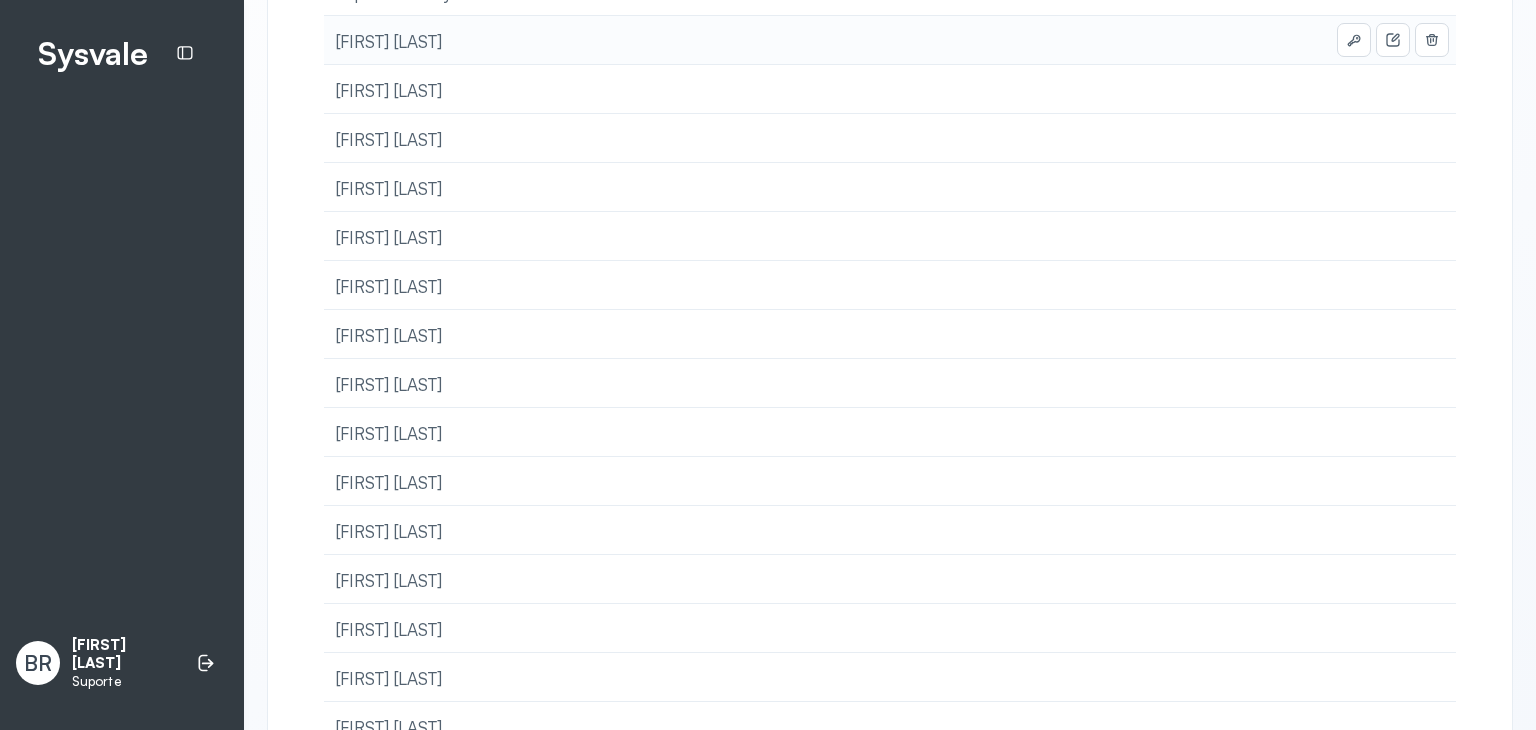scroll, scrollTop: 100, scrollLeft: 0, axis: vertical 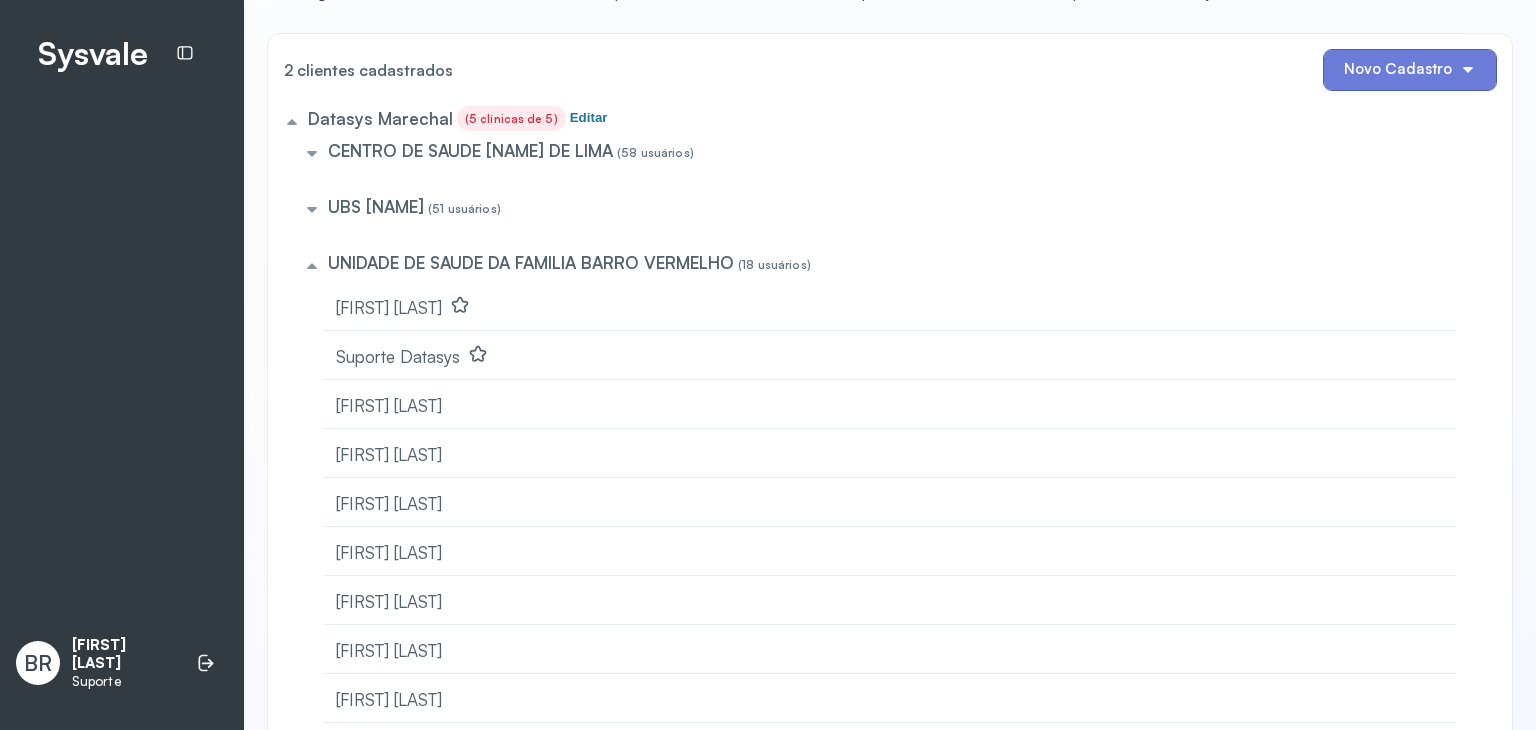 click on "Editar" at bounding box center [589, 117] 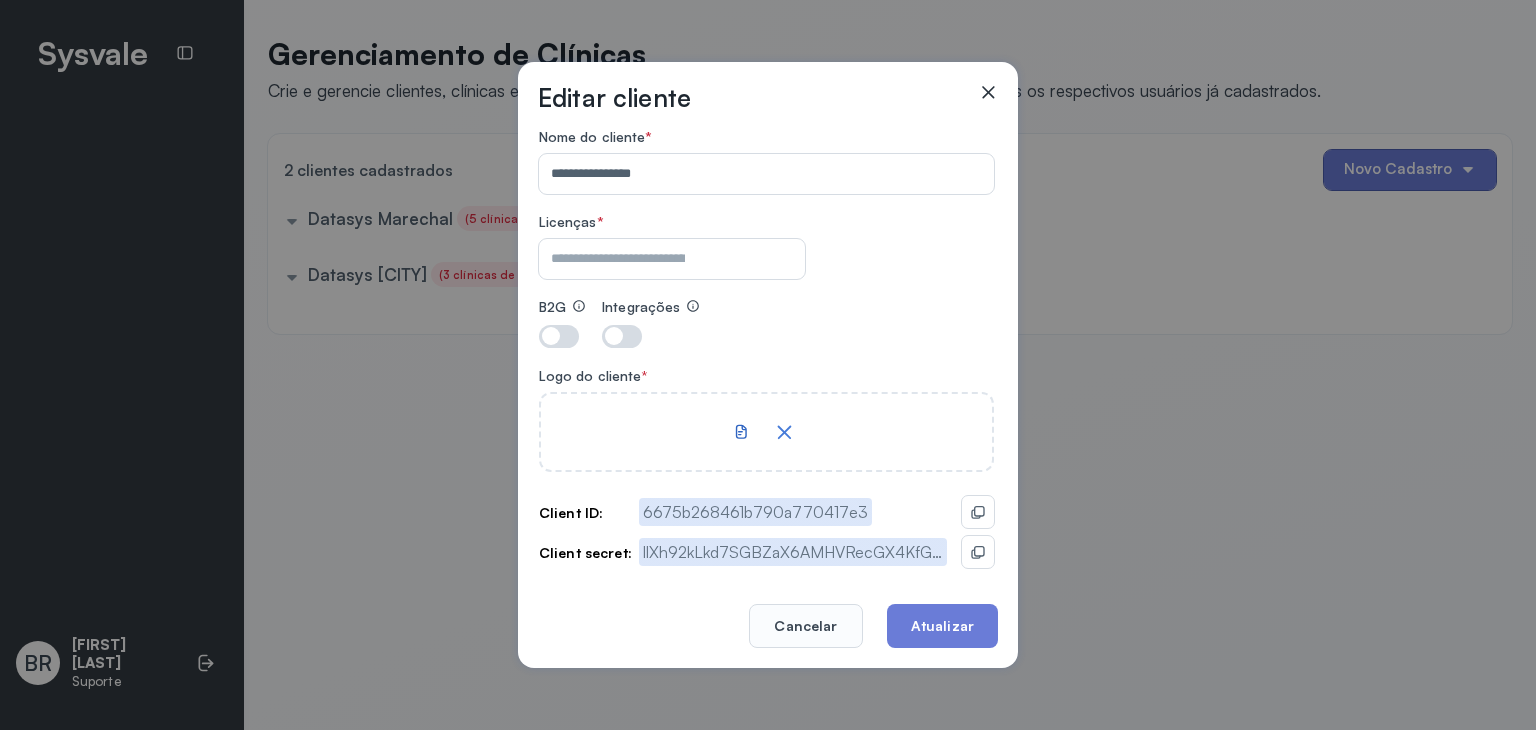 scroll, scrollTop: 0, scrollLeft: 0, axis: both 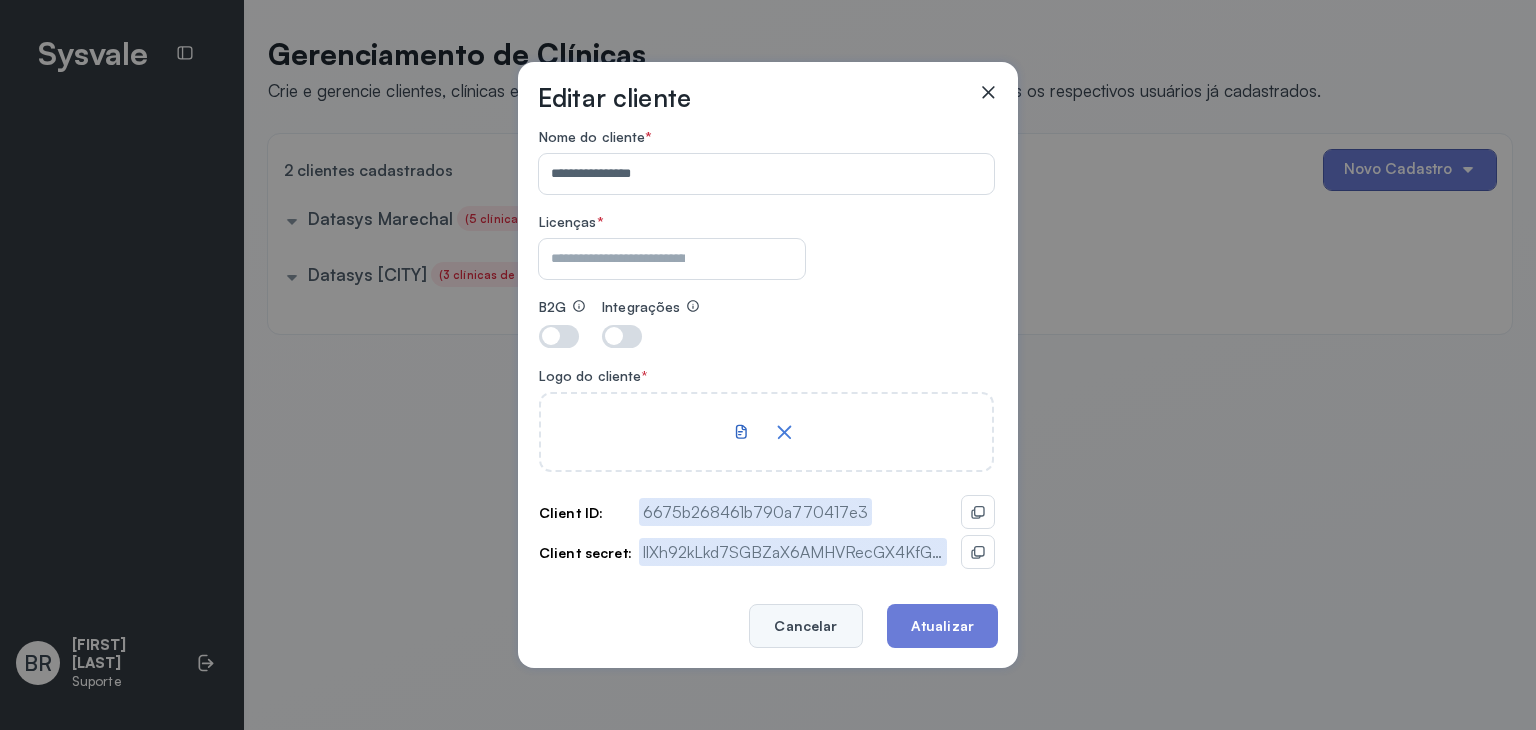 click on "Cancelar" 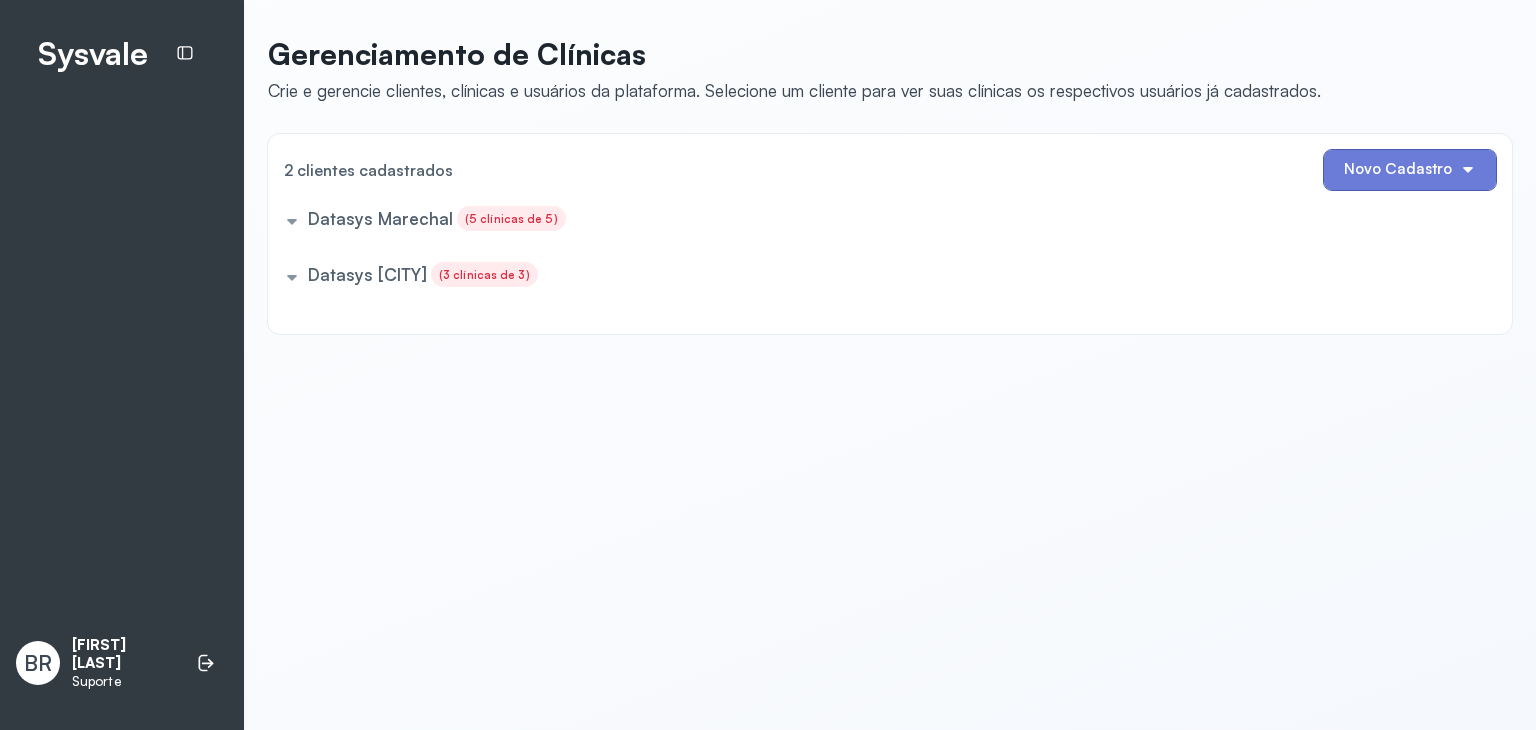 click on "Datasys [CITY] (5 clínicas de 5)" 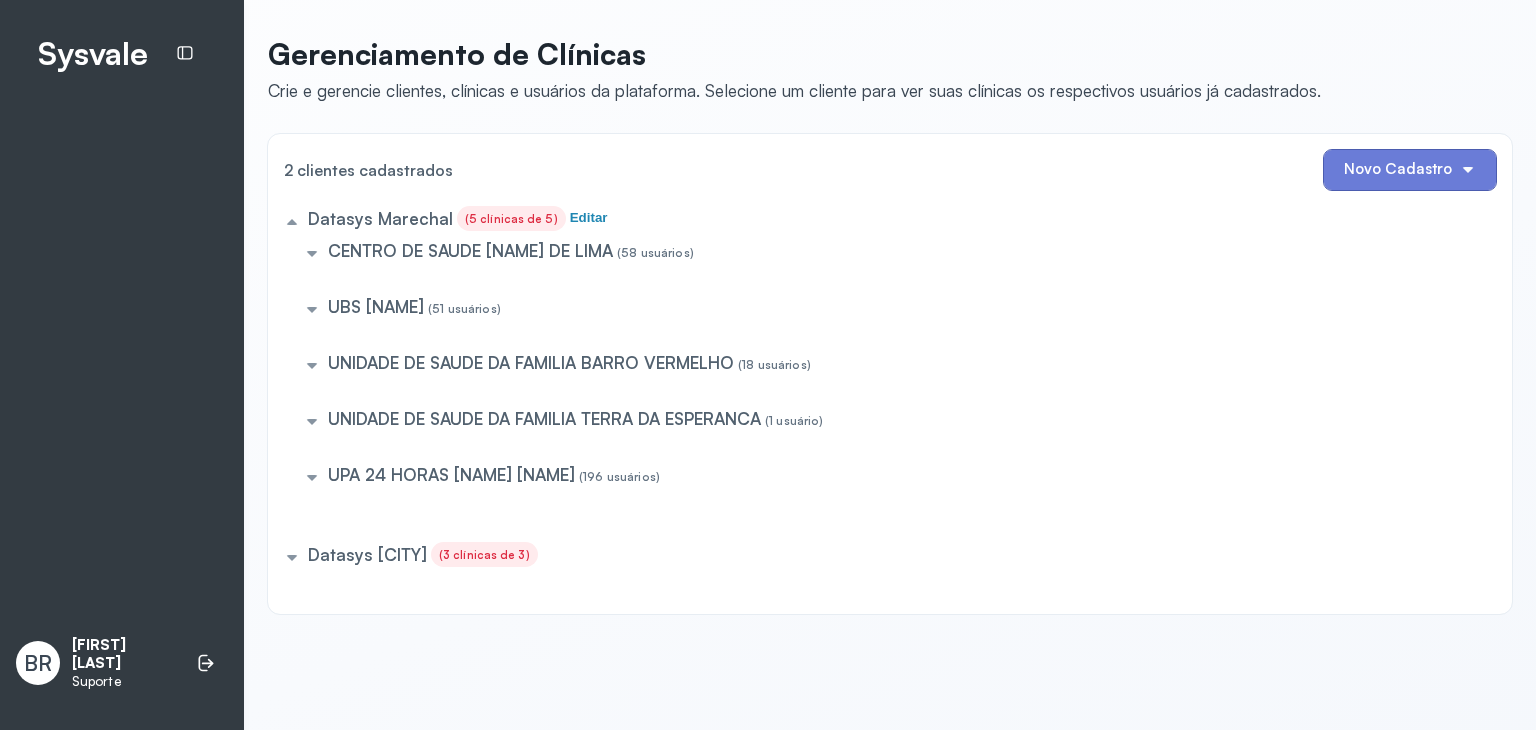 click on "UNIDADE DE SAUDE DA FAMILIA BARRO VERMELHO" at bounding box center (470, 250) 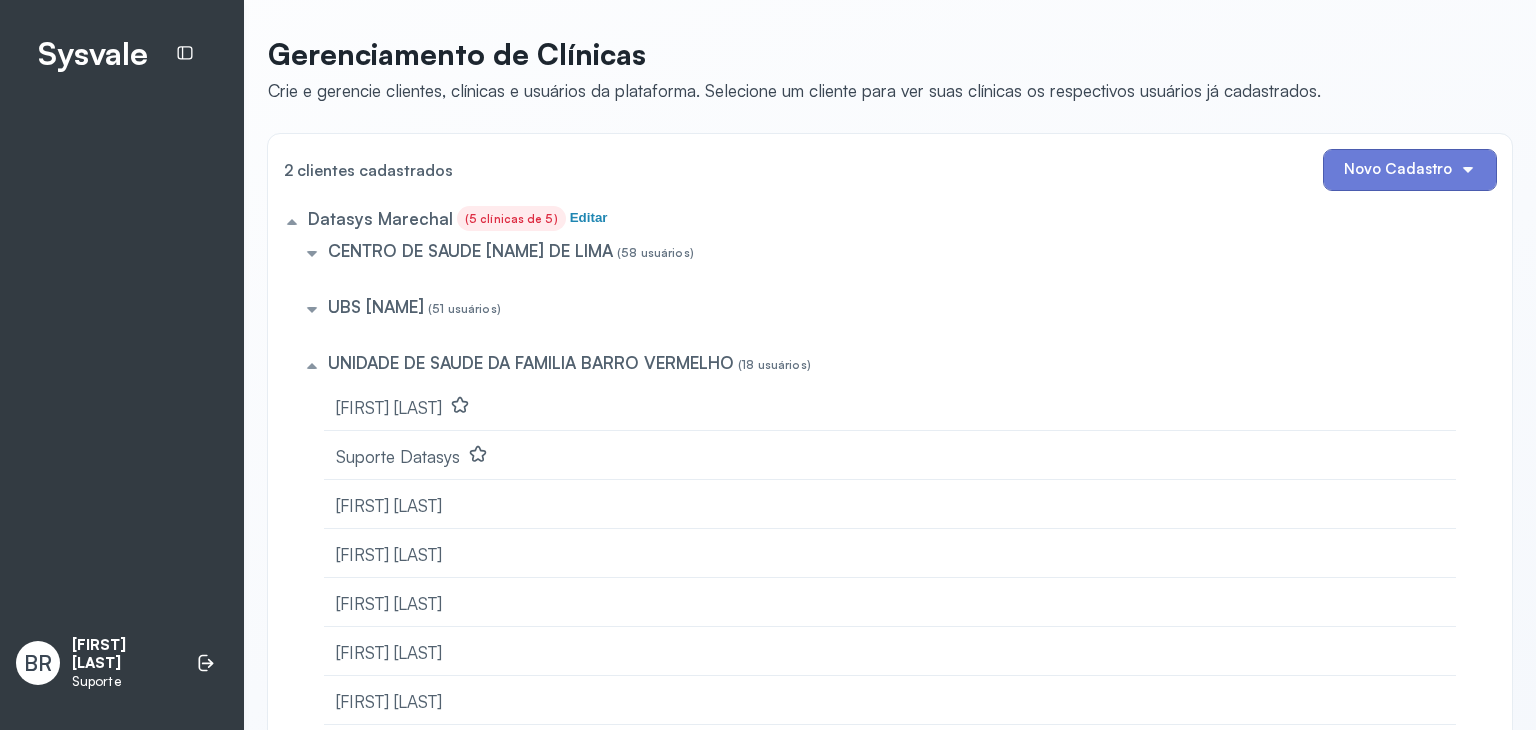 click on "UNIDADE DE SAUDE DA FAMILIA BARRO VERMELHO" at bounding box center (470, 250) 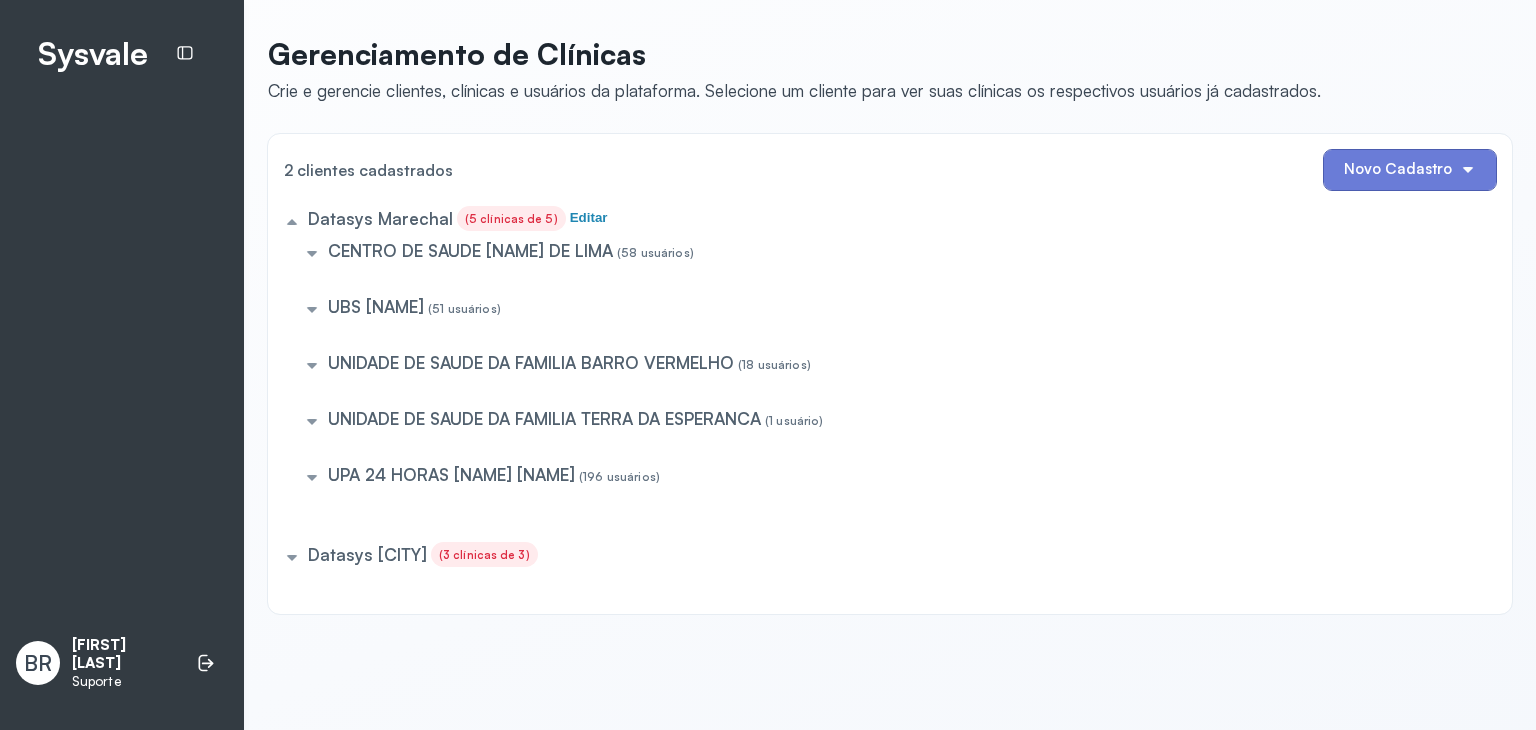 click on "UNIDADE DE SAUDE DA FAMILIA BARRO VERMELHO" at bounding box center (470, 250) 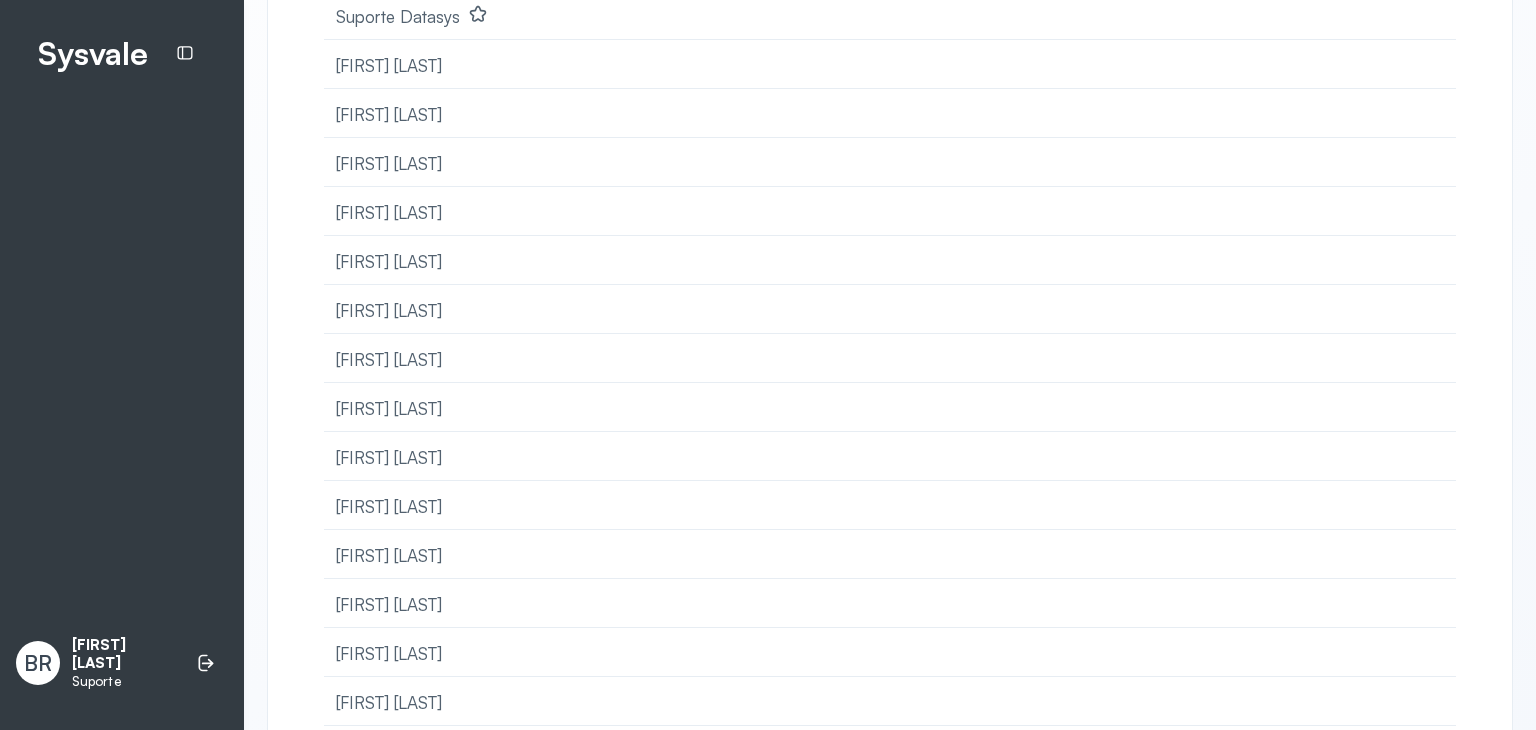 scroll, scrollTop: 0, scrollLeft: 0, axis: both 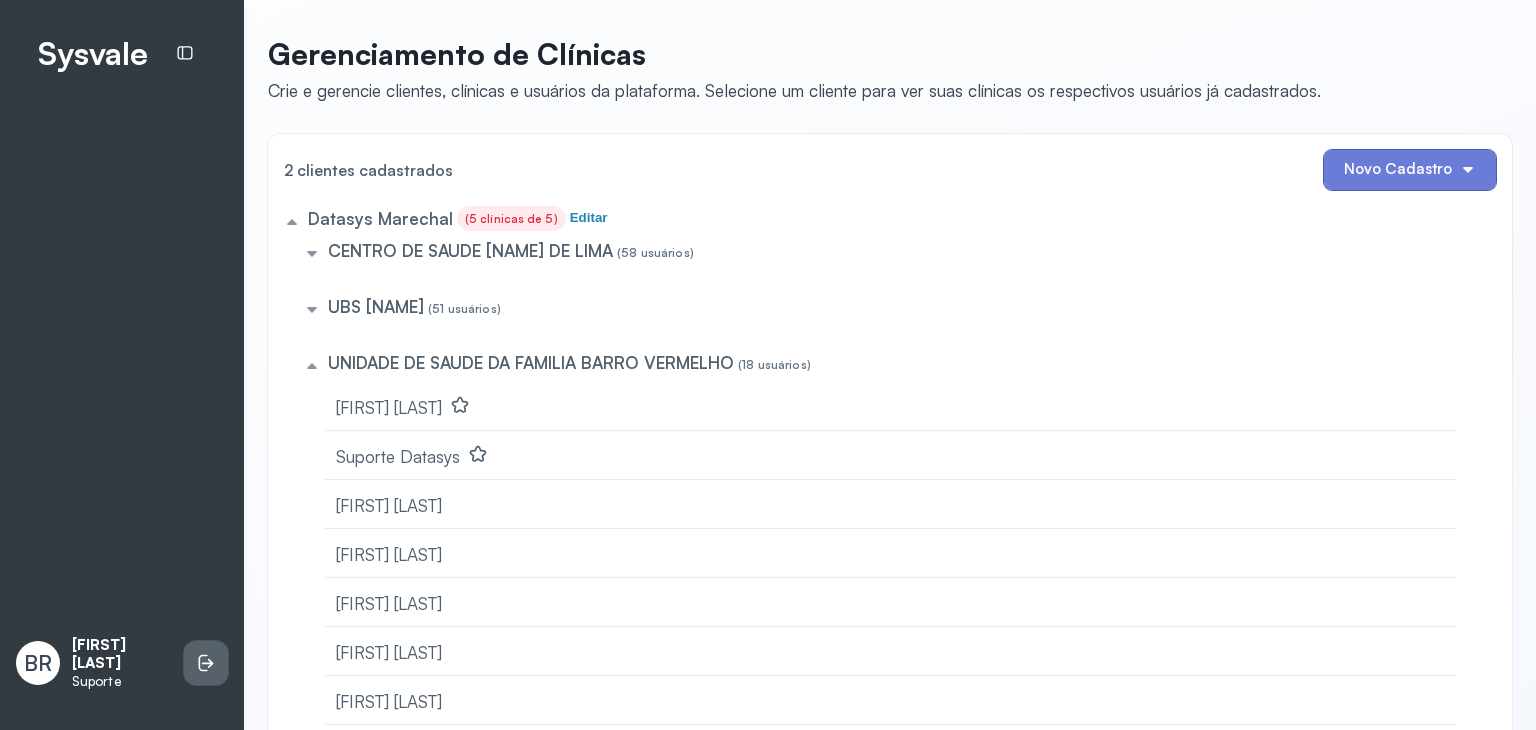 click at bounding box center [206, 663] 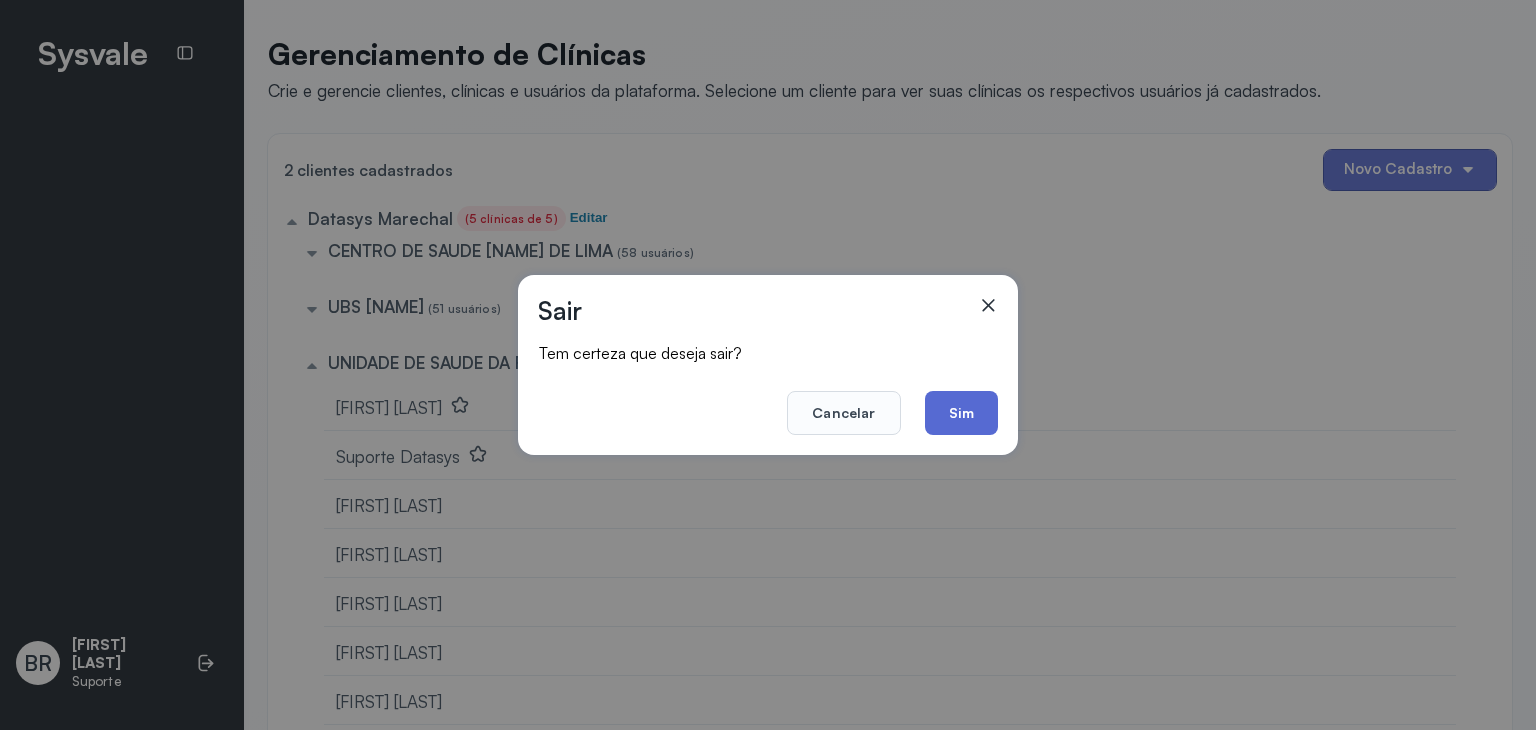 click on "Sim" 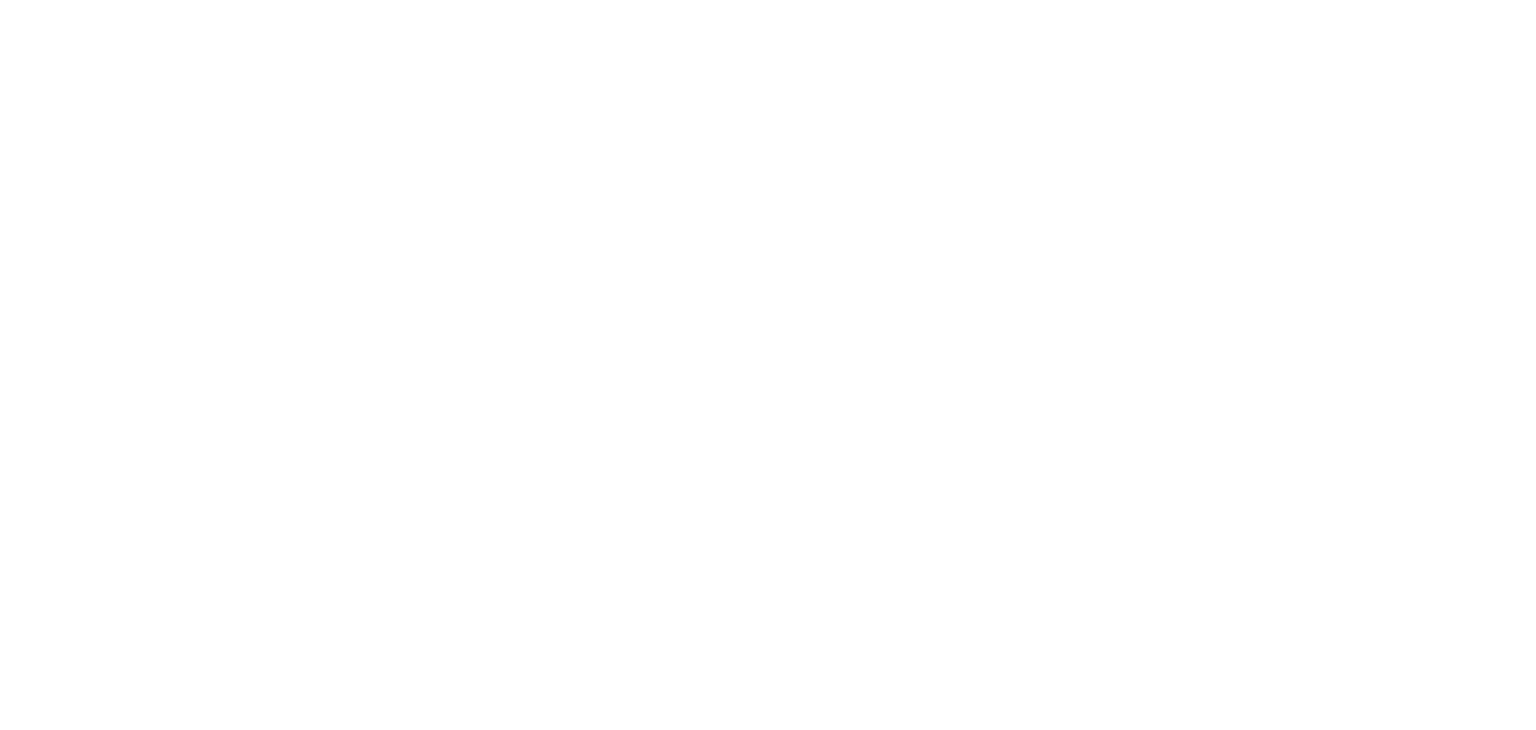 scroll, scrollTop: 0, scrollLeft: 0, axis: both 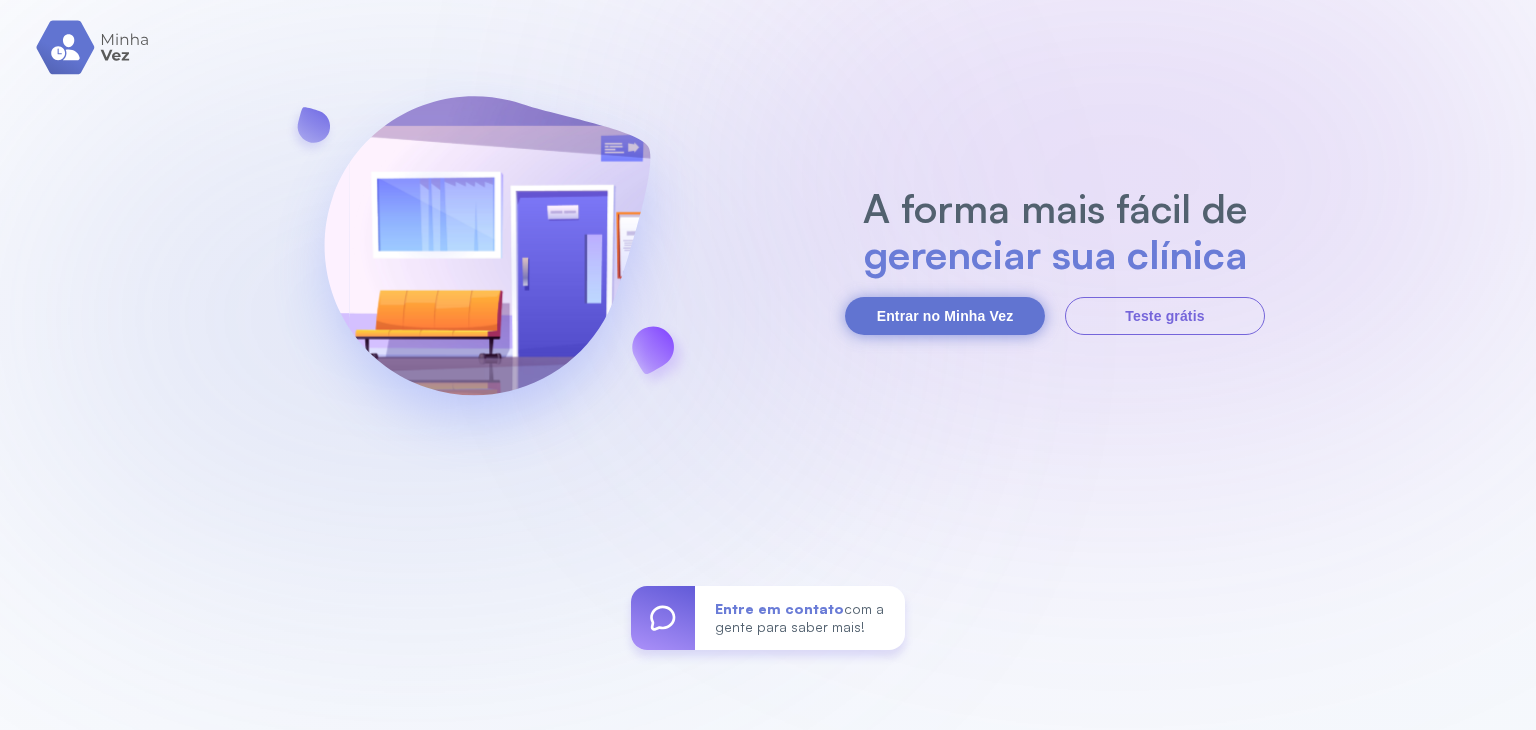 click on "Entrar no Minha Vez" at bounding box center [945, 316] 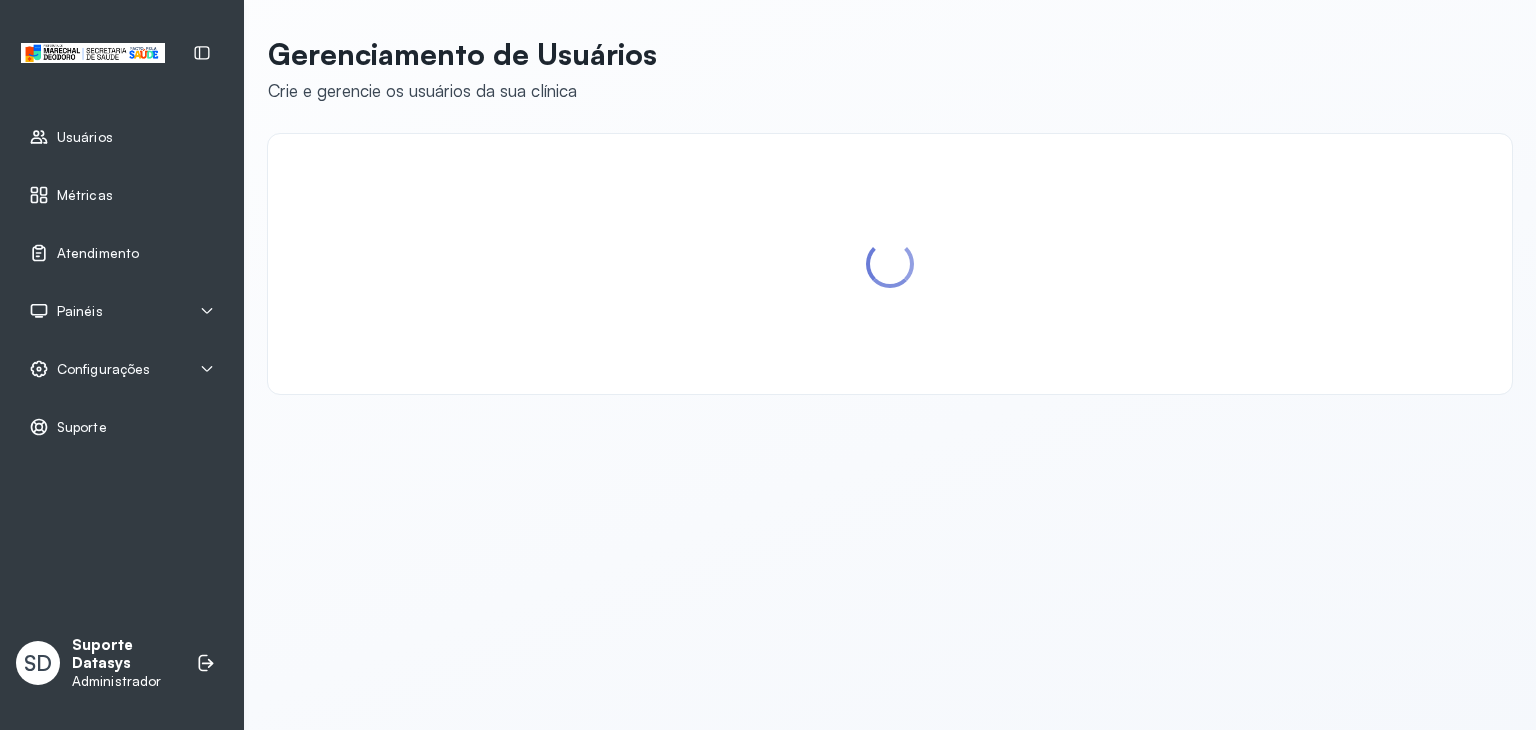 scroll, scrollTop: 0, scrollLeft: 0, axis: both 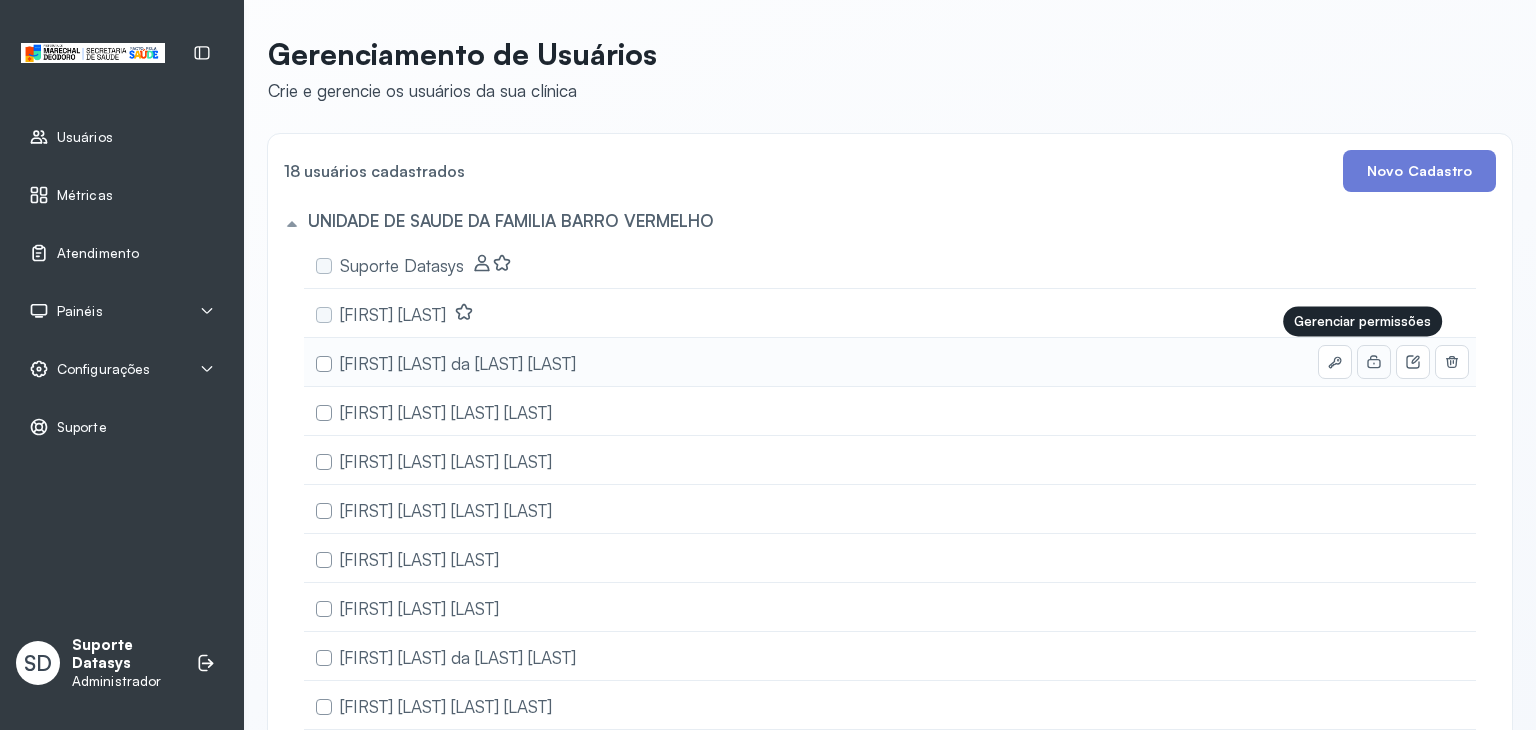 click 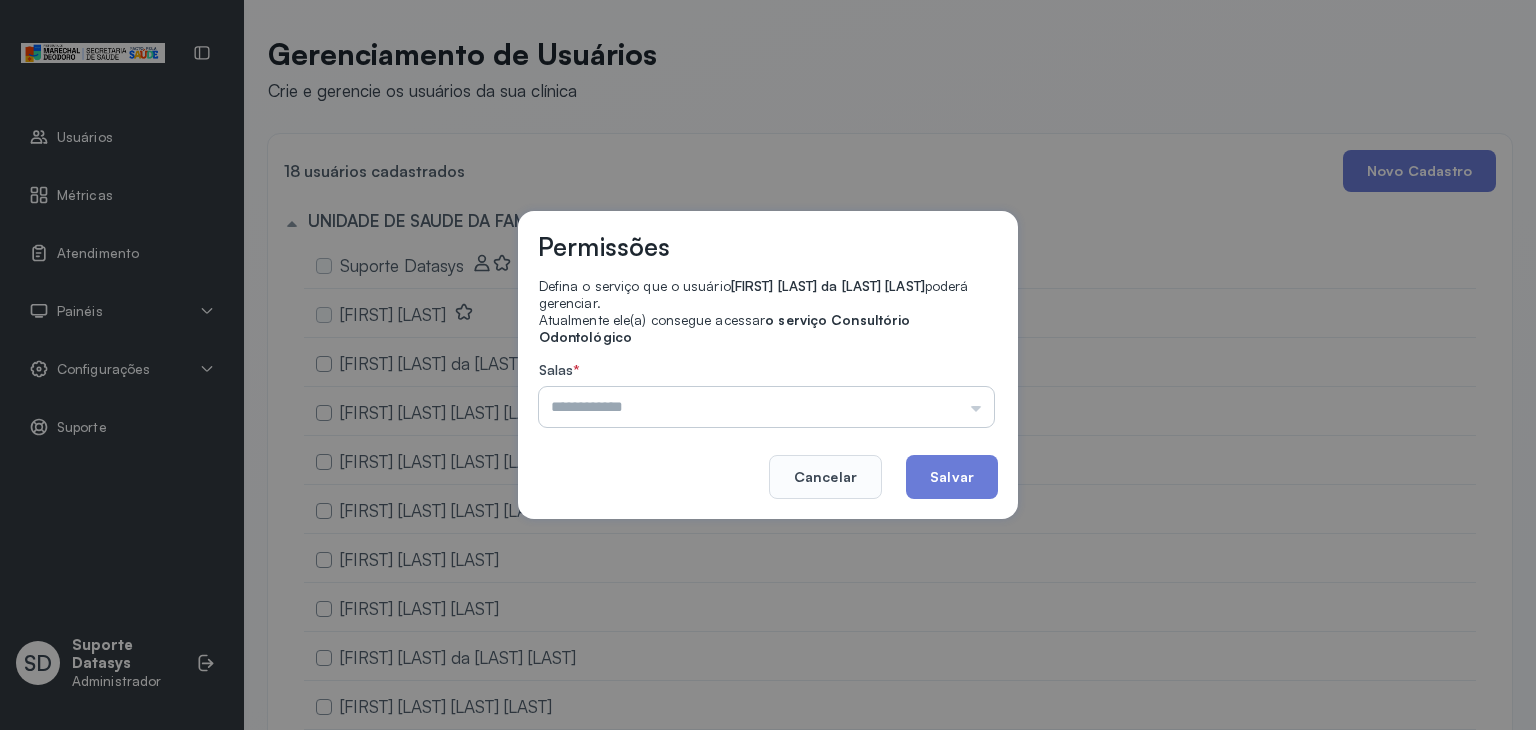 click at bounding box center (766, 407) 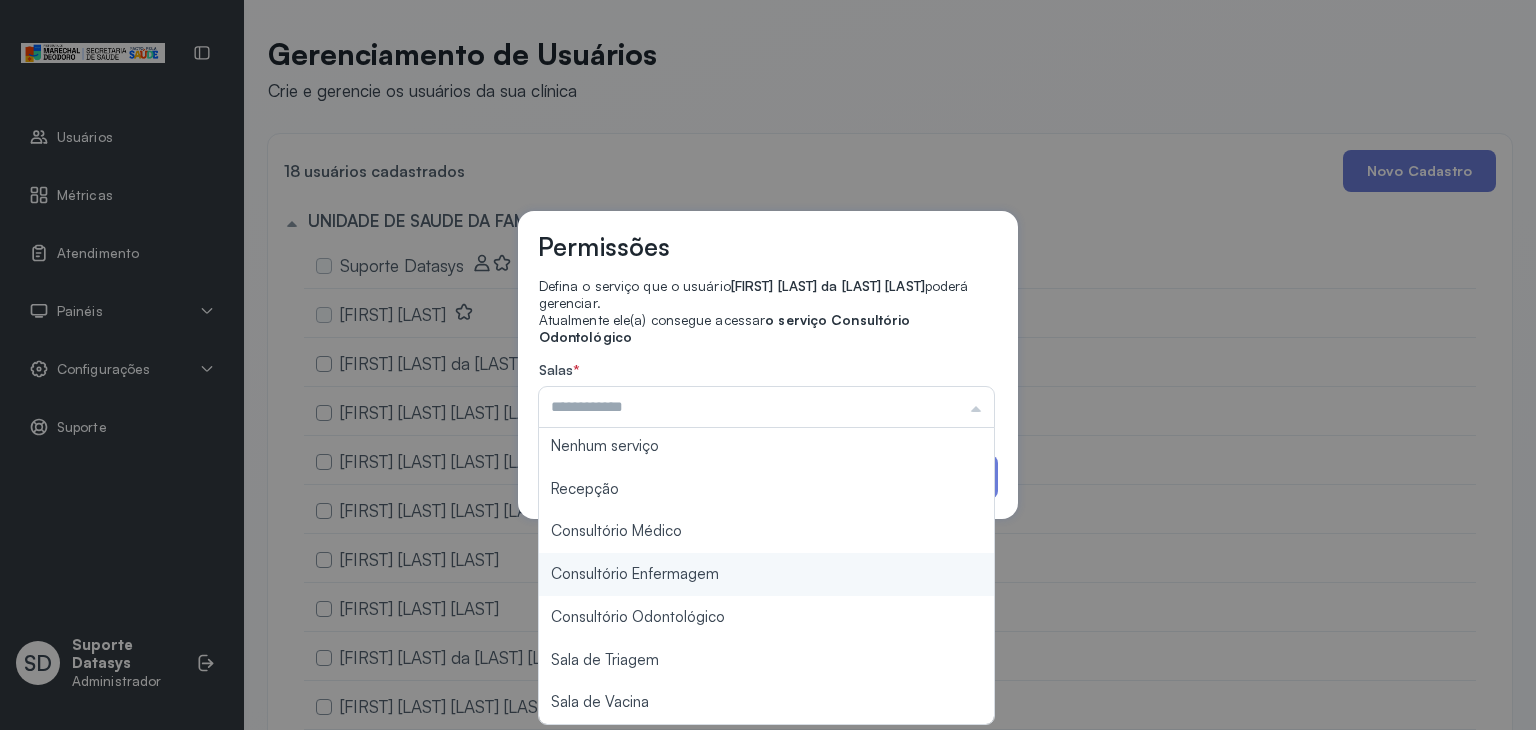 scroll, scrollTop: 0, scrollLeft: 0, axis: both 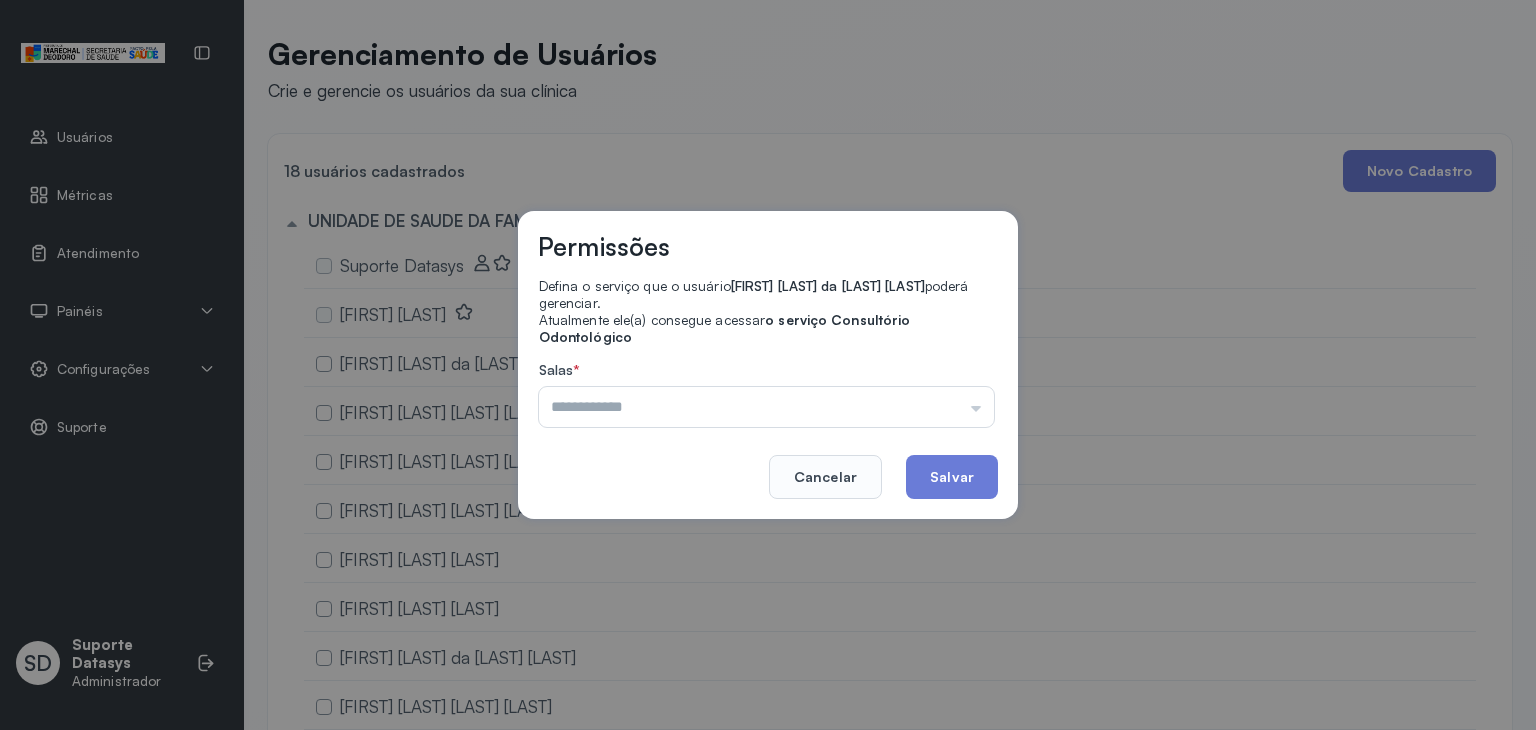 click on "Permissões" 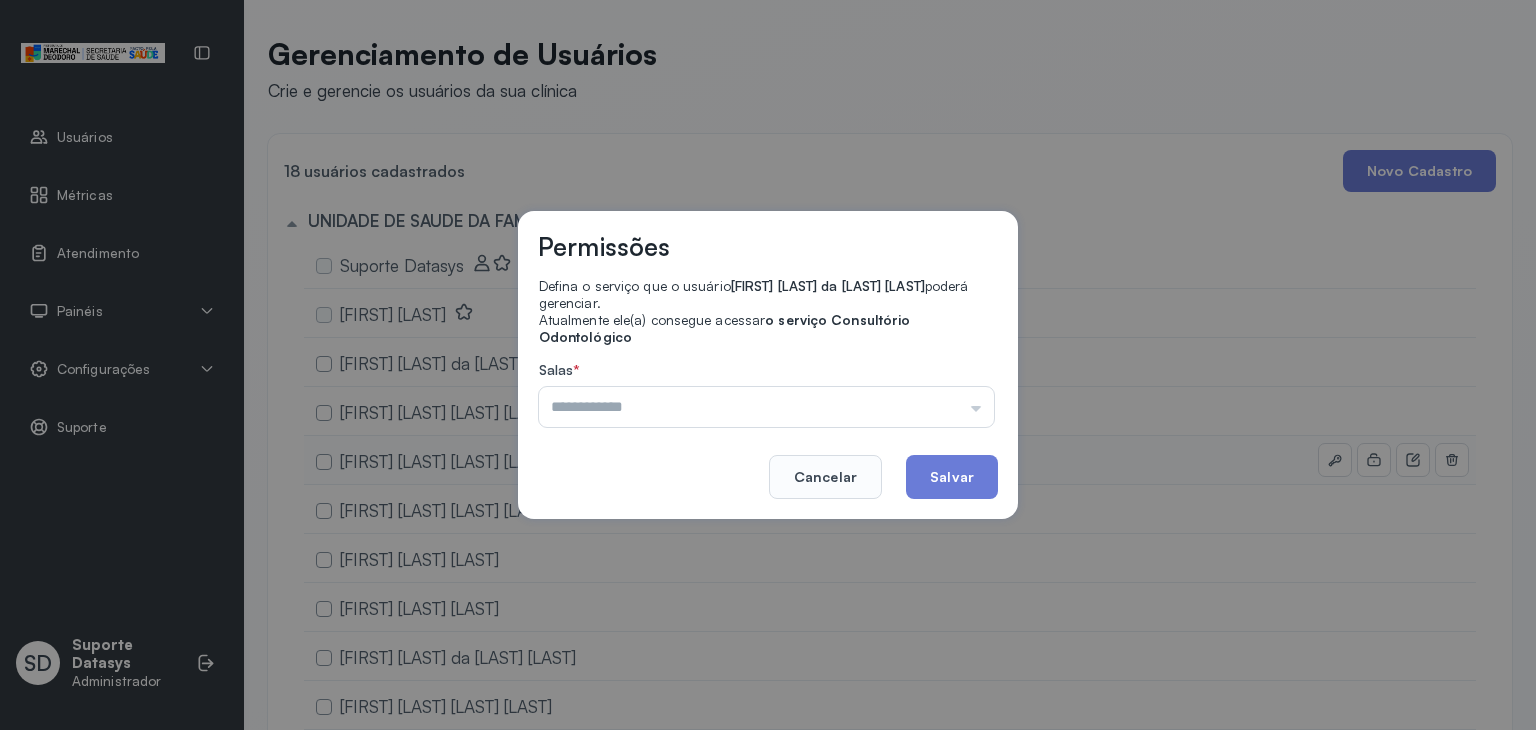 click on "Cancelar" 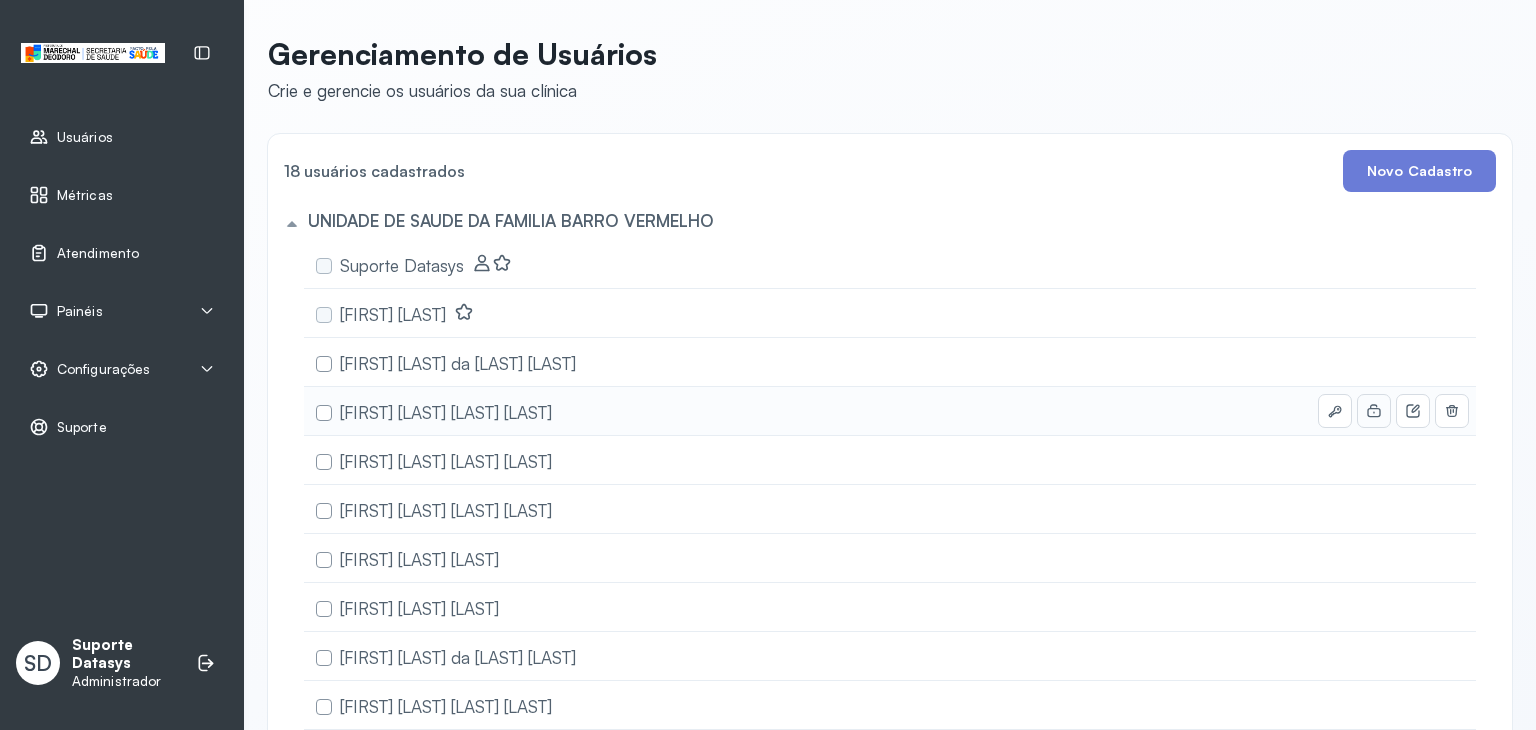 click 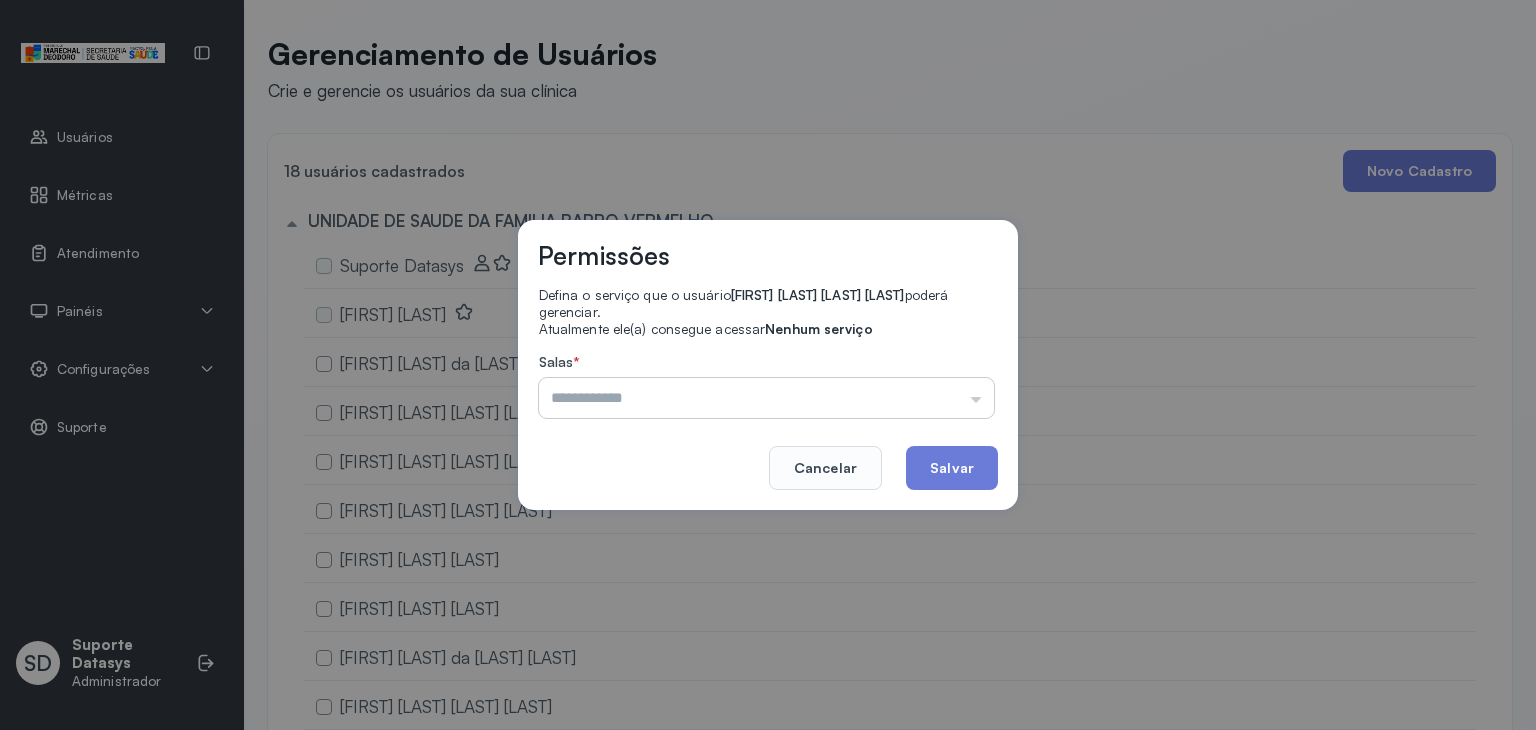 click at bounding box center (766, 398) 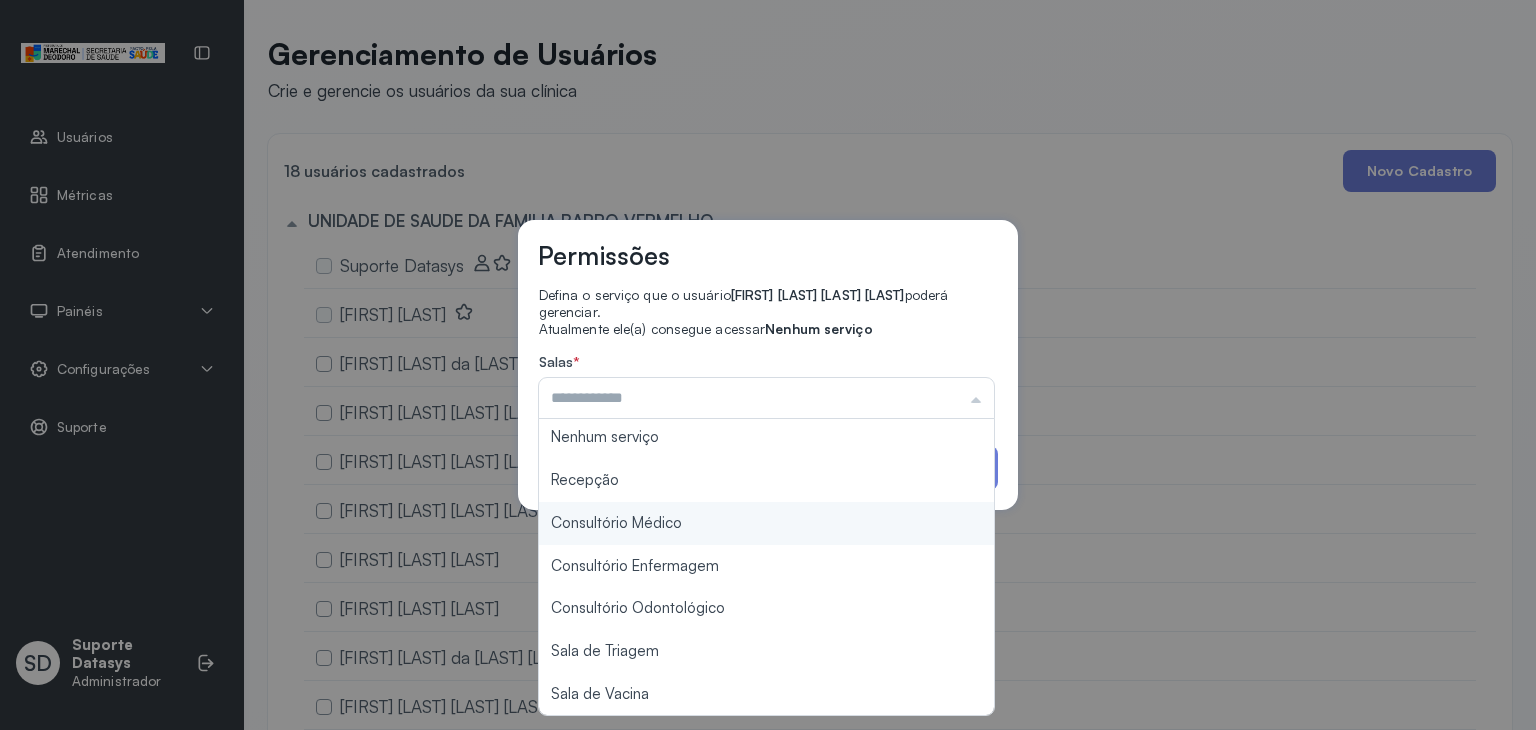 scroll, scrollTop: 0, scrollLeft: 0, axis: both 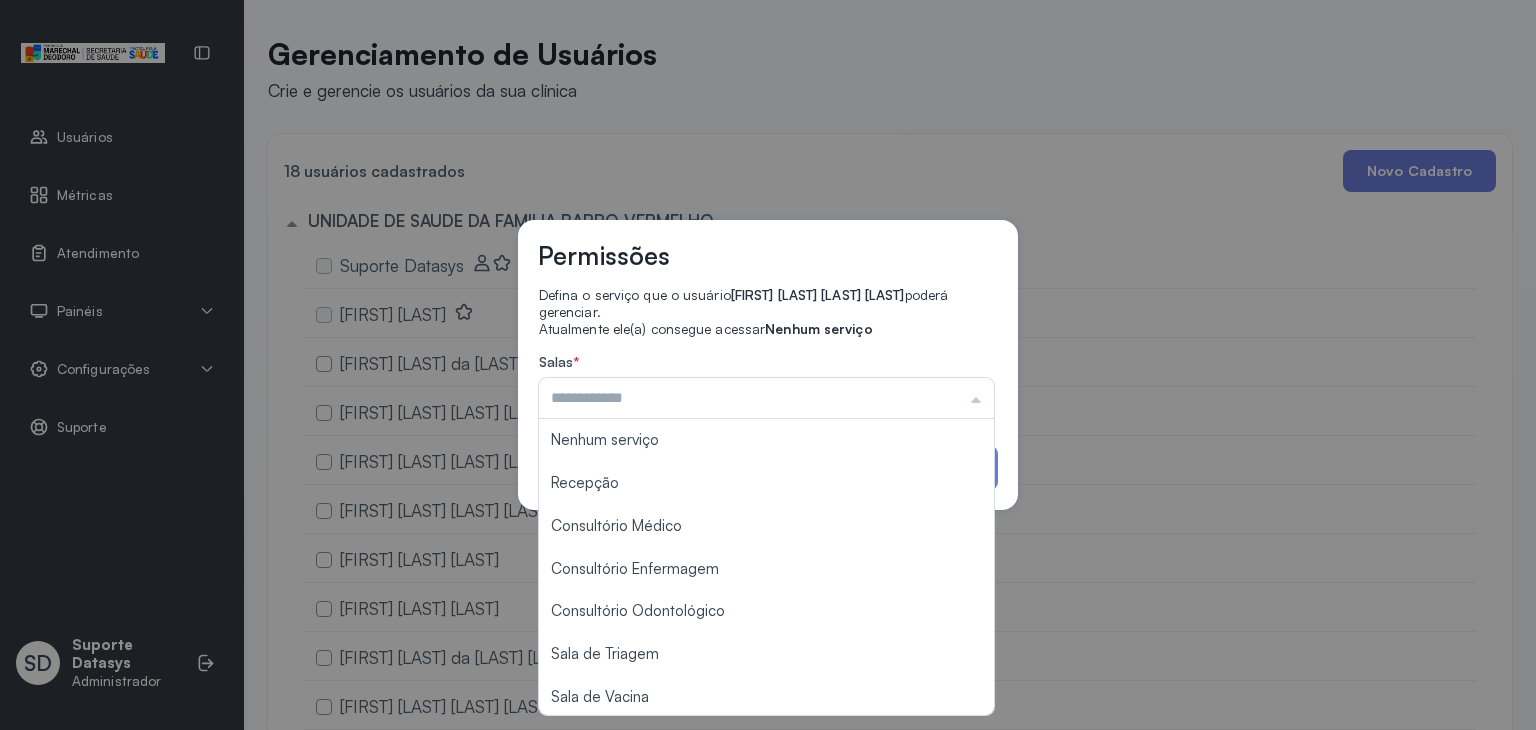 click on "[FIRST] [LAST] [LAST] [LAST] [LAST] [LAST] [LAST] [LAST] [LAST]" at bounding box center (768, 365) 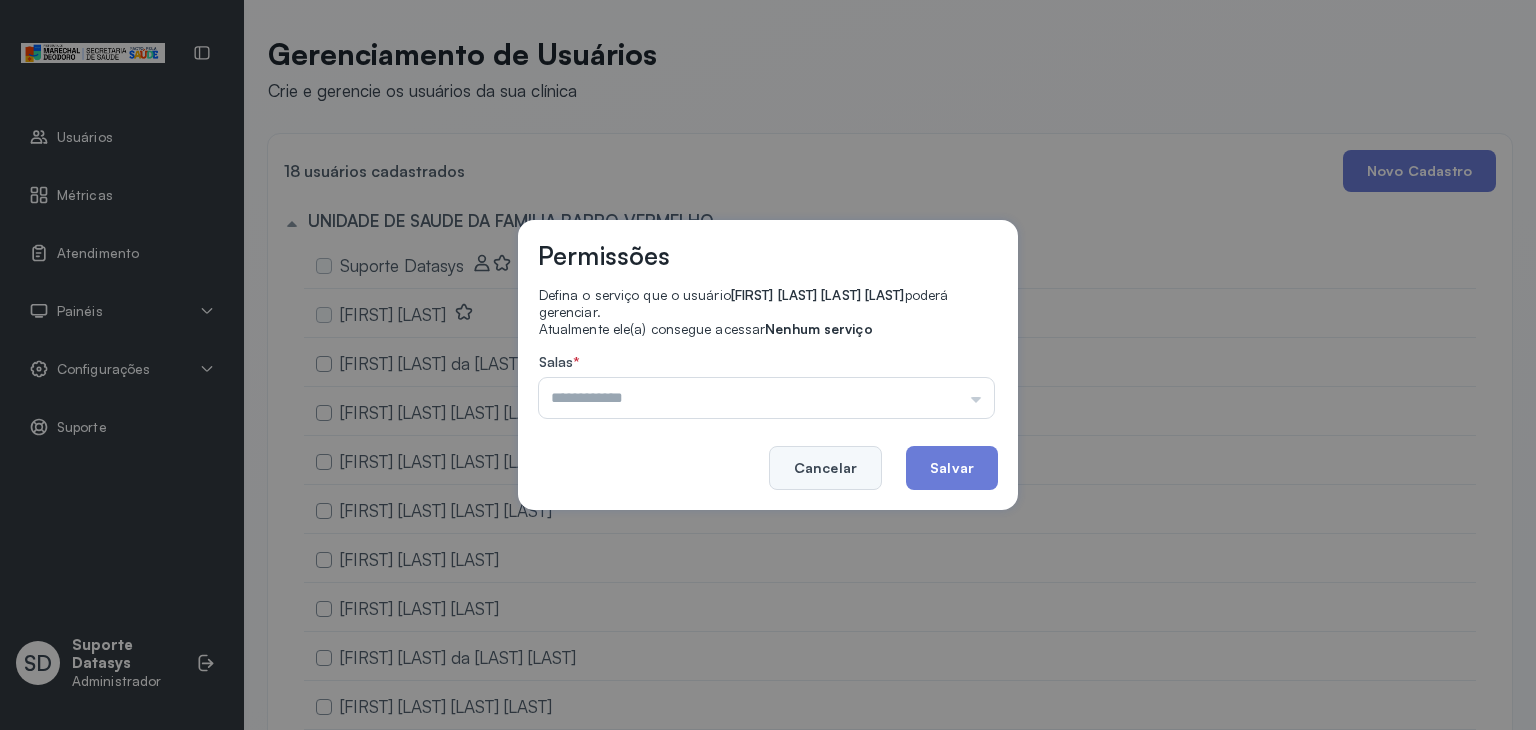 click on "Cancelar" 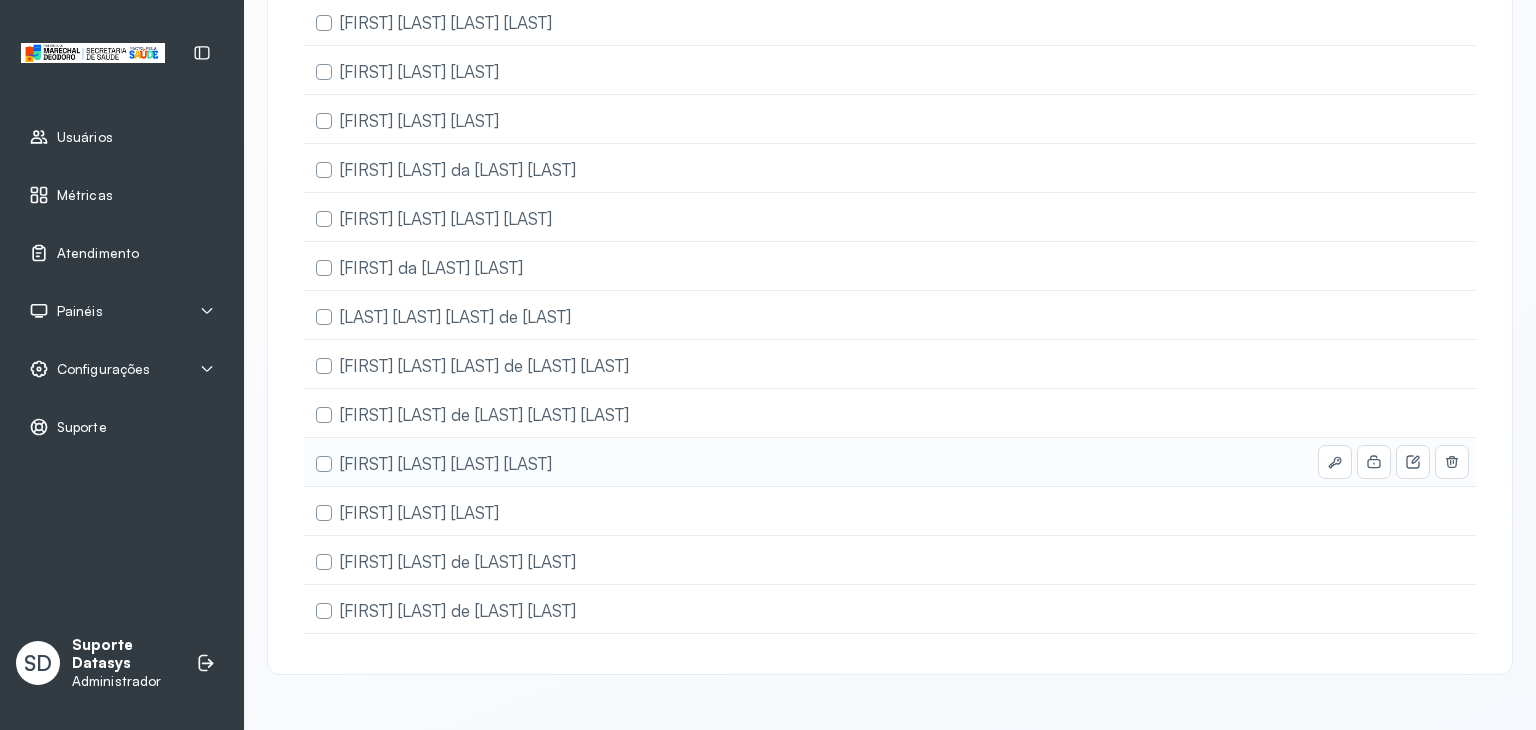 scroll, scrollTop: 500, scrollLeft: 0, axis: vertical 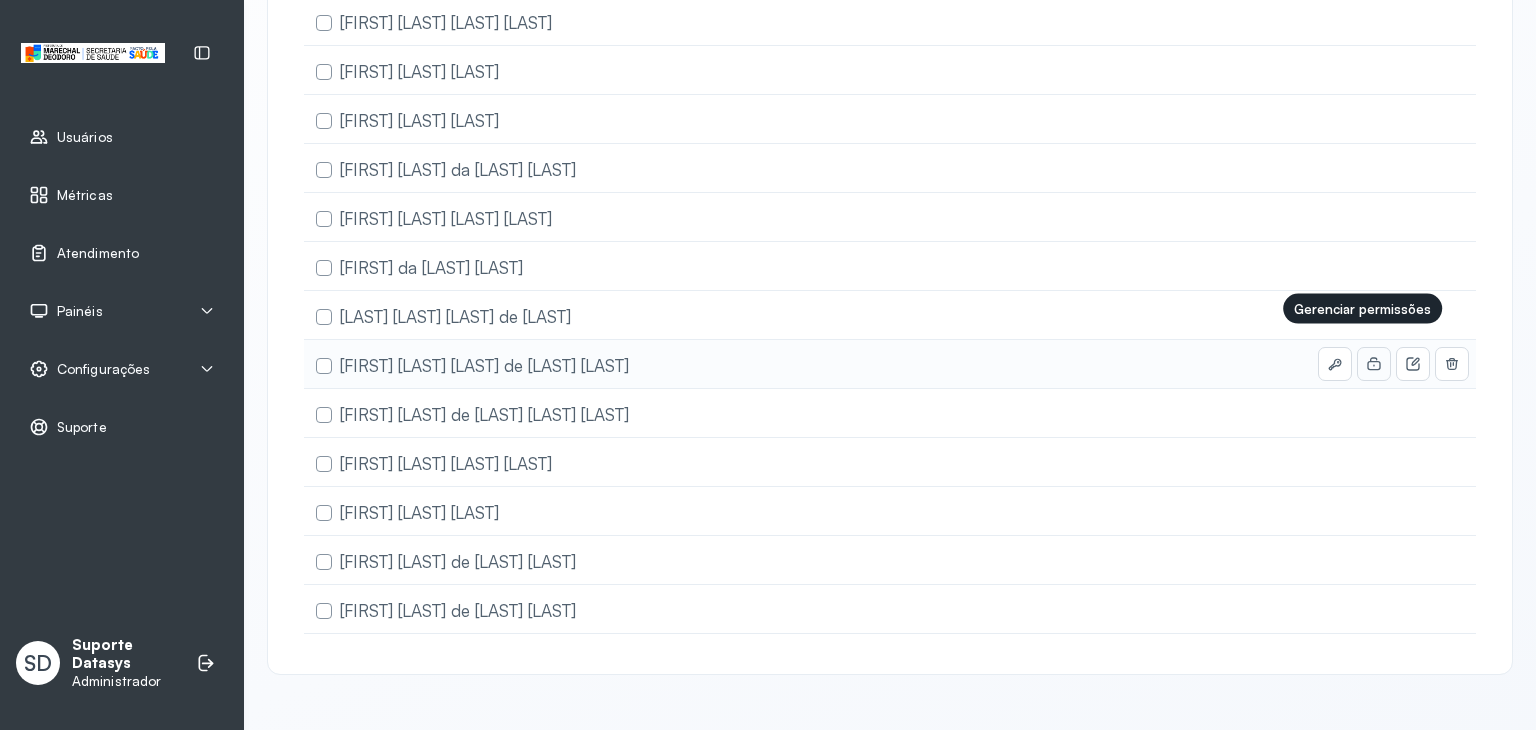 click 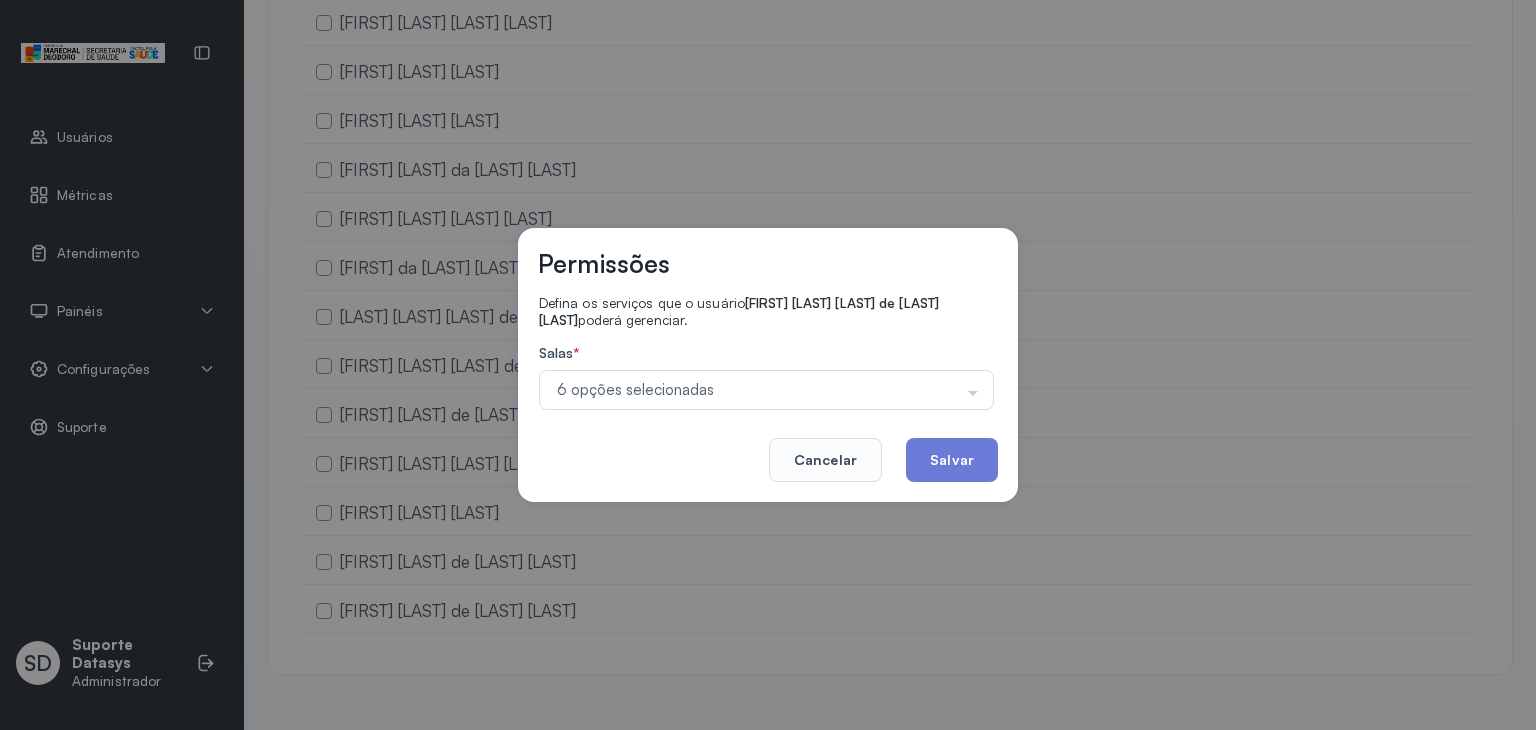 scroll, scrollTop: 0, scrollLeft: 0, axis: both 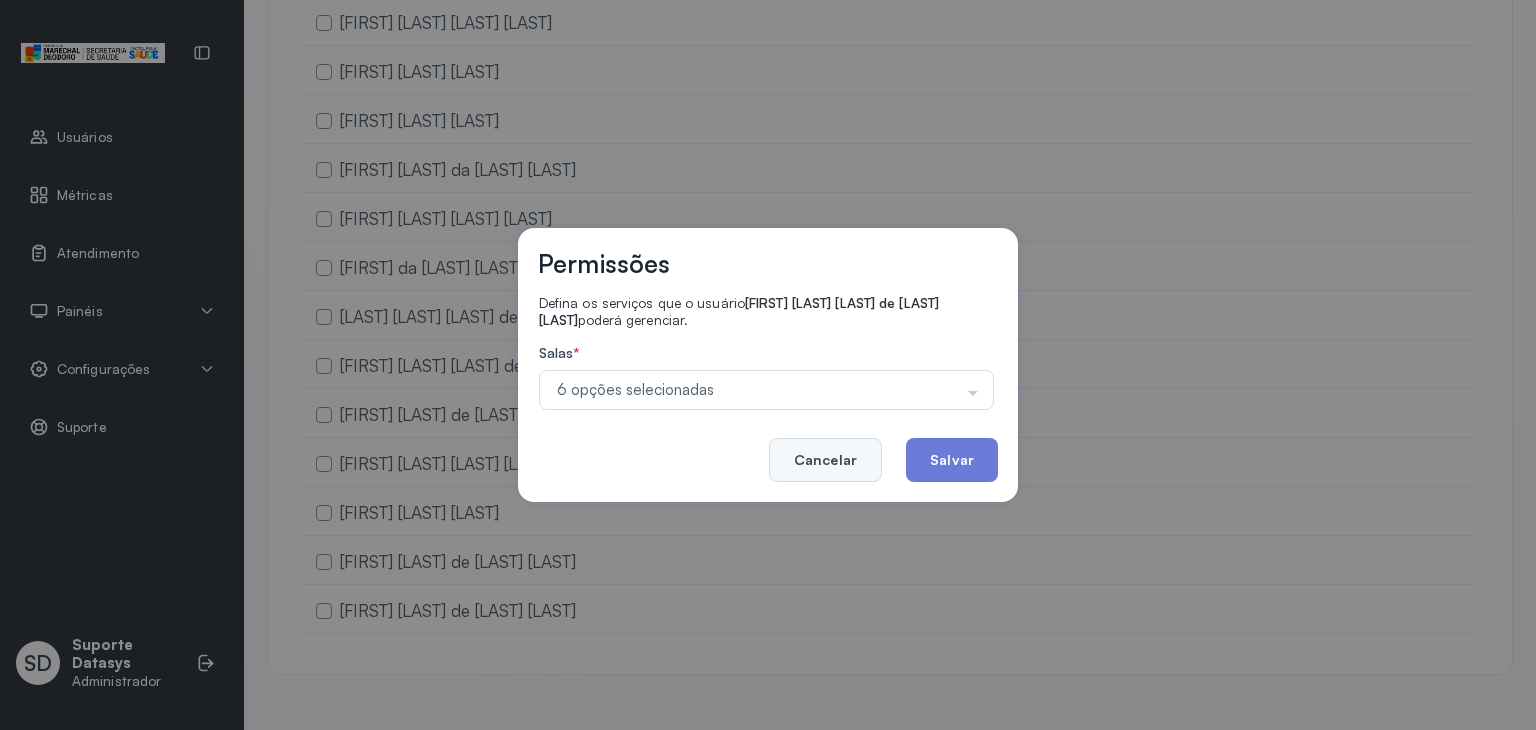 click on "Cancelar" 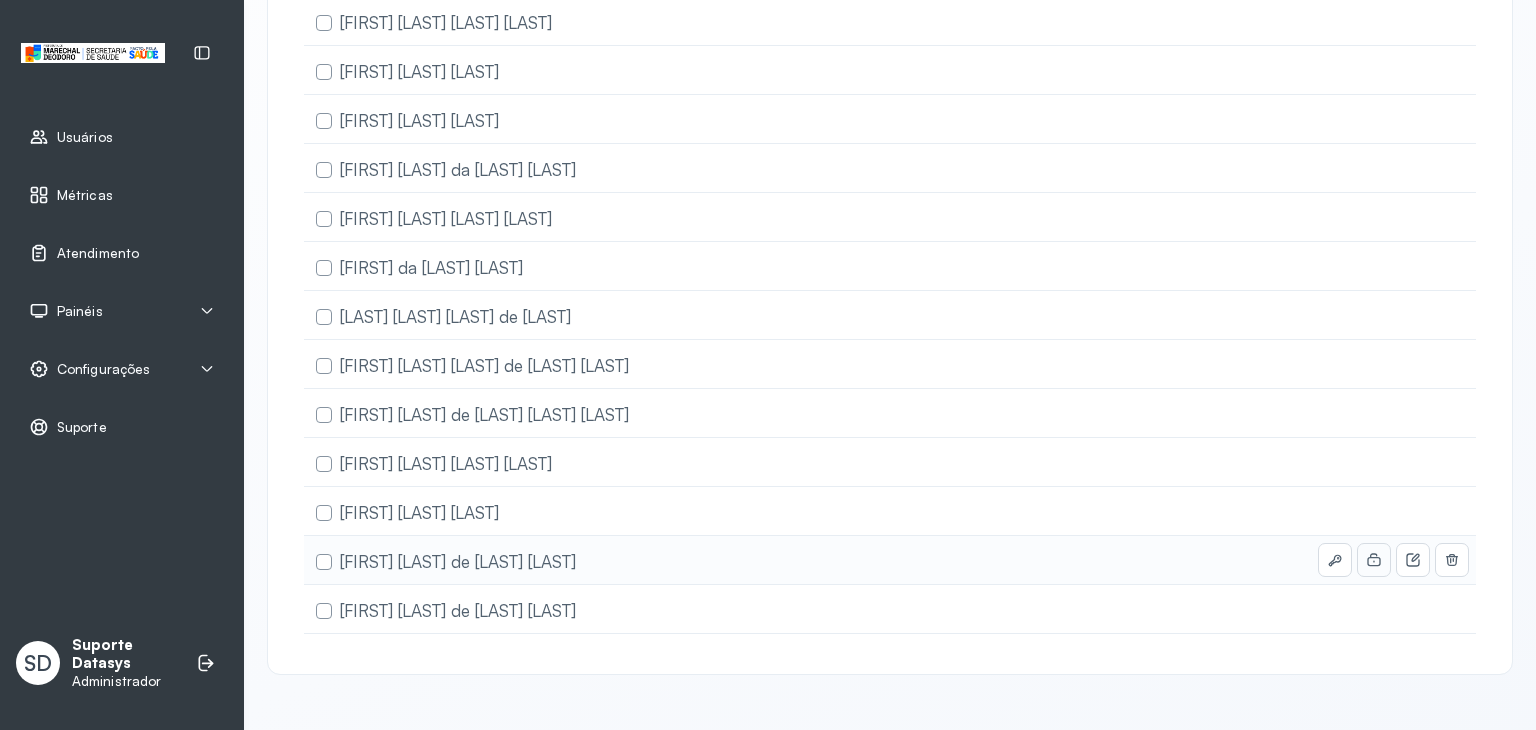 click 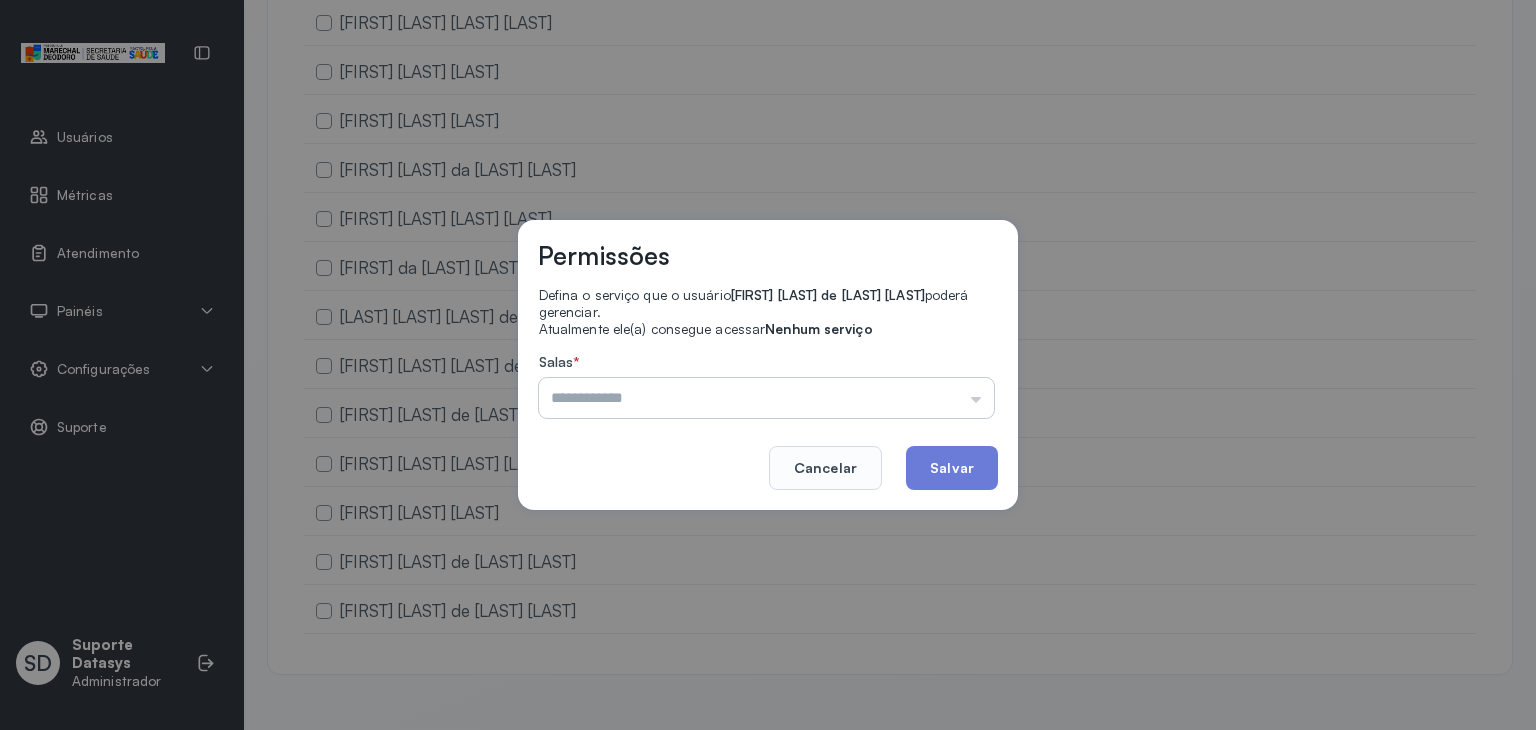 click at bounding box center [766, 398] 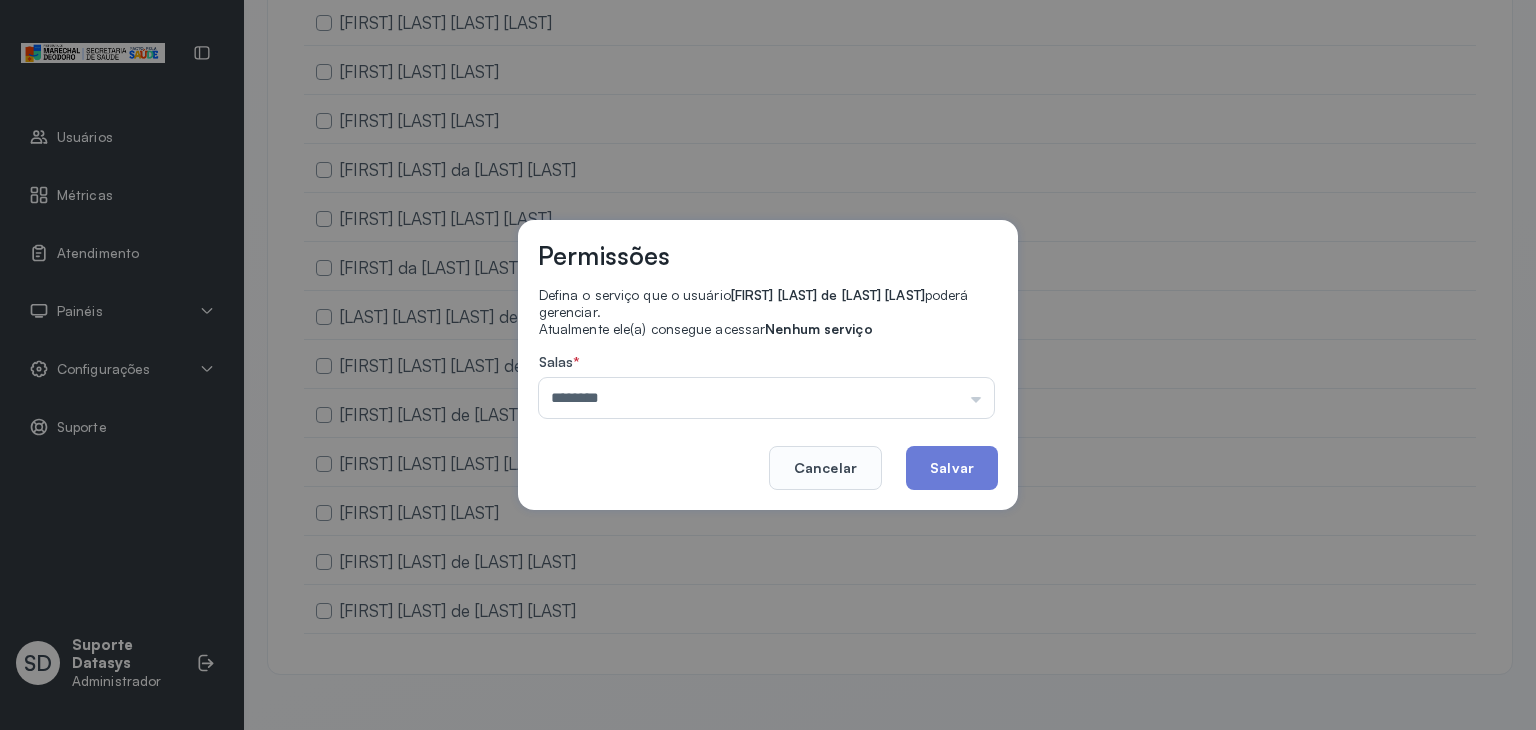drag, startPoint x: 696, startPoint y: 415, endPoint x: 683, endPoint y: 454, distance: 41.109608 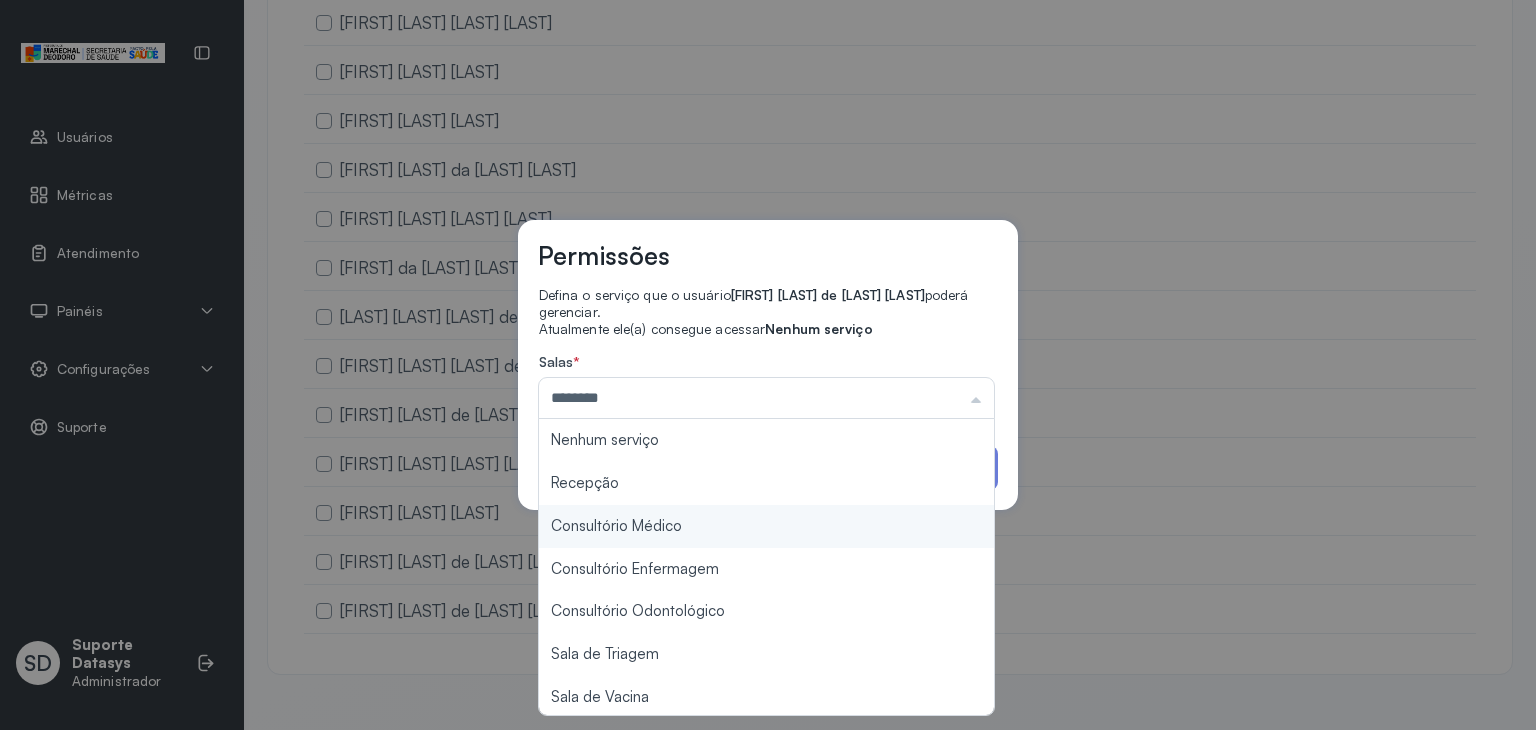type on "**********" 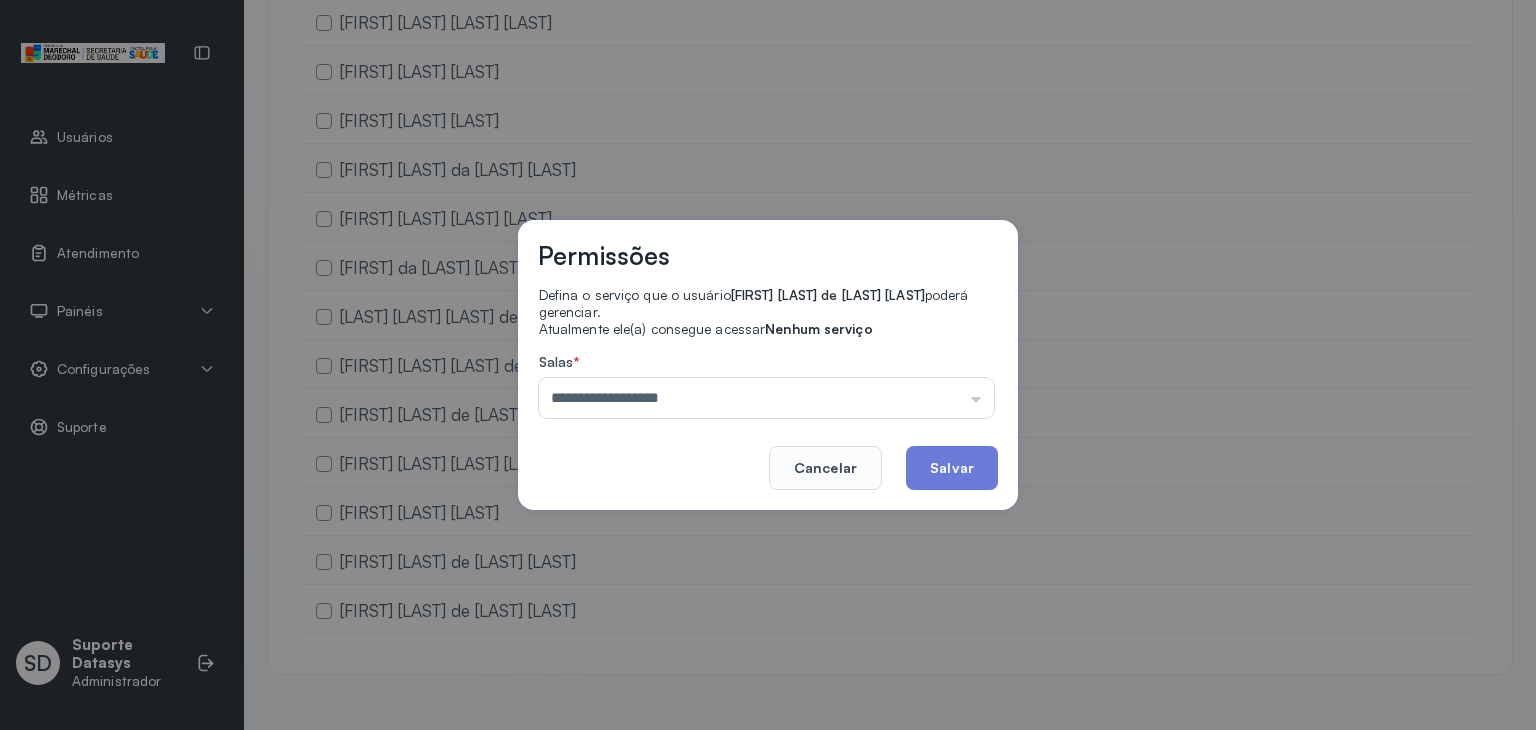 click on "[FIRST] [LAST] [LAST] de [LAST] [LAST] [LAST] [LAST] [LAST] [LAST] [LAST] [LAST] [LAST]" at bounding box center (768, 365) 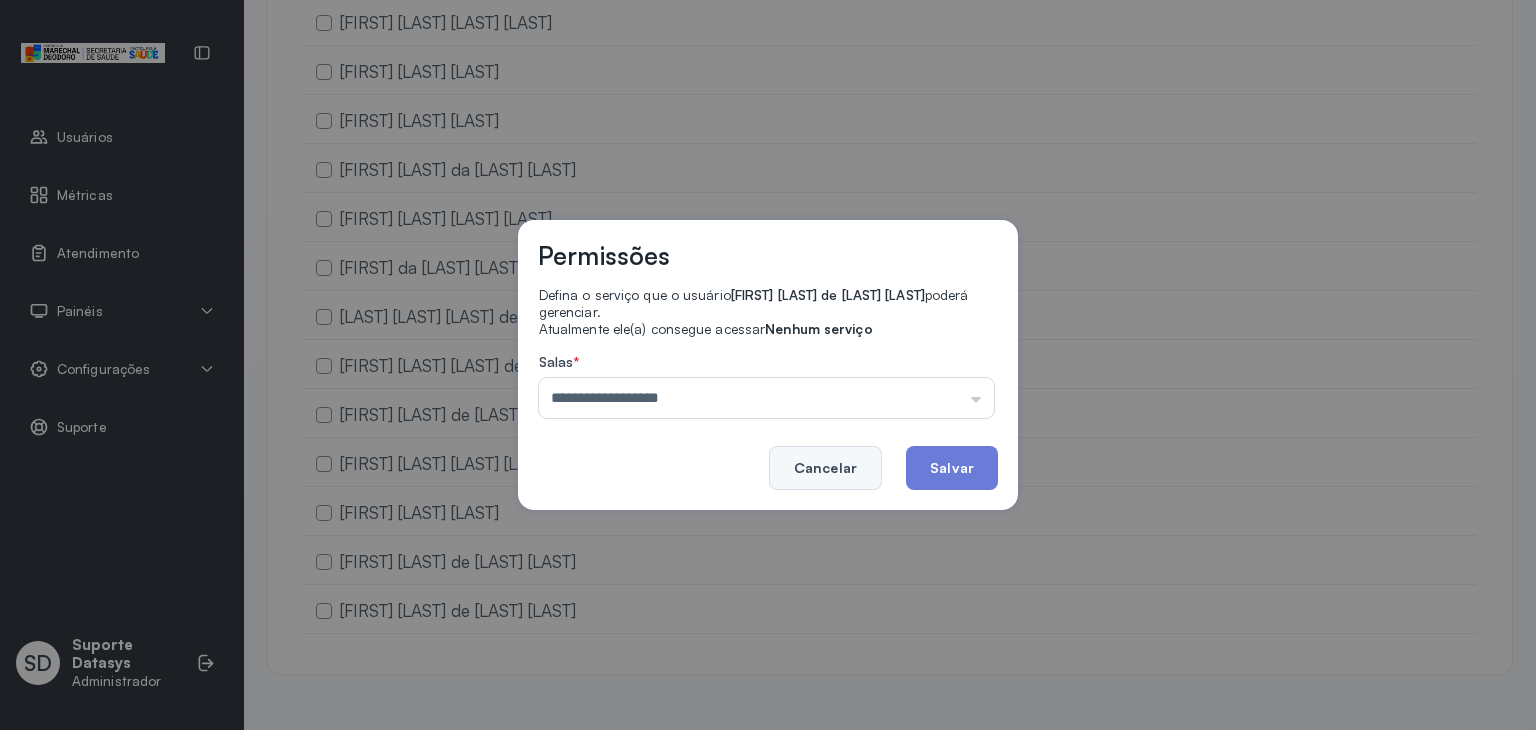 click on "Cancelar" 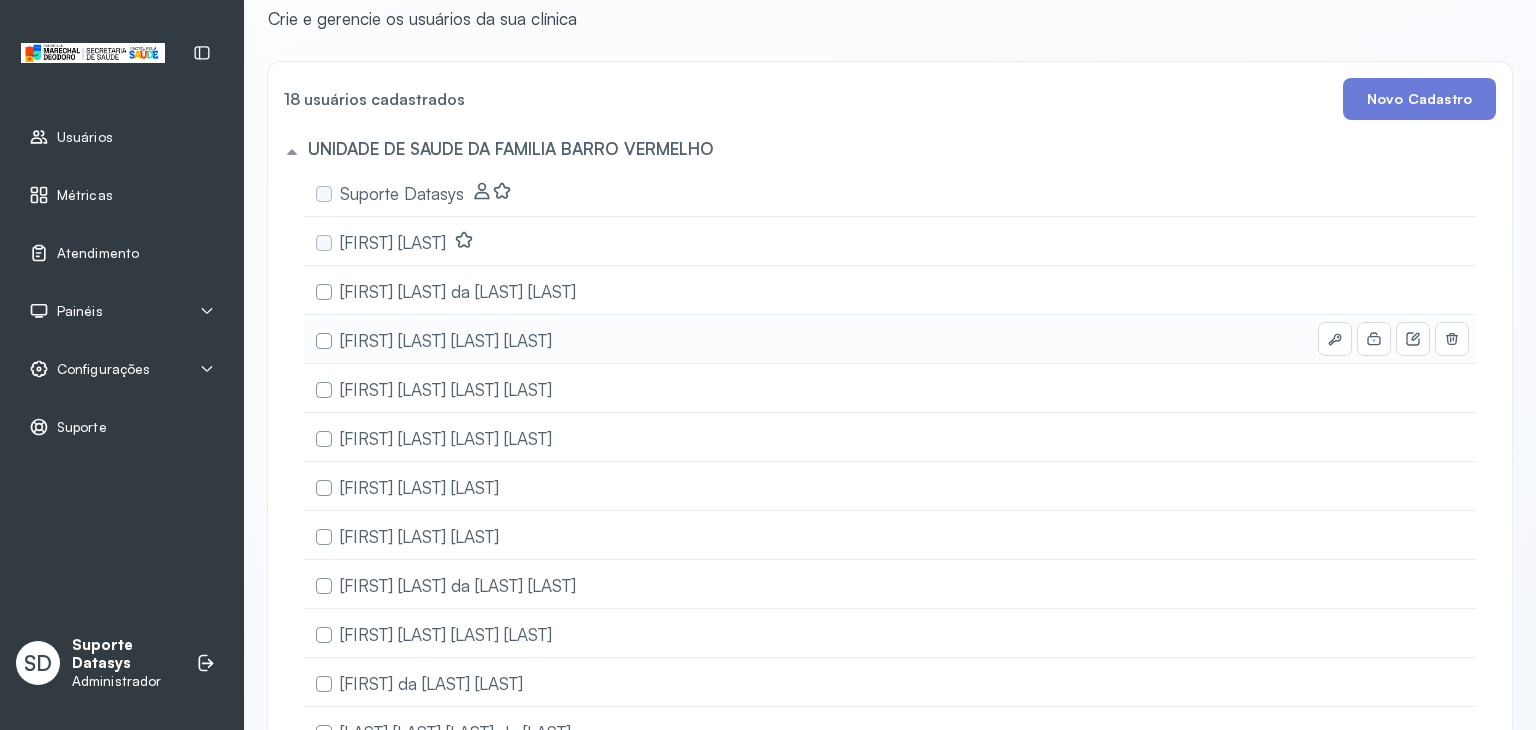 scroll, scrollTop: 100, scrollLeft: 0, axis: vertical 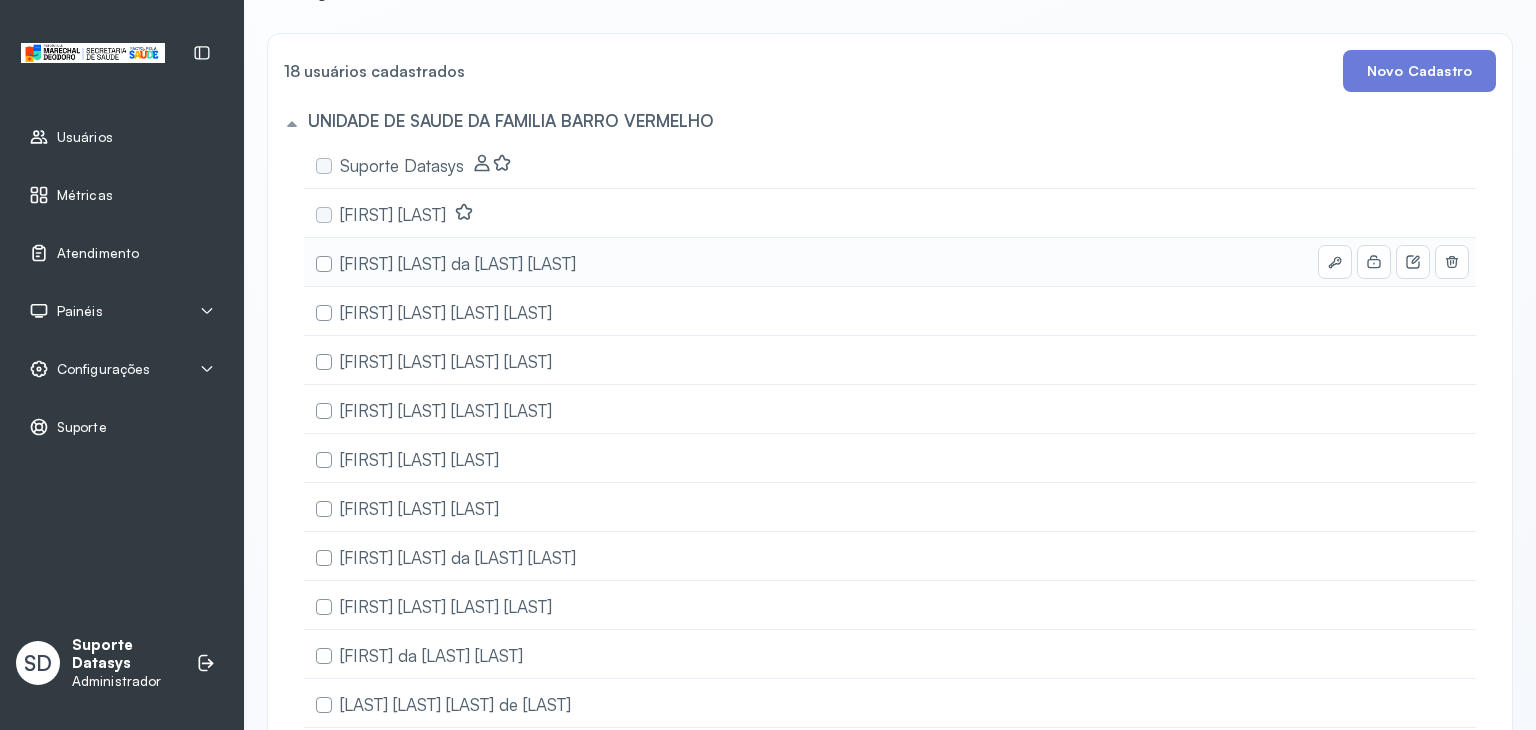 drag, startPoint x: 324, startPoint y: 261, endPoint x: 325, endPoint y: 281, distance: 20.024984 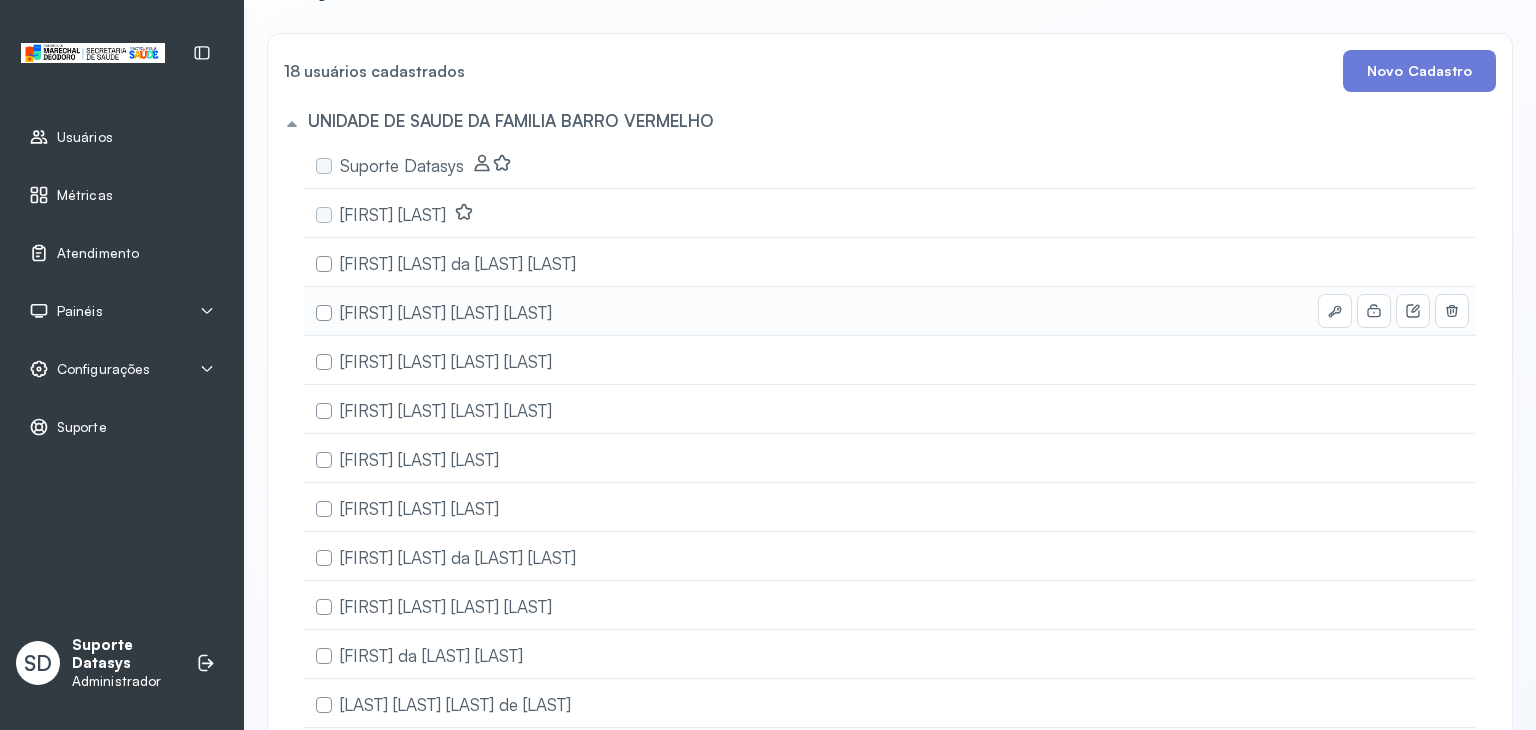 click at bounding box center (324, 313) 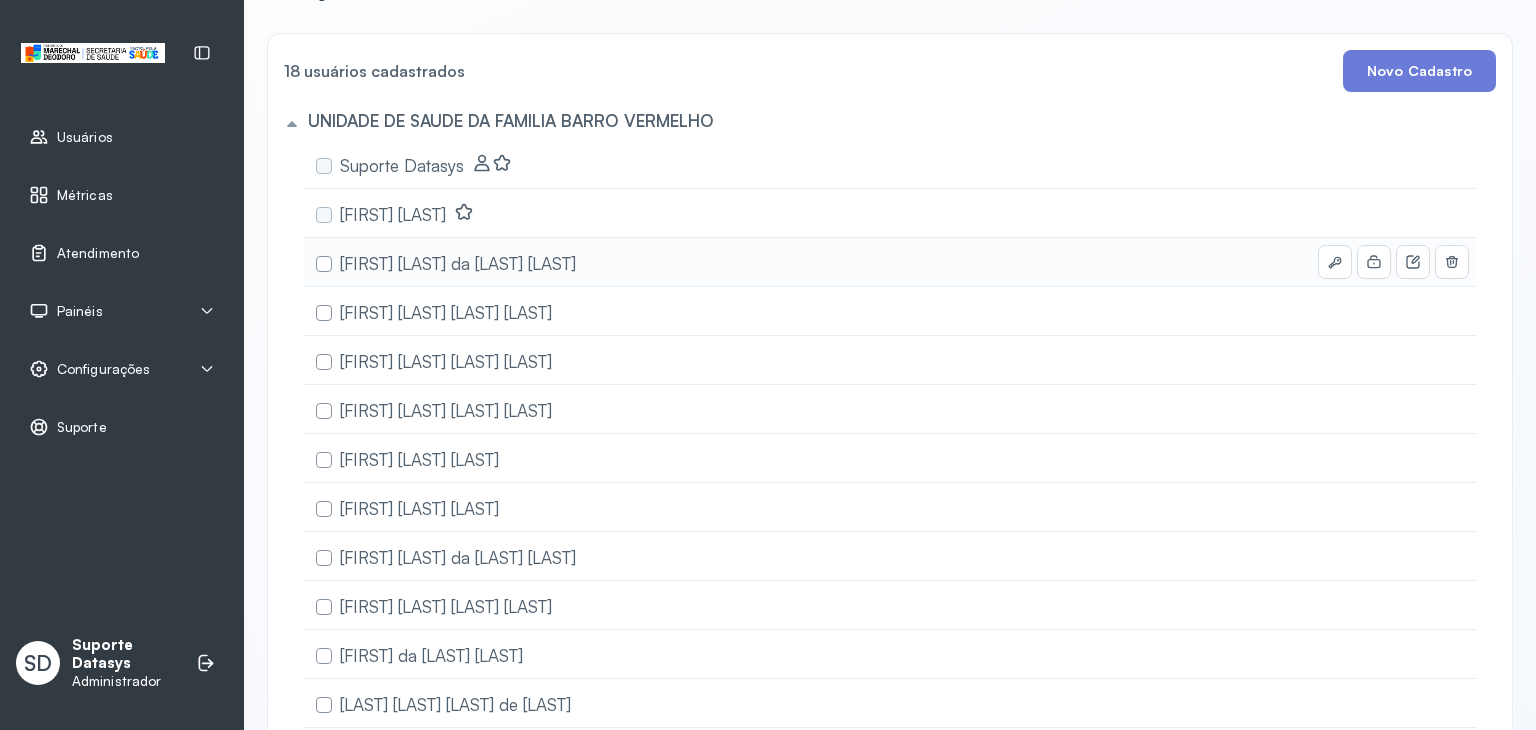 click on "[FIRST] [LAST] da [LAST] [LAST]" 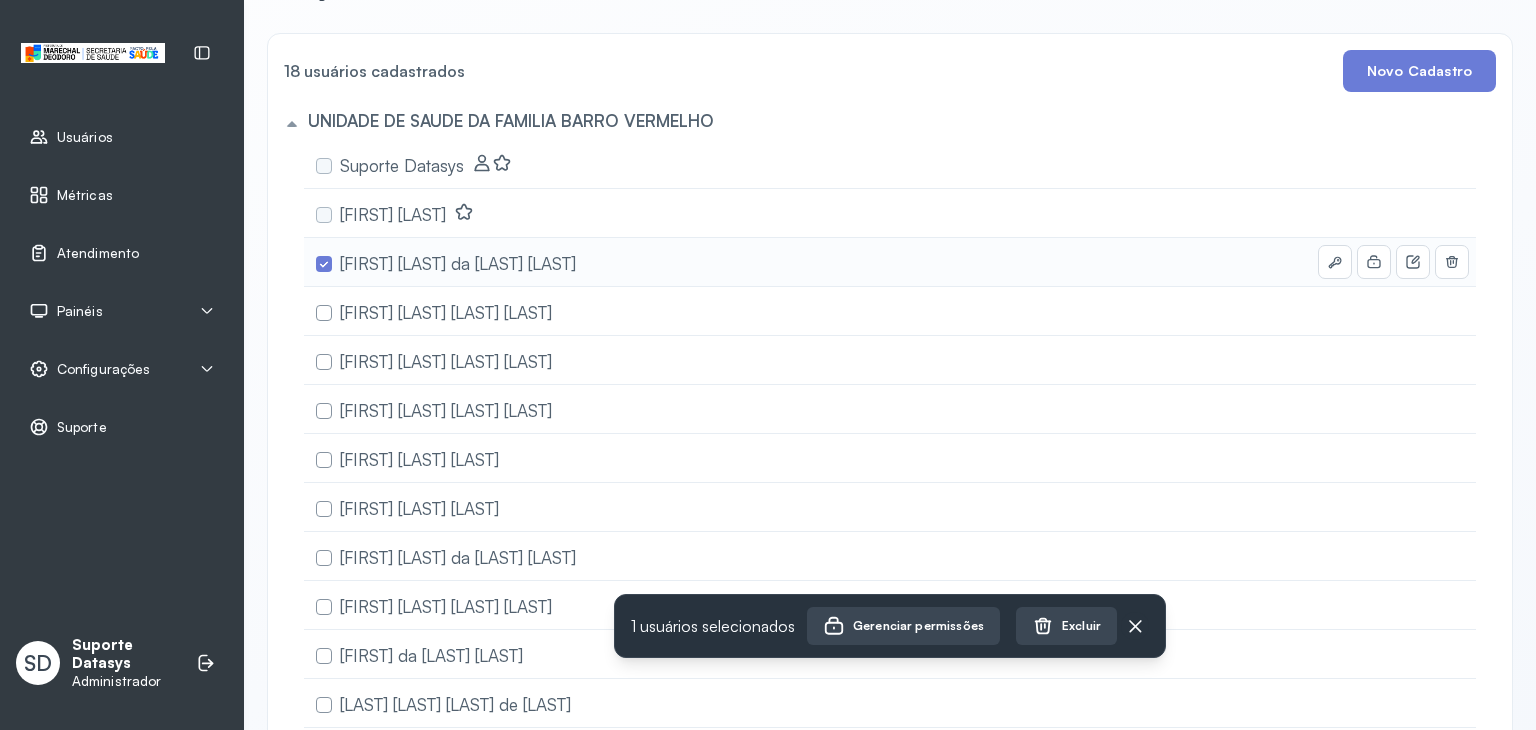 click at bounding box center [324, 264] 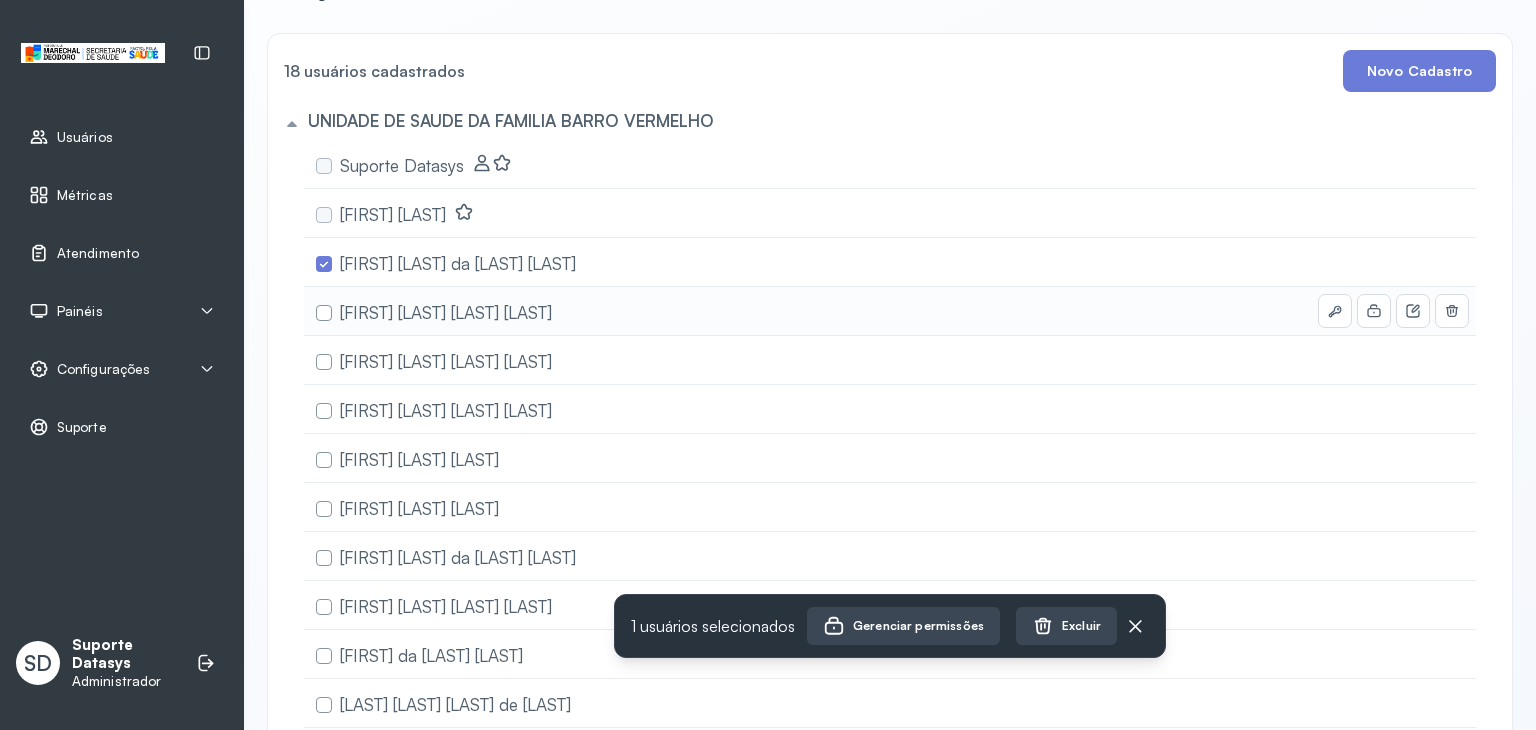 click at bounding box center [324, 313] 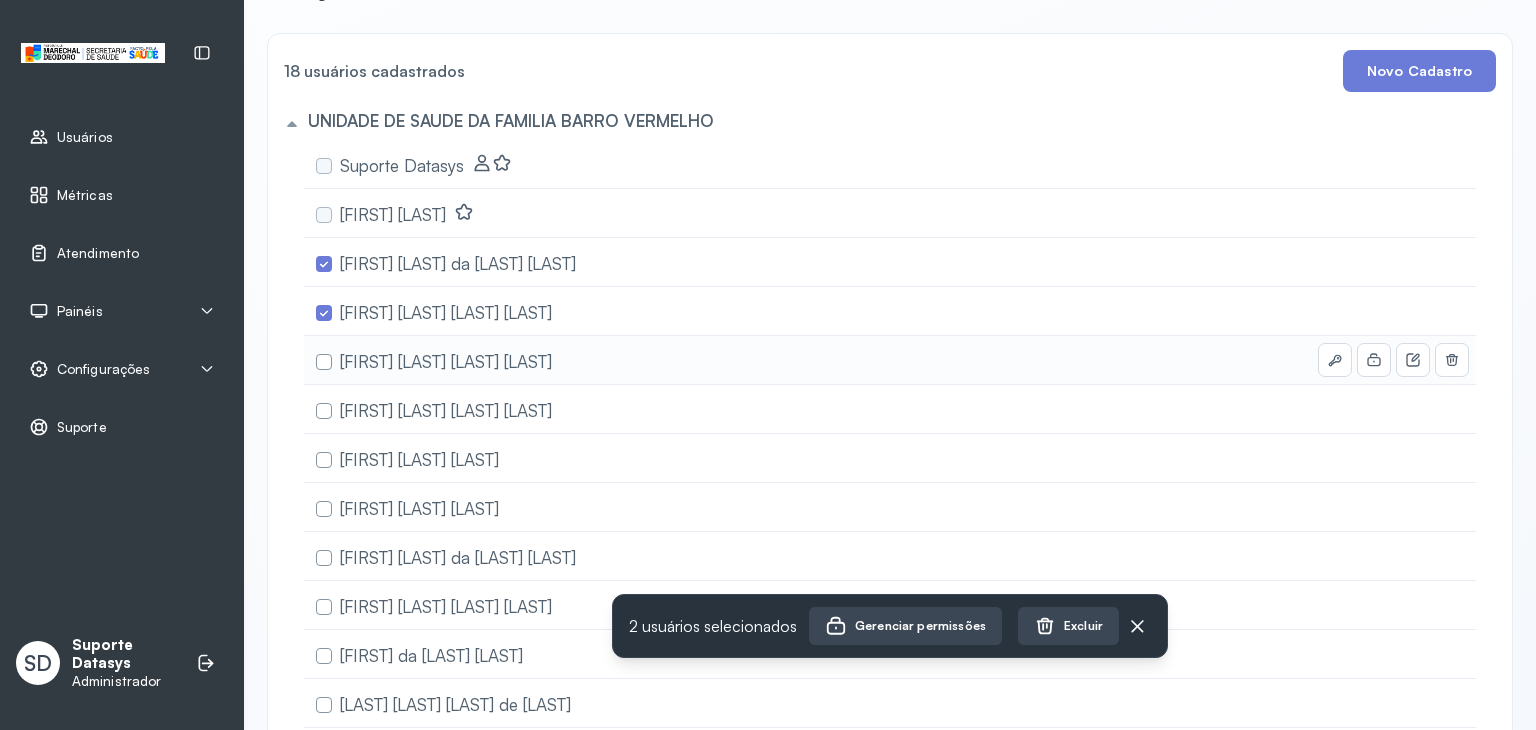 click on "[FIRST] [LAST] [LAST] [LAST]" at bounding box center [446, 361] 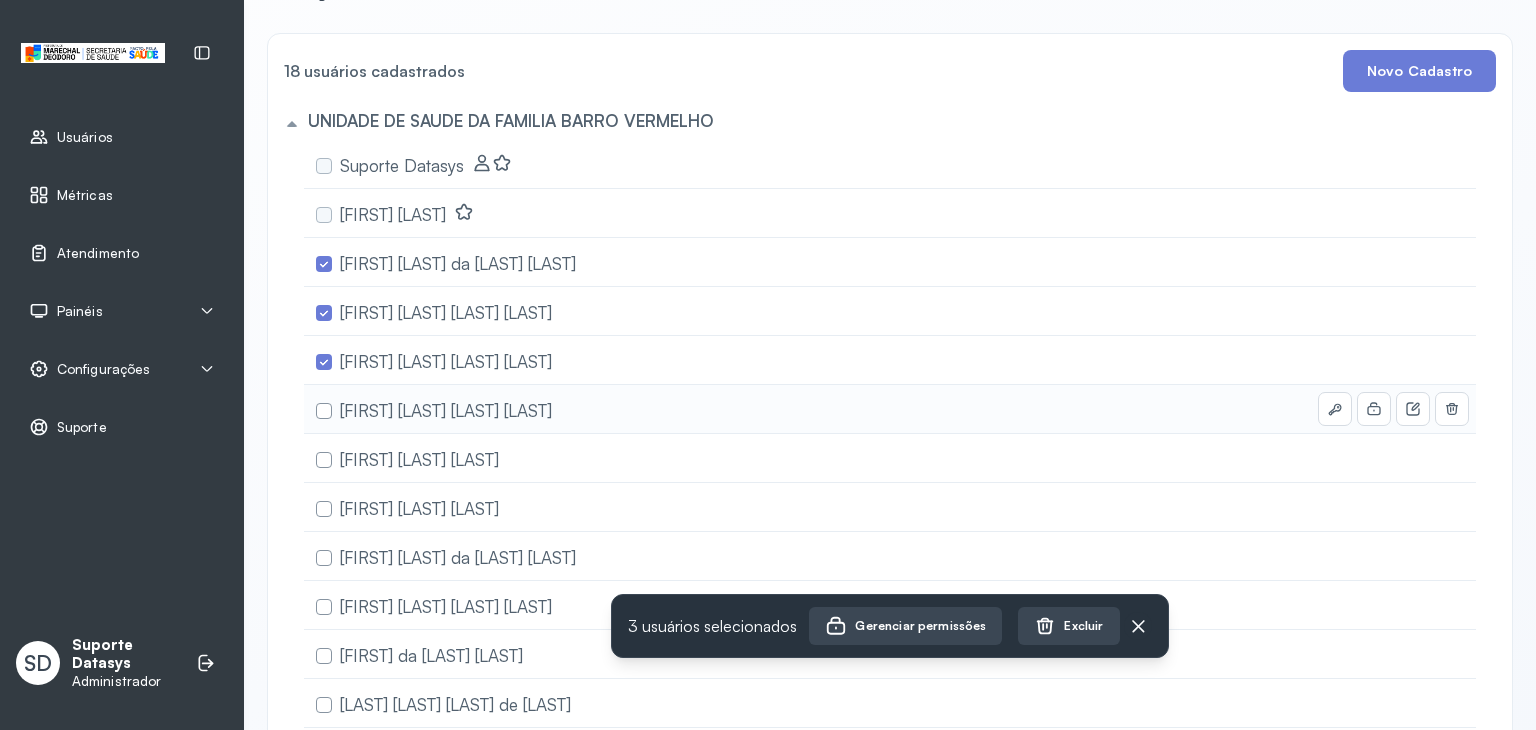 click on "[FIRST] [LAST] [LAST] [LAST]" 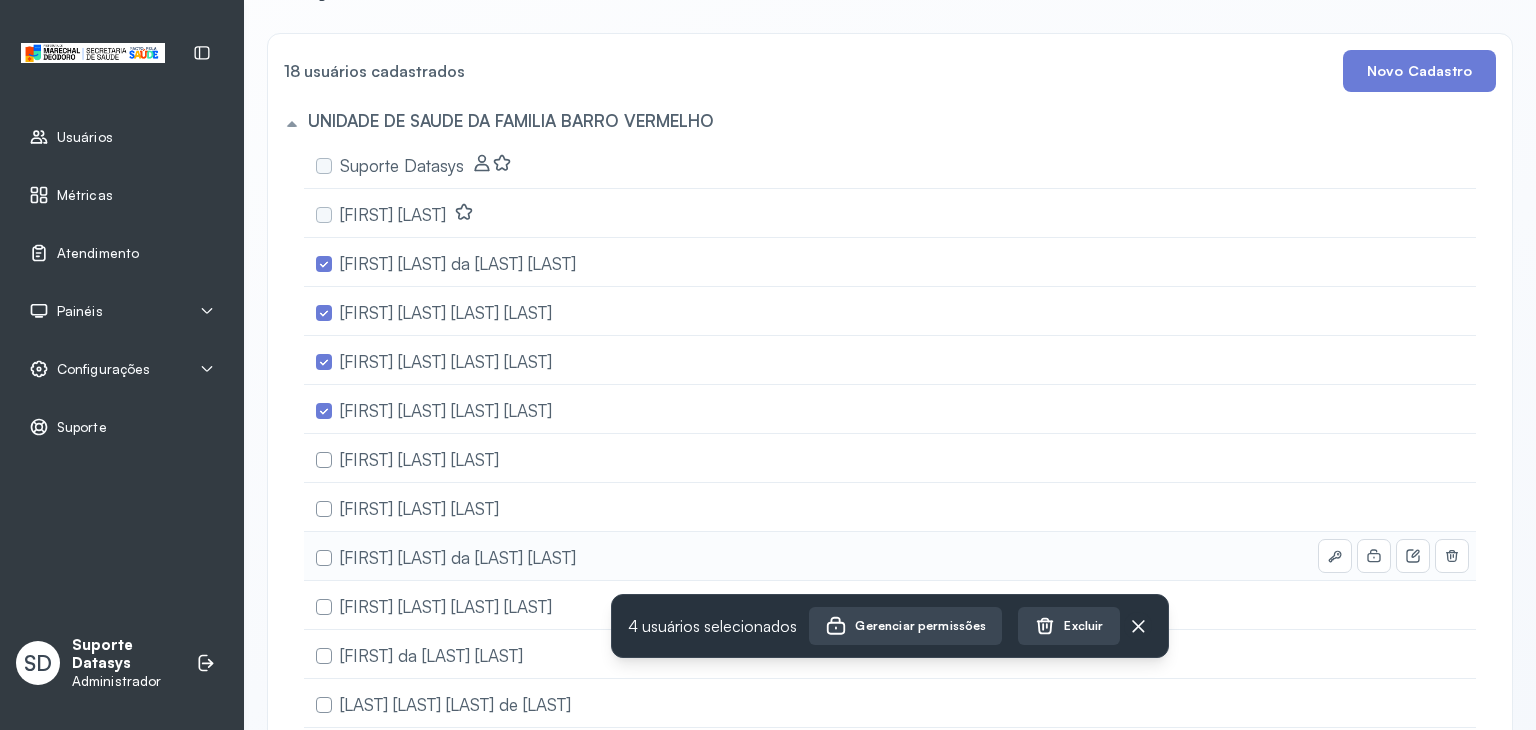 click on "[LAST] [LAST] [FIRST] [LAST] [FIRST] [LAST] [LAST] [LAST] [FIRST] [LAST] [LAST] [LAST] [FIRST] [LAST] [LAST] [LAST] [FIRST] [LAST] [LAST] [LAST] [FIRST] [LAST] [LAST] [LAST] [FIRST] [LAST] [LAST] [LAST] [FIRST] [LAST] [LAST] [LAST]" at bounding box center [890, 581] 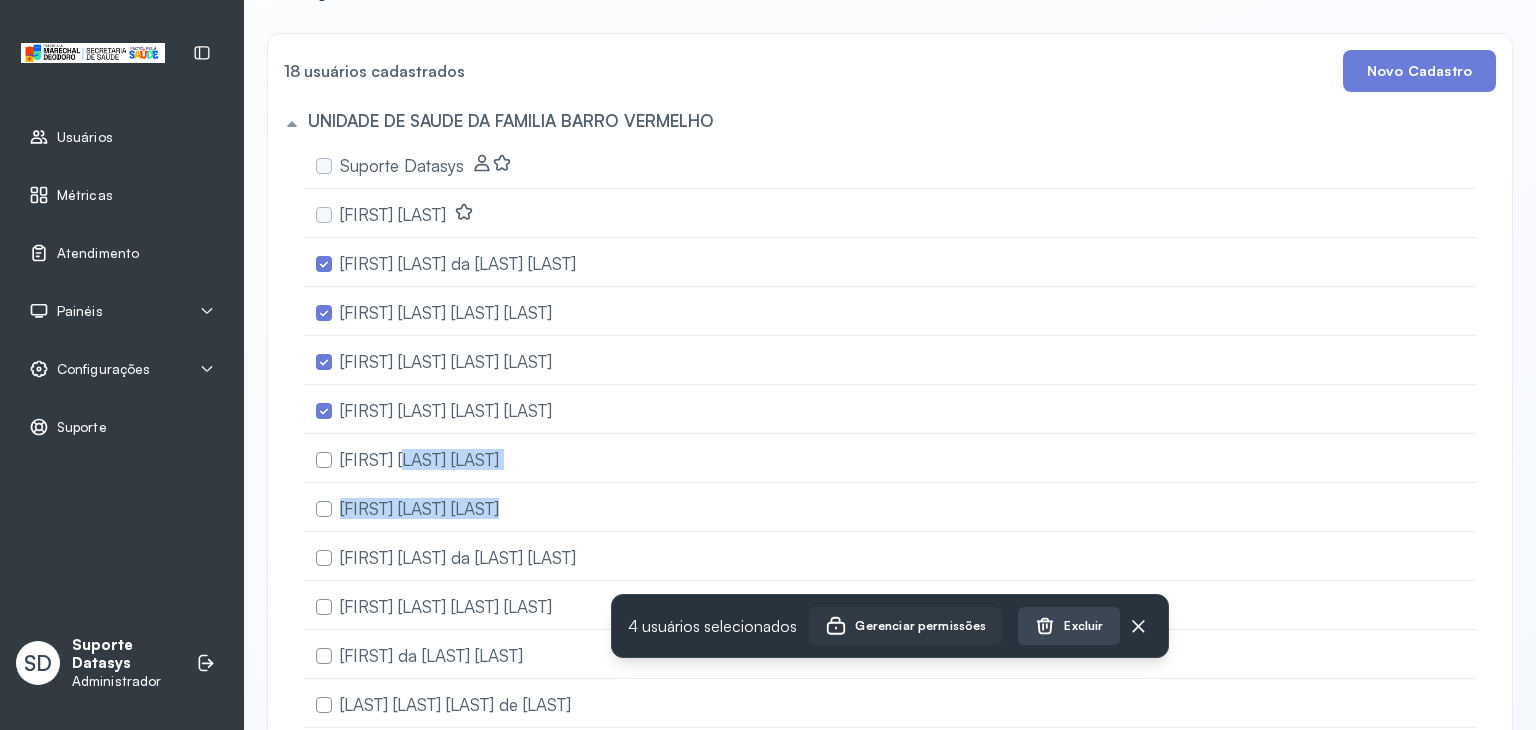 click on "Gerenciar permissões" 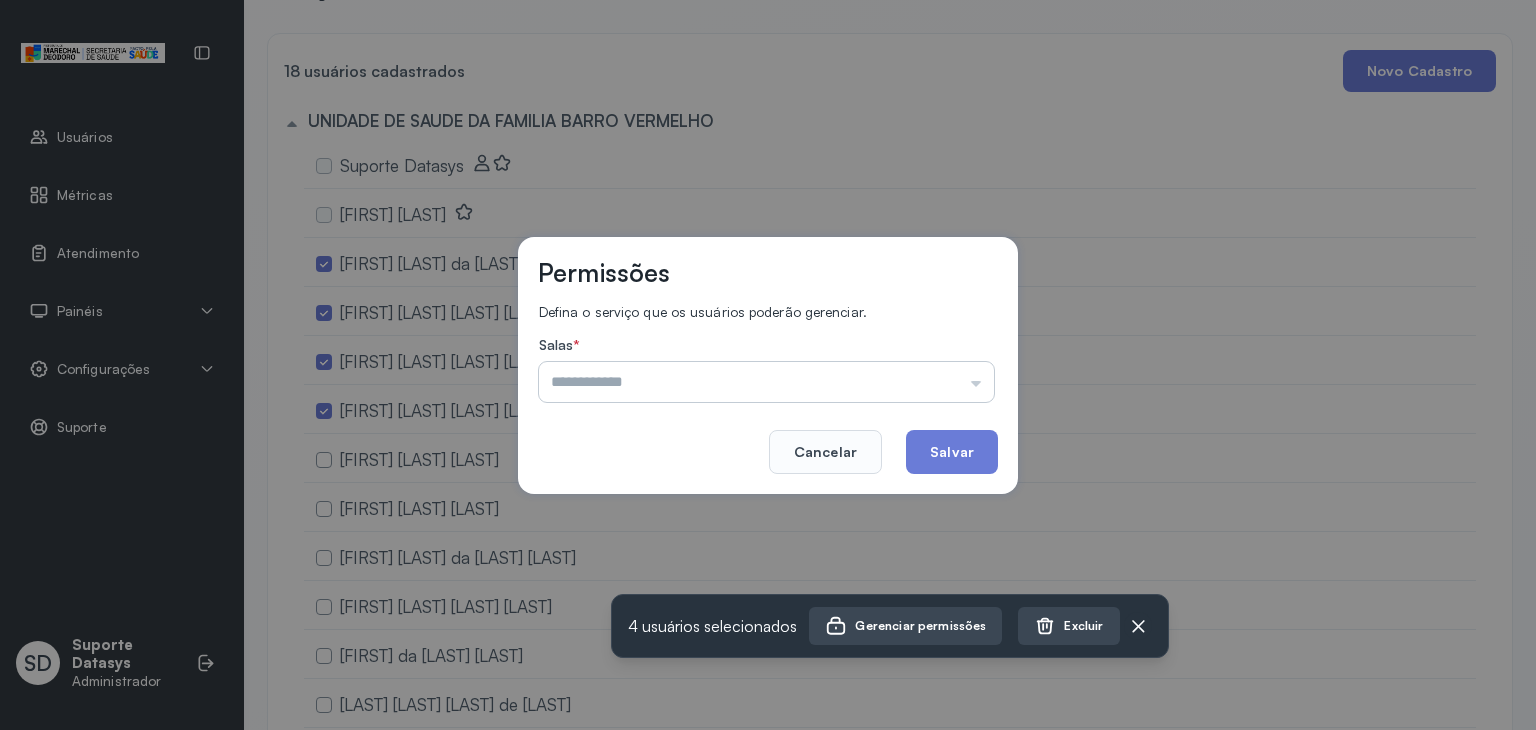 click at bounding box center [766, 382] 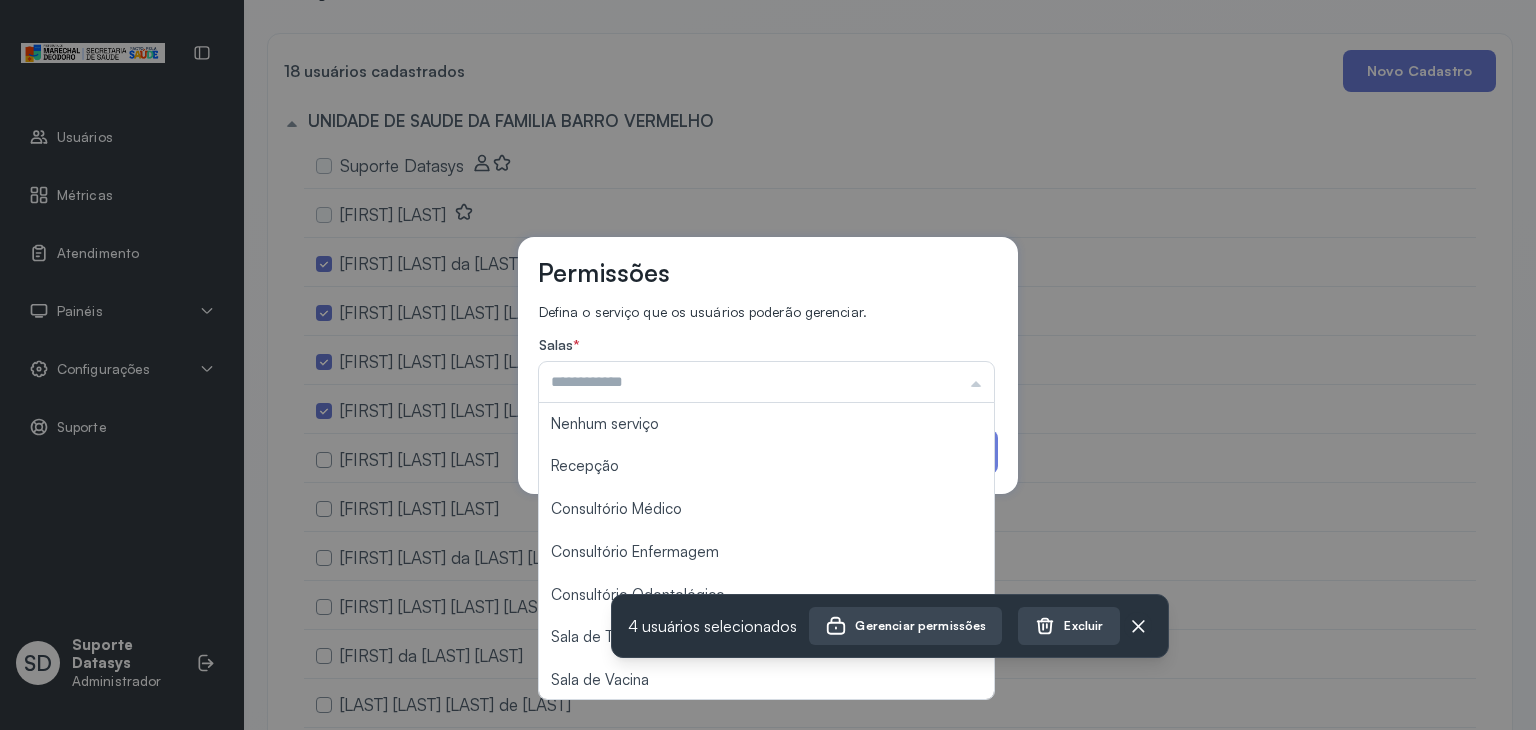 click on "Permissões" 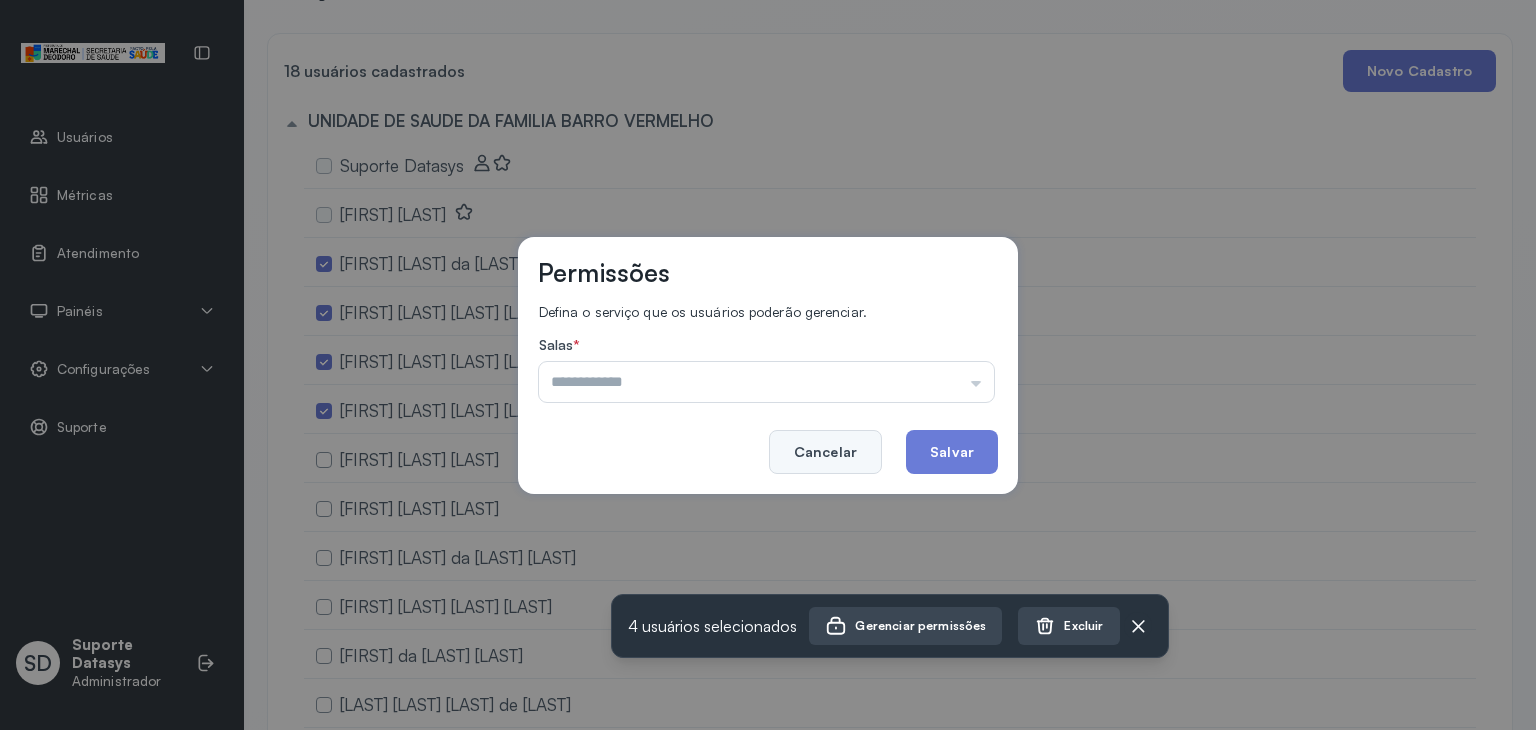 drag, startPoint x: 860, startPoint y: 460, endPoint x: 848, endPoint y: 465, distance: 13 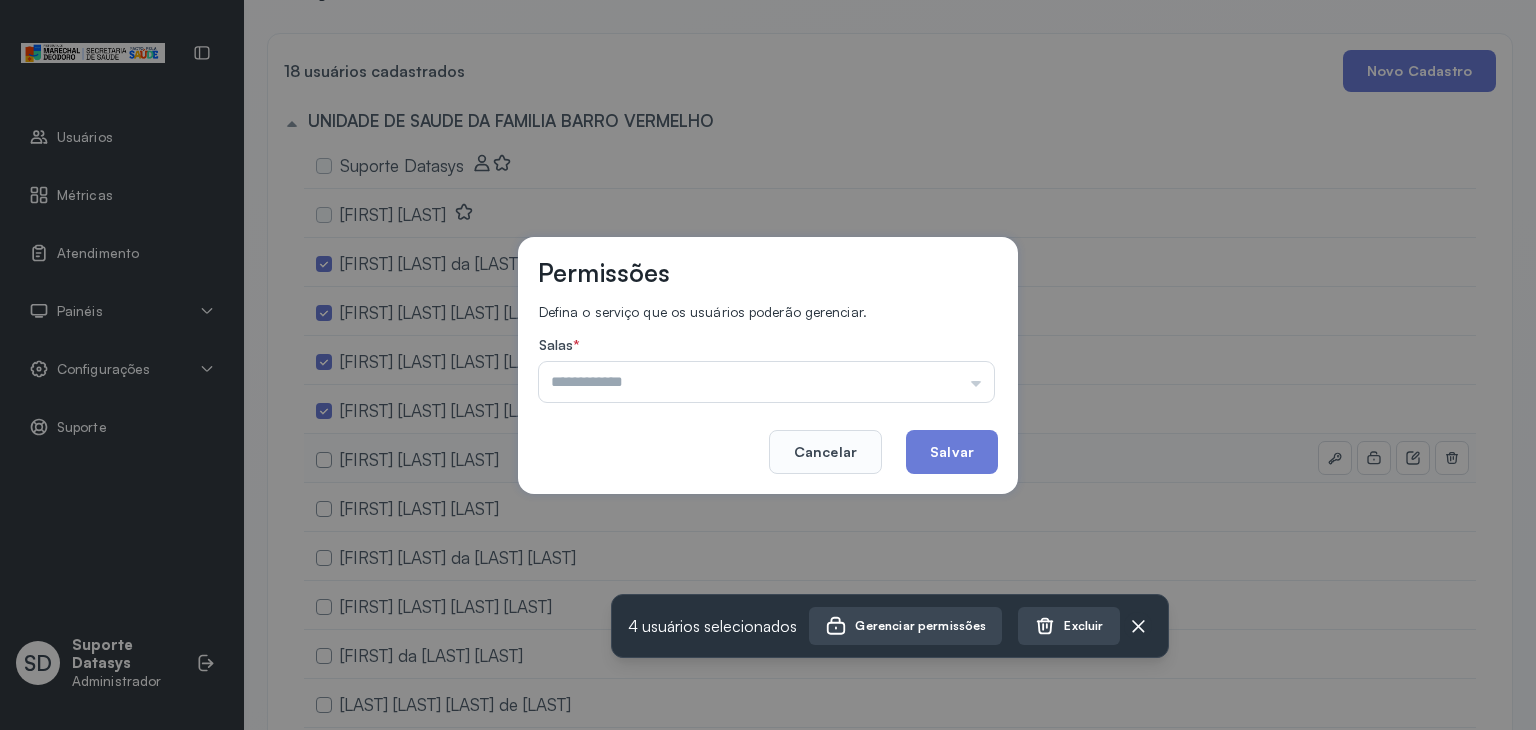 click on "Cancelar" 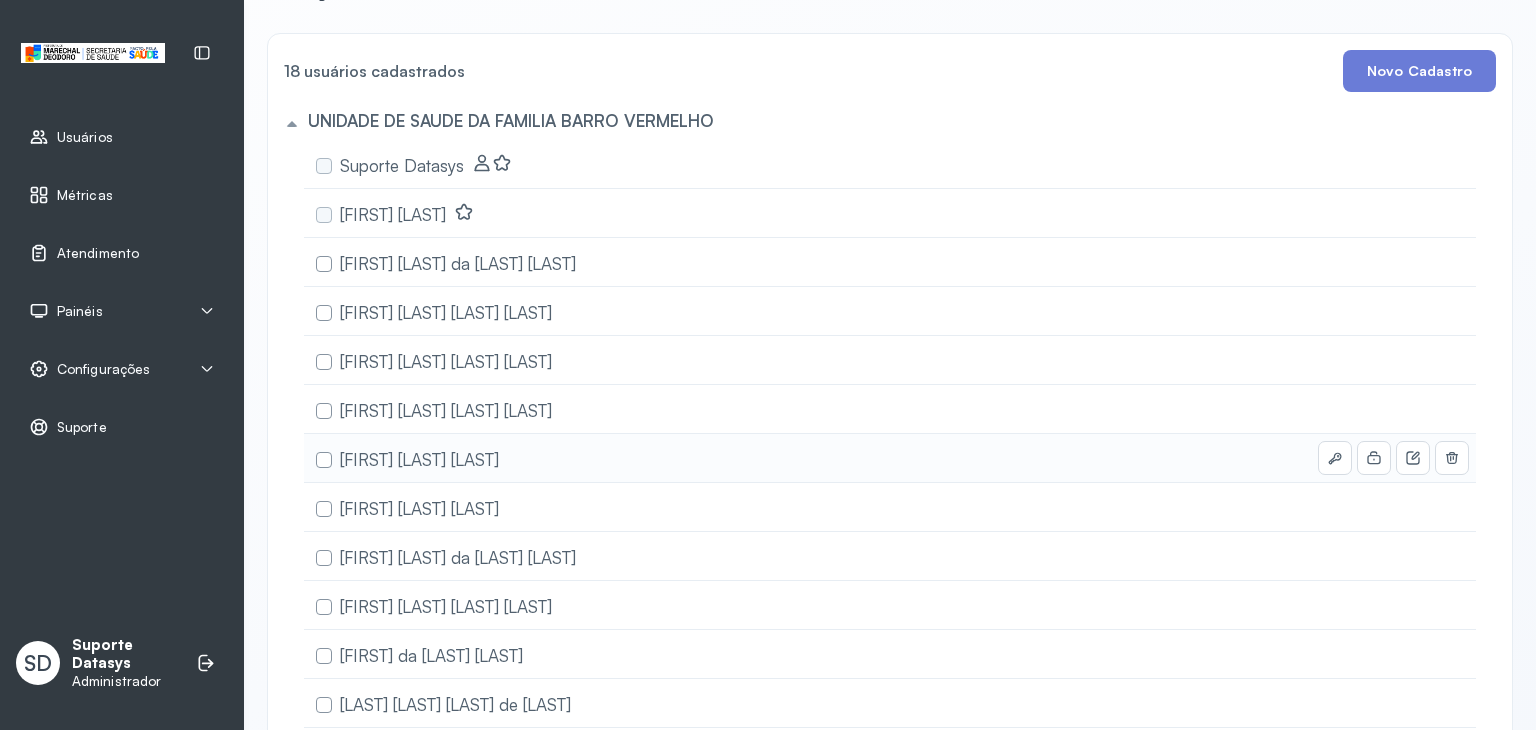 click on "[FIRST] [LAST] [LAST]" at bounding box center [419, 459] 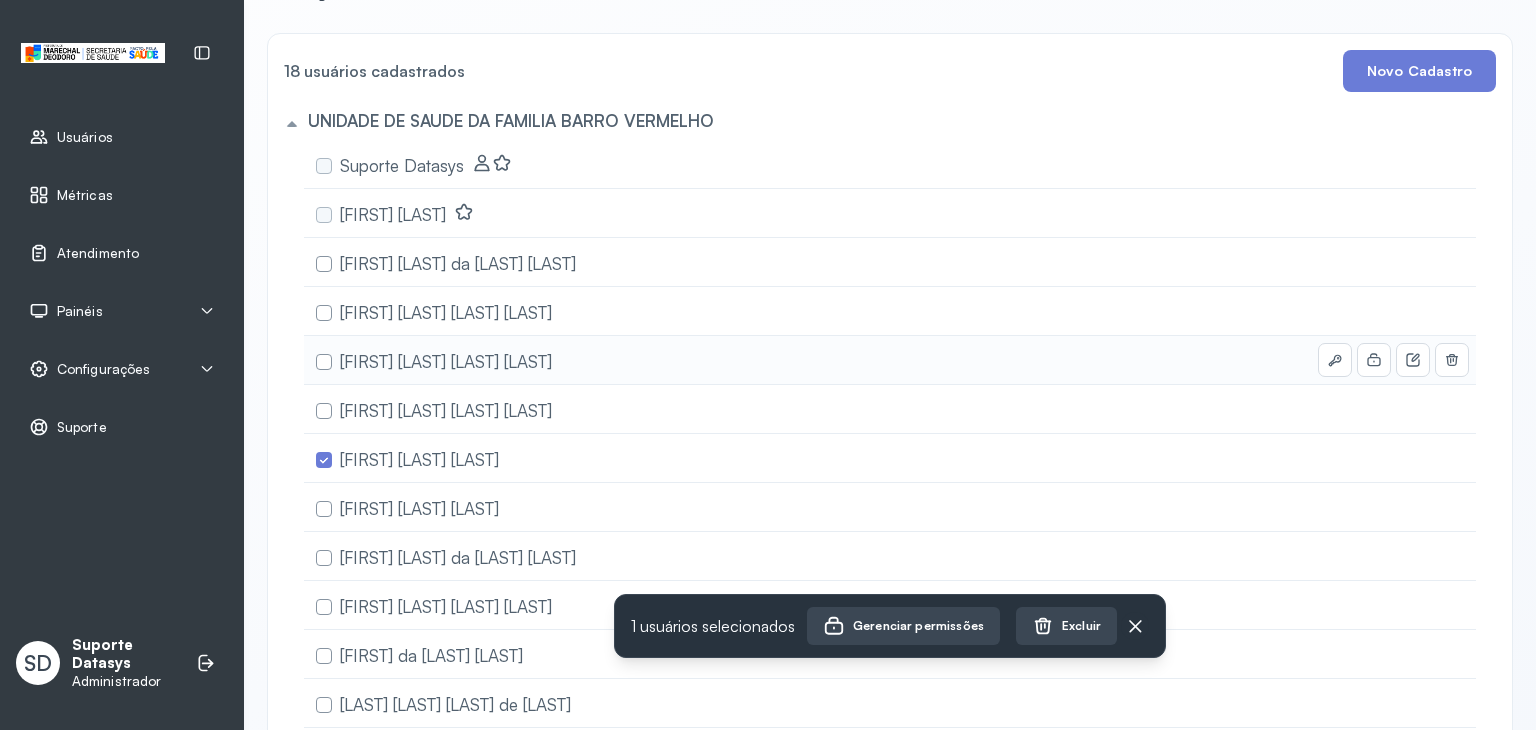 drag, startPoint x: 425, startPoint y: 411, endPoint x: 423, endPoint y: 381, distance: 30.066593 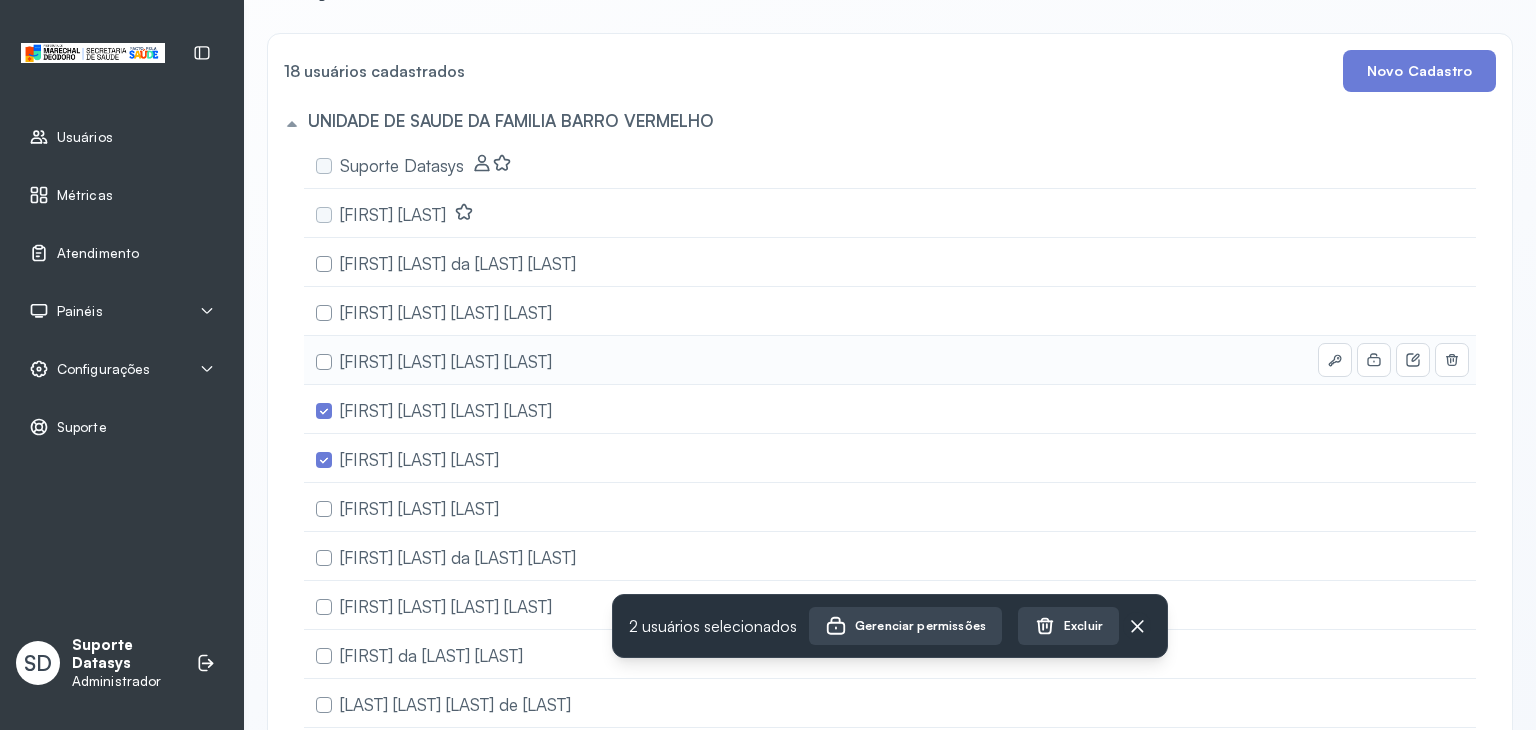 click on "[FIRST] [LAST] [LAST] [LAST]" at bounding box center (446, 361) 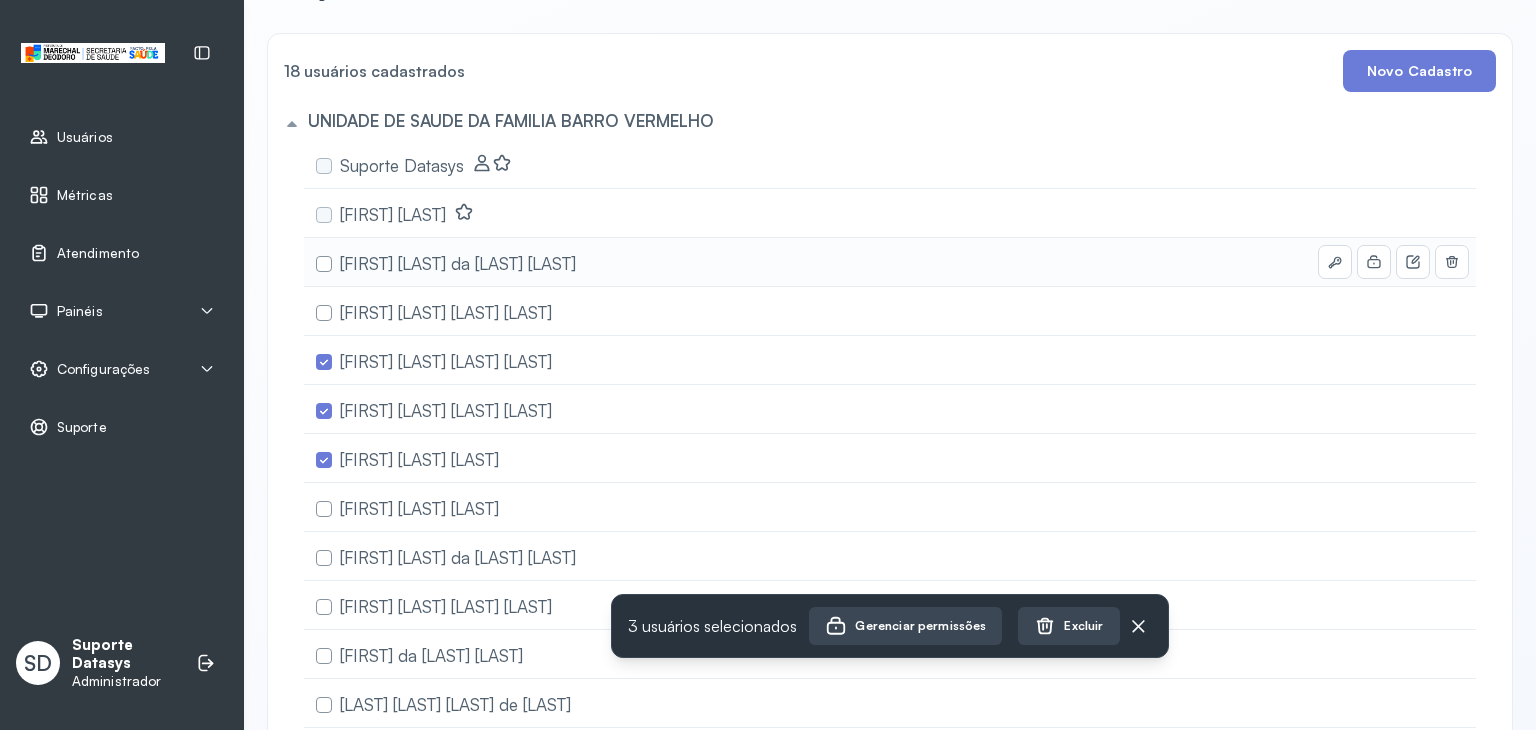 drag, startPoint x: 436, startPoint y: 300, endPoint x: 439, endPoint y: 273, distance: 27.166155 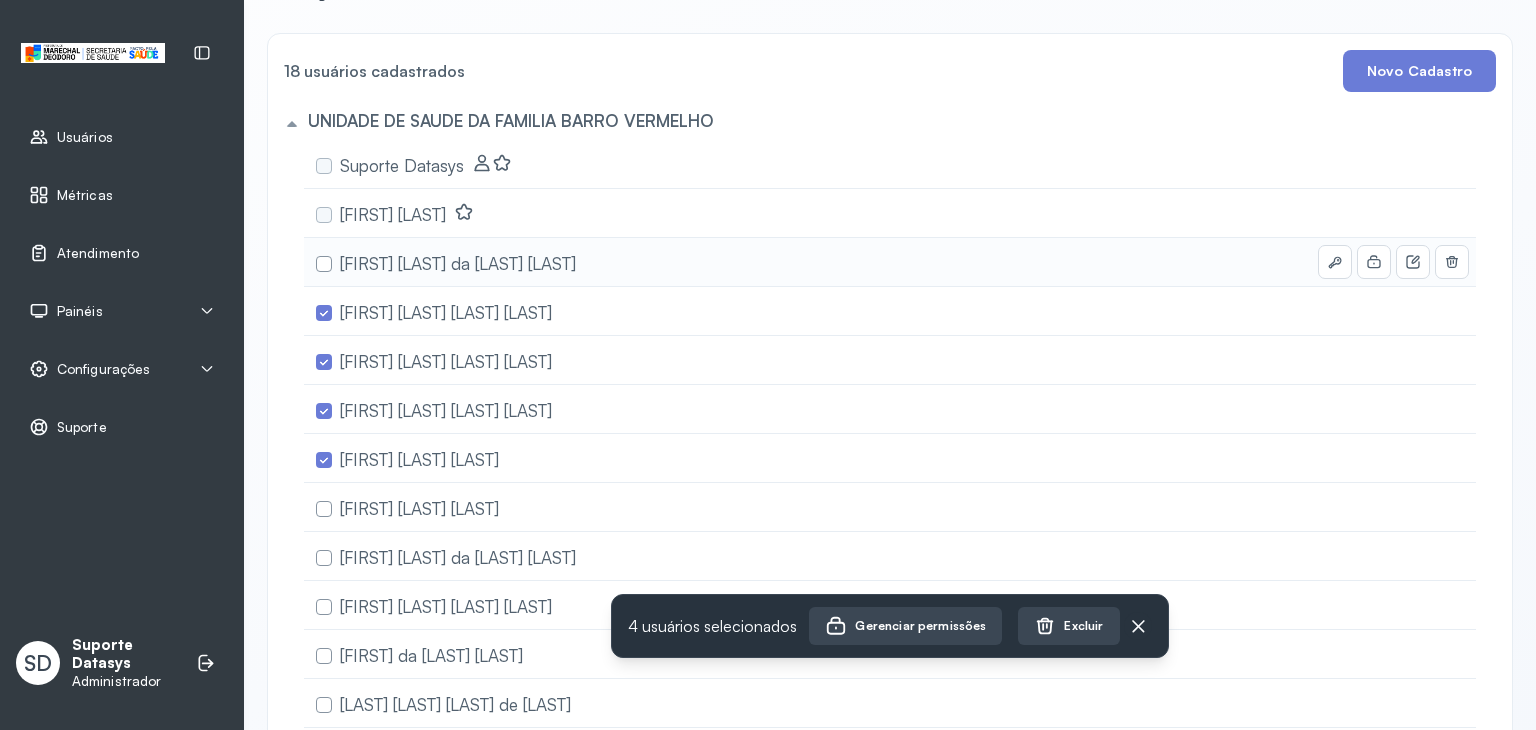 click on "[FIRST] [LAST] da [LAST] [LAST]" at bounding box center [458, 263] 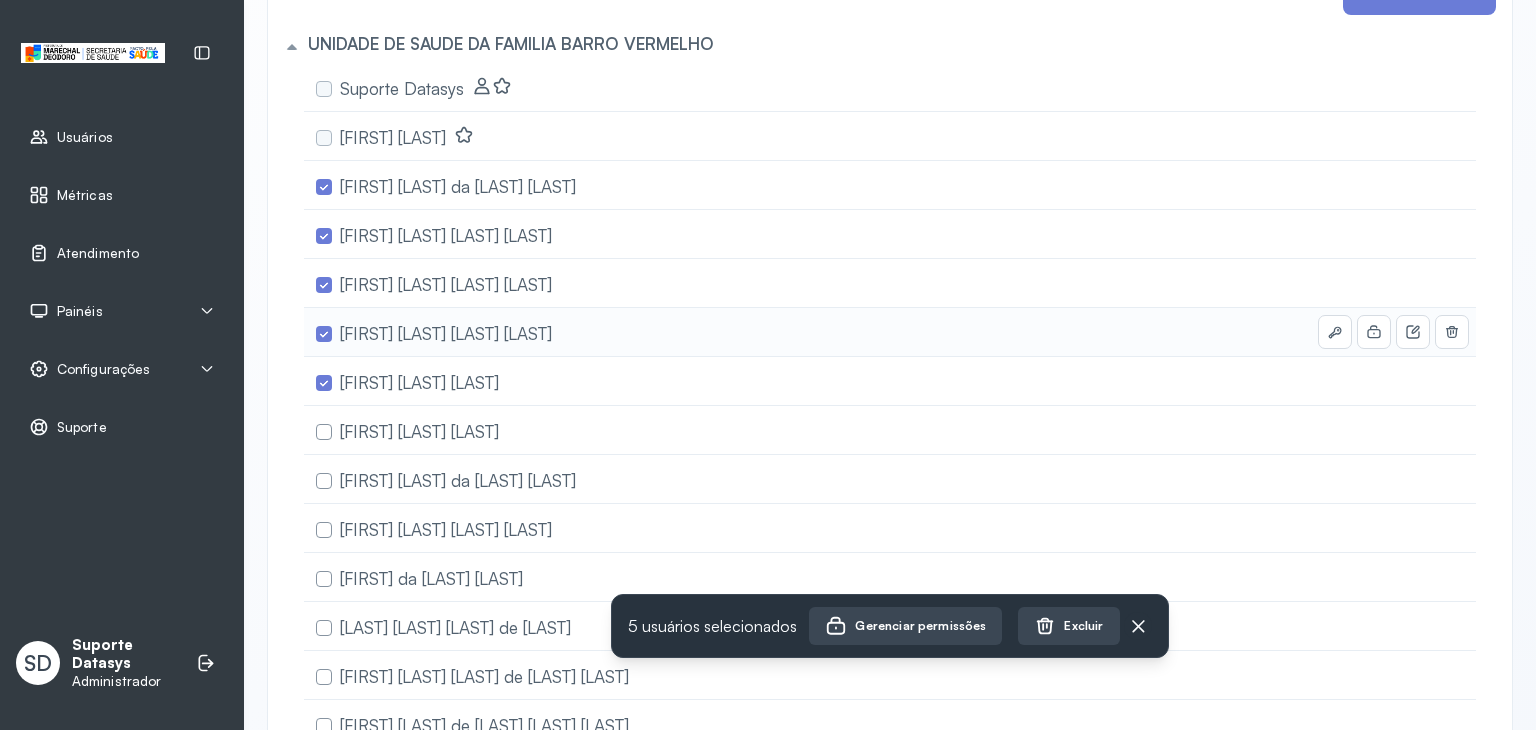 scroll, scrollTop: 300, scrollLeft: 0, axis: vertical 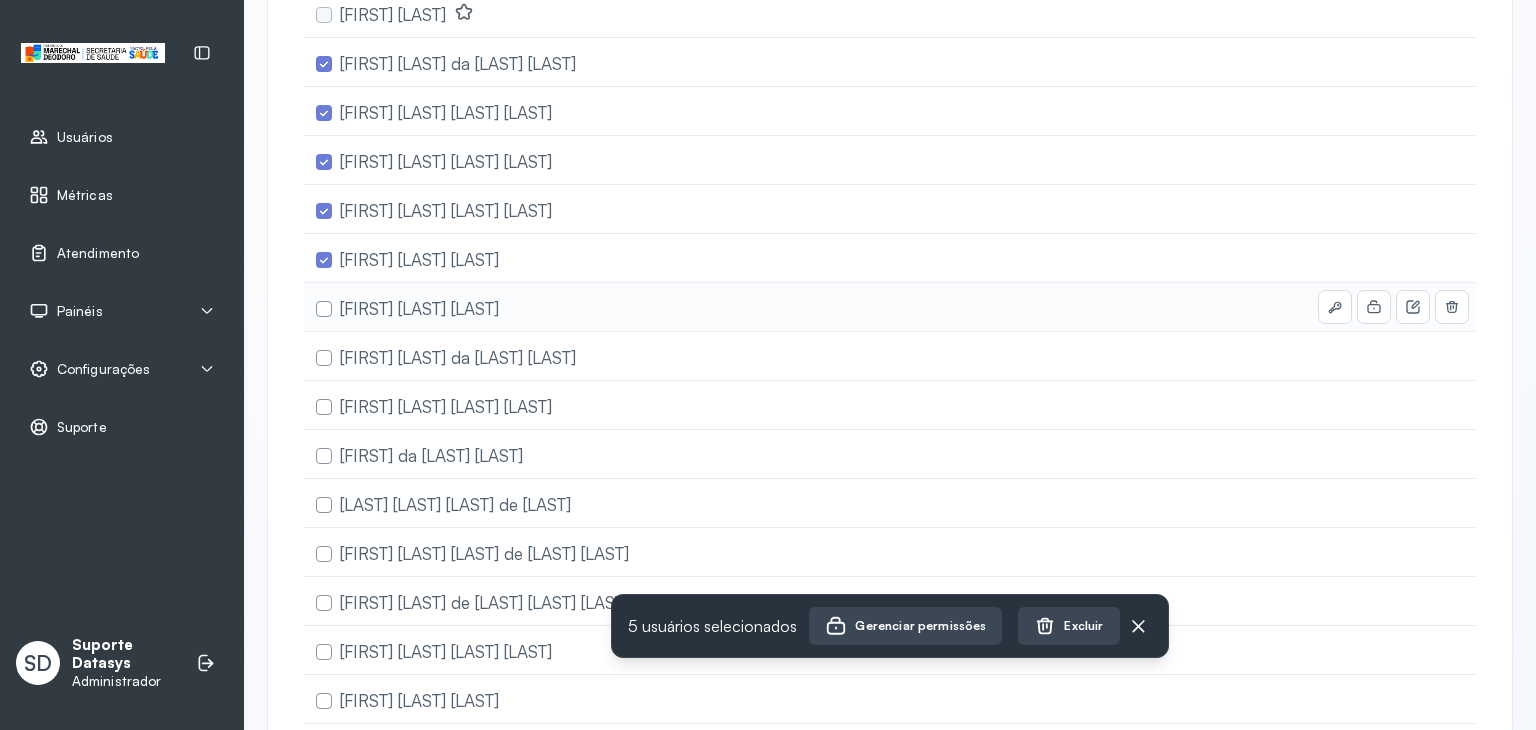 click on "[FIRST] [LAST] [LAST]" at bounding box center [419, 308] 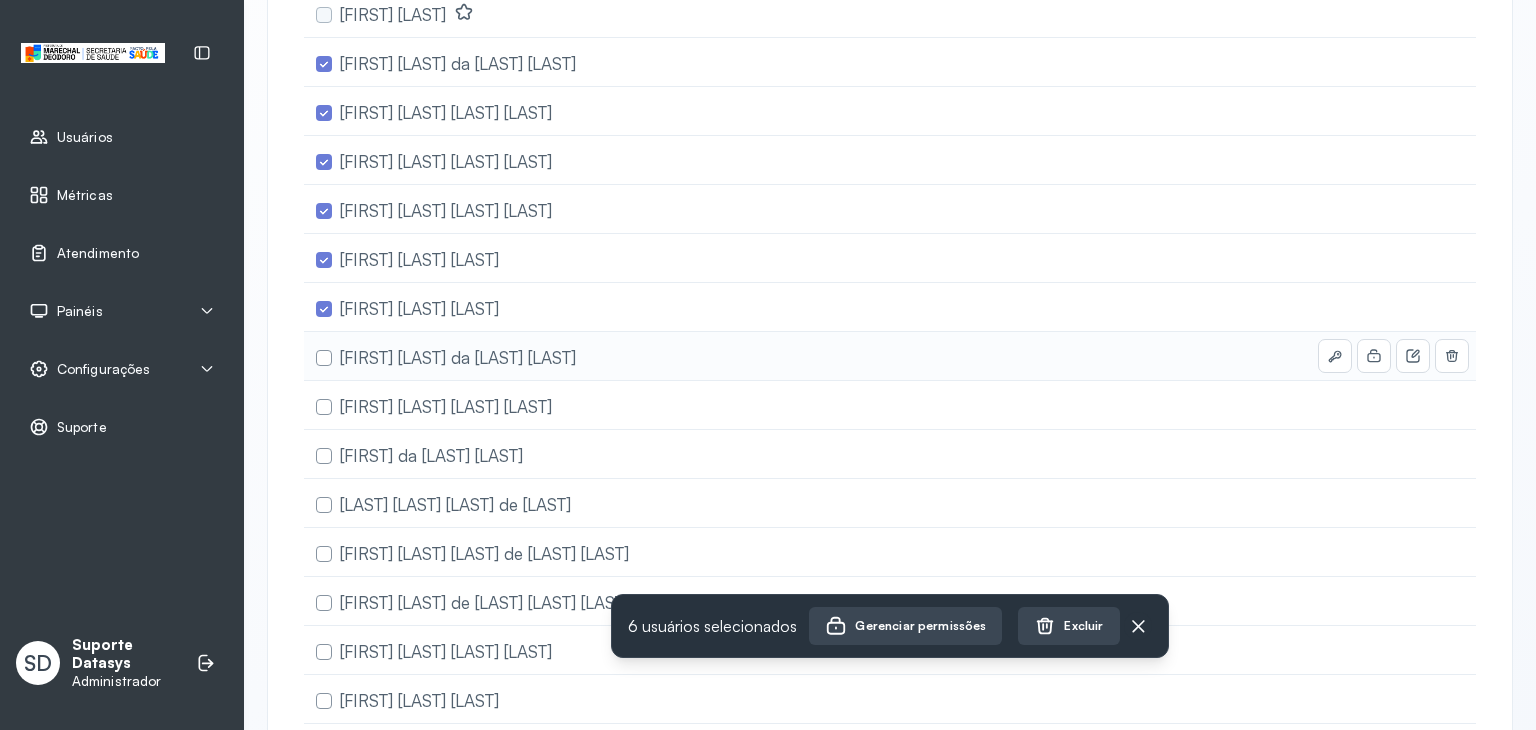 drag, startPoint x: 453, startPoint y: 354, endPoint x: 457, endPoint y: 379, distance: 25.317978 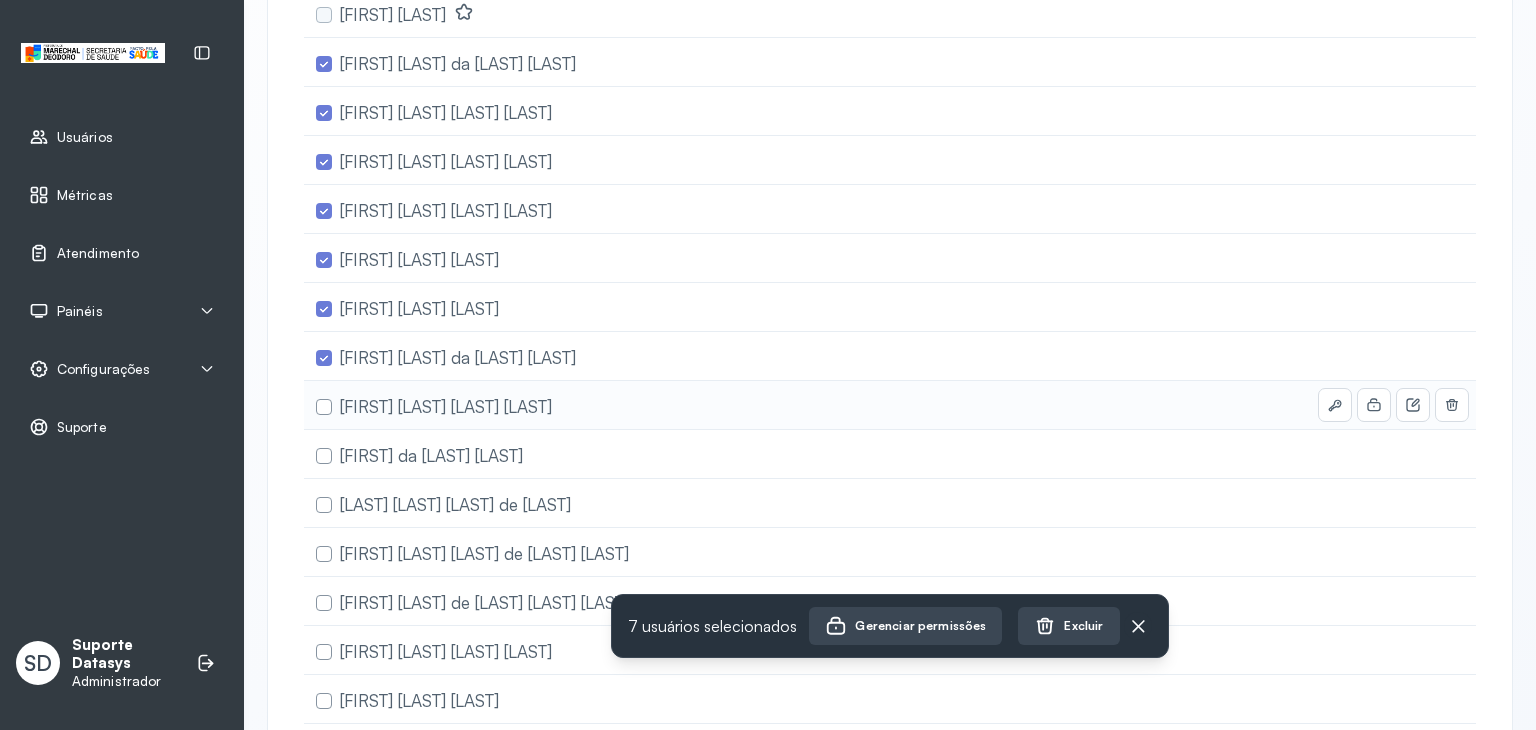 click on "[FIRST] [LAST] [LAST] [LAST]" at bounding box center (446, 406) 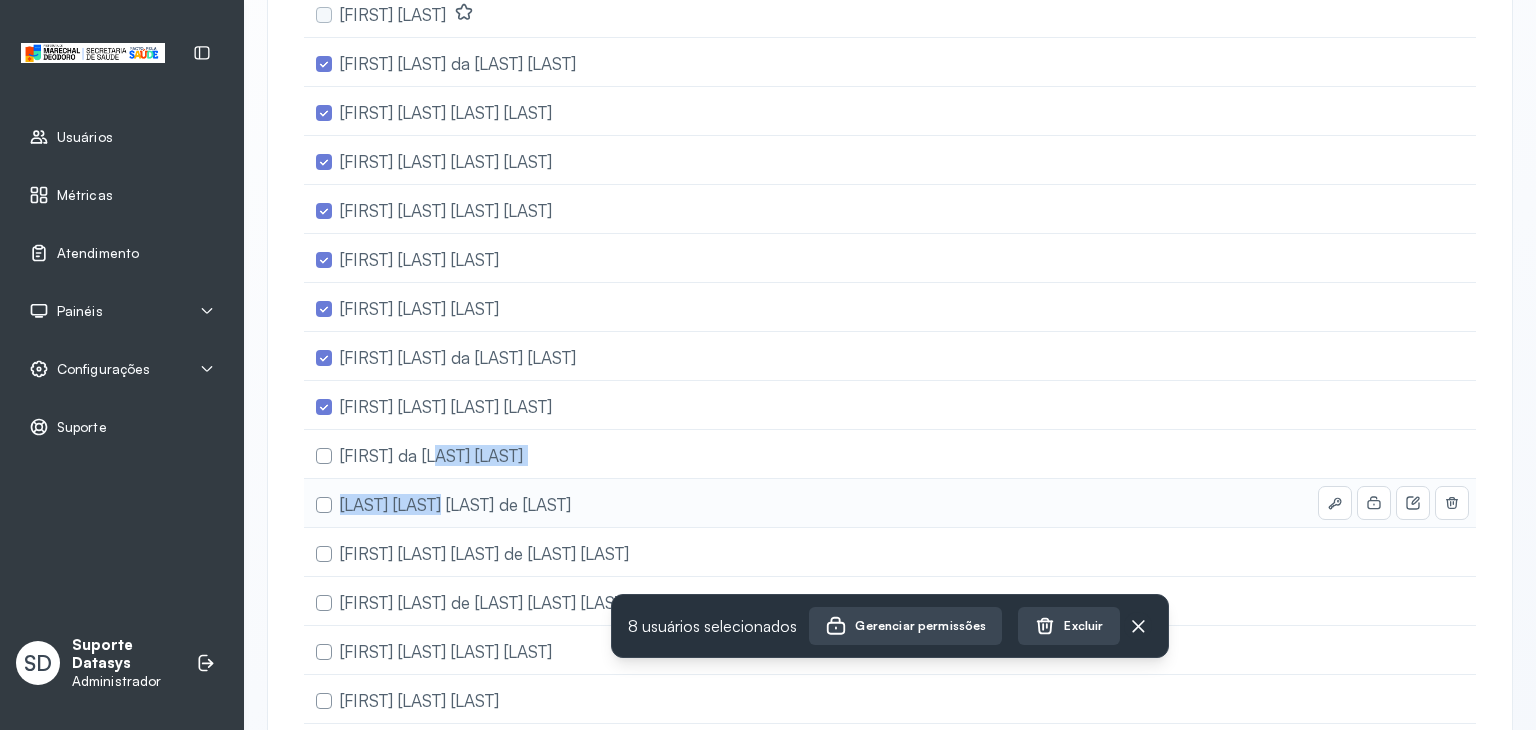 click on "[LAST] [LAST] [FIRST] [LAST] [FIRST] [LAST] [LAST] [LAST] [FIRST] [LAST] [LAST] [LAST] [FIRST] [LAST] [LAST] [LAST] [FIRST] [LAST] [LAST] [LAST] [FIRST] [LAST] [LAST] [LAST] [FIRST] [LAST] [LAST] [LAST] [FIRST] [LAST] [LAST] [LAST]" at bounding box center (890, 381) 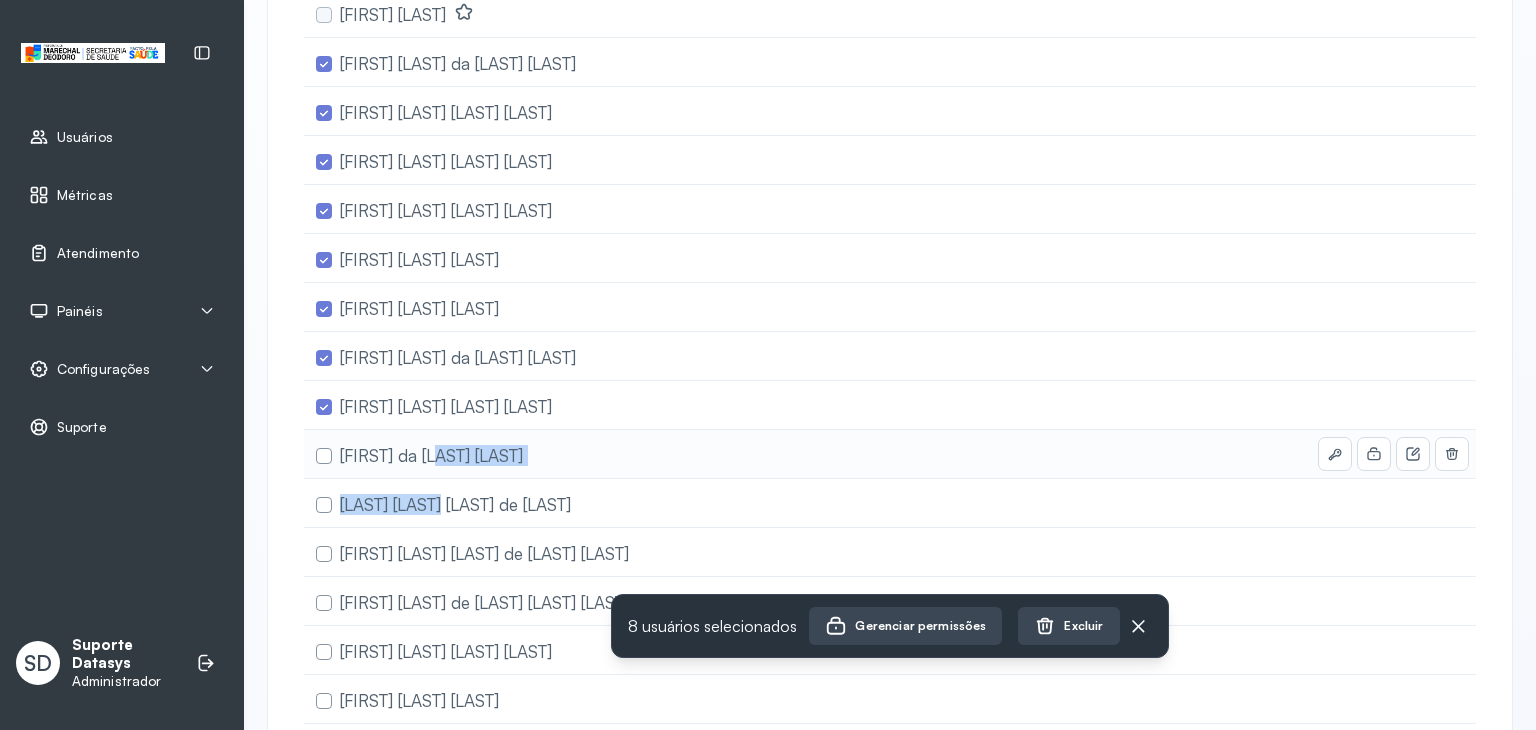click on "[FIRST] da [LAST] [LAST]" at bounding box center (431, 455) 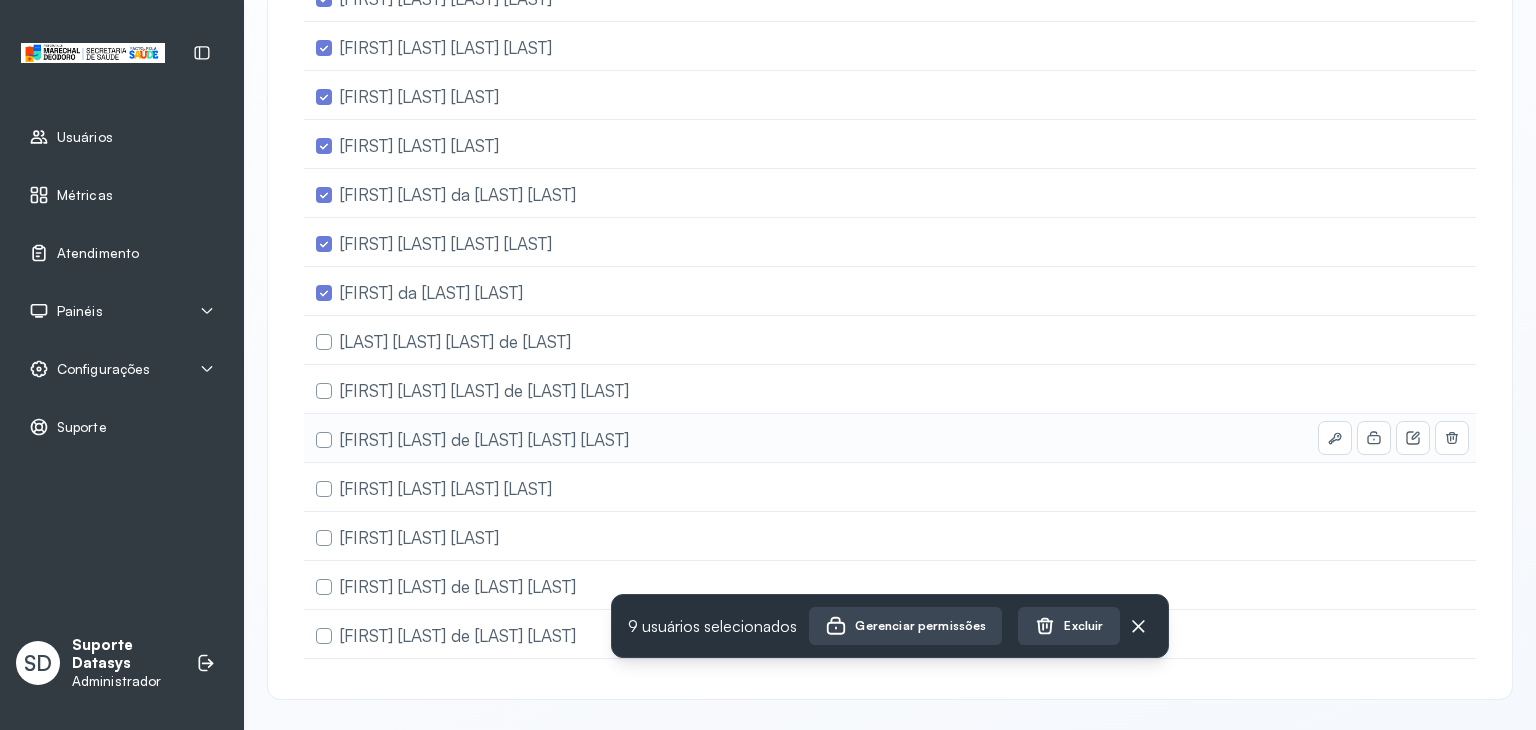 scroll, scrollTop: 500, scrollLeft: 0, axis: vertical 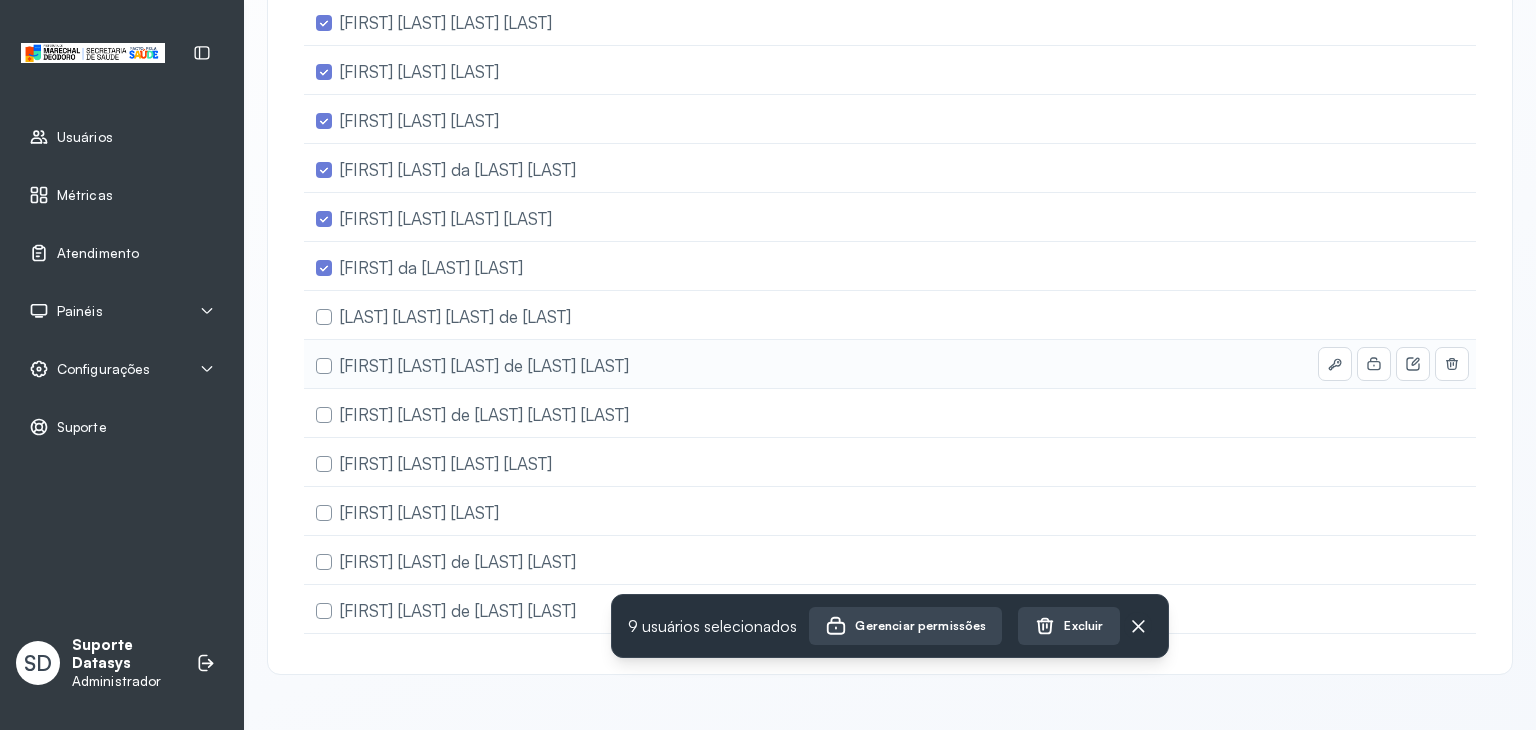 drag, startPoint x: 424, startPoint y: 309, endPoint x: 439, endPoint y: 335, distance: 30.016663 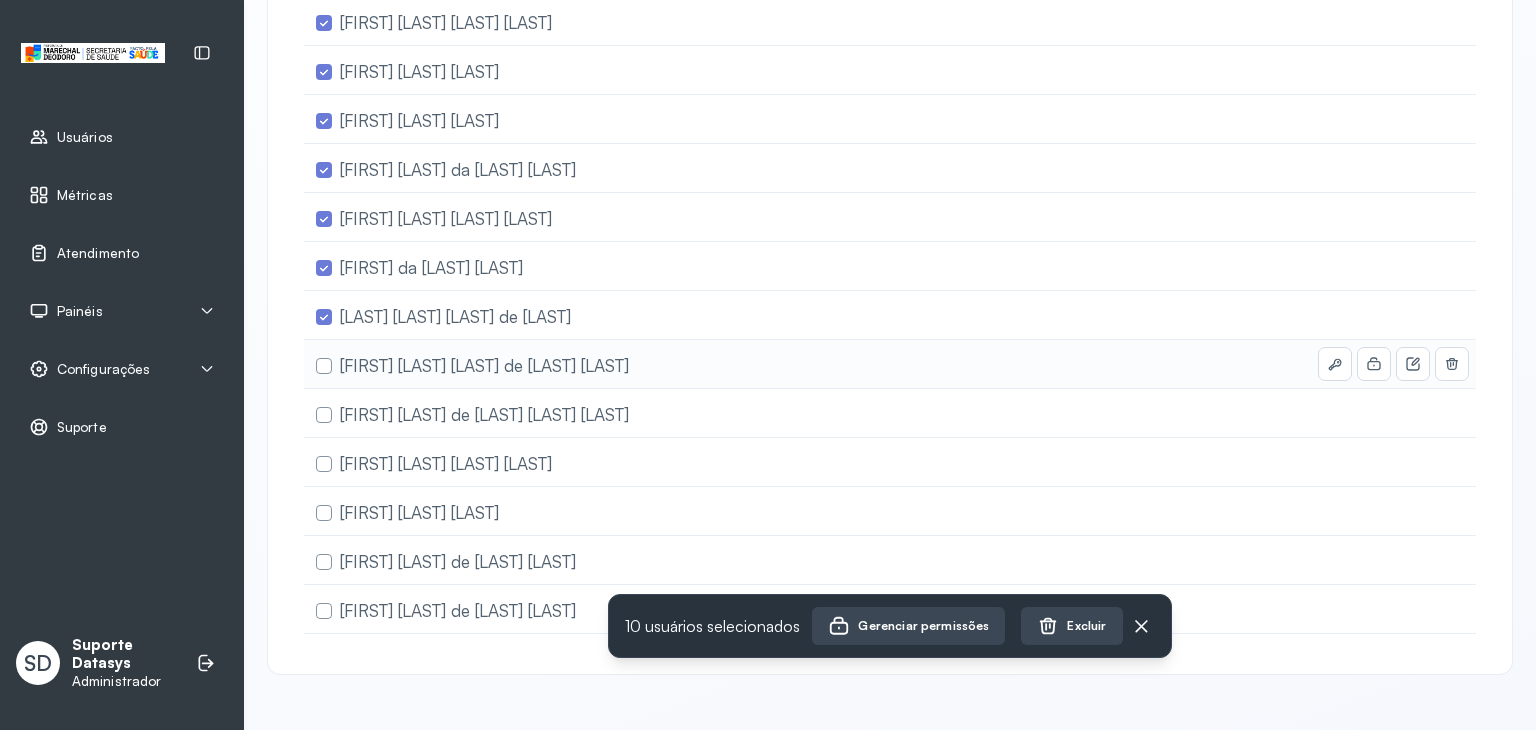 click on "[FIRST] [LAST] [LAST] de [LAST] [LAST]" at bounding box center [484, 365] 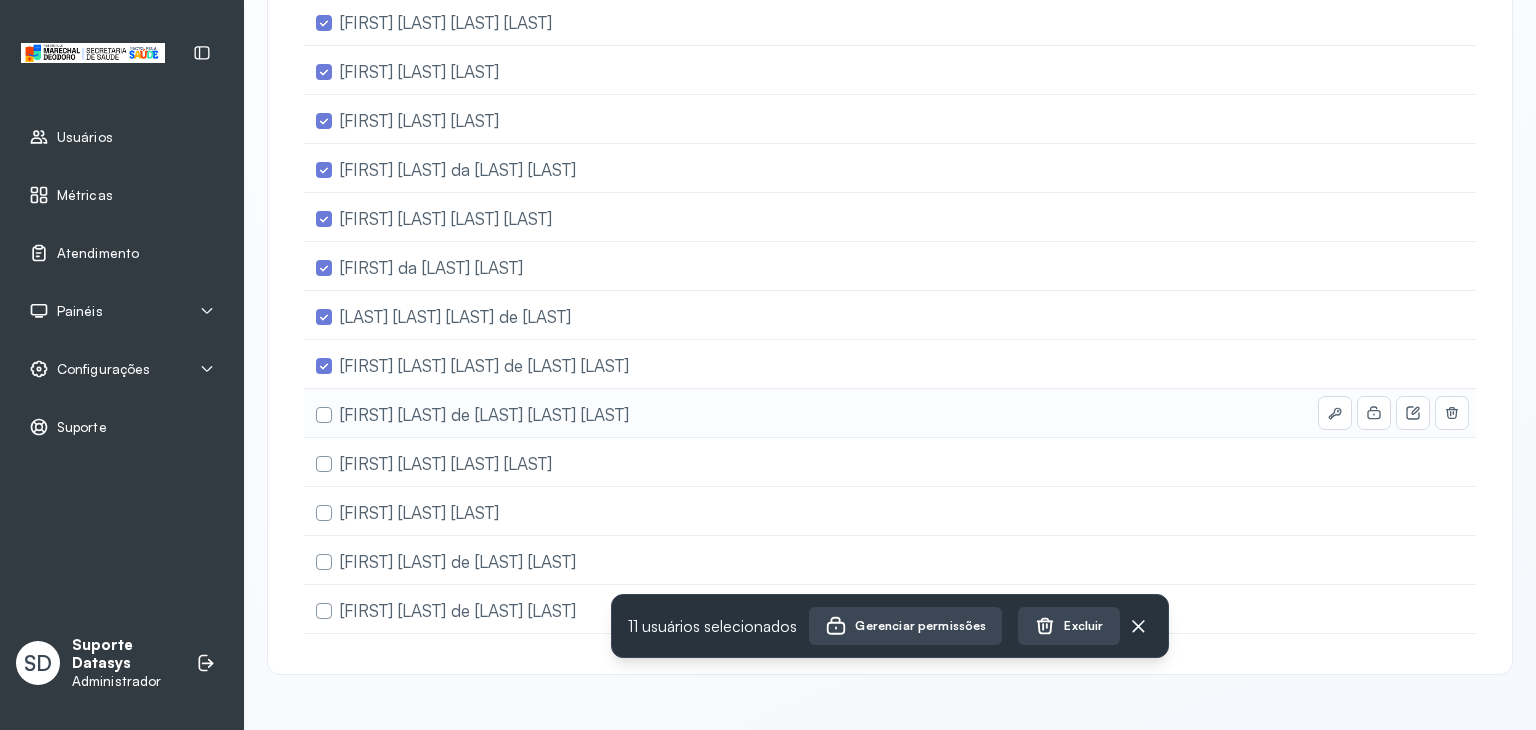click on "[FIRST] [LAST] de [LAST] [LAST] [LAST]" at bounding box center [484, 414] 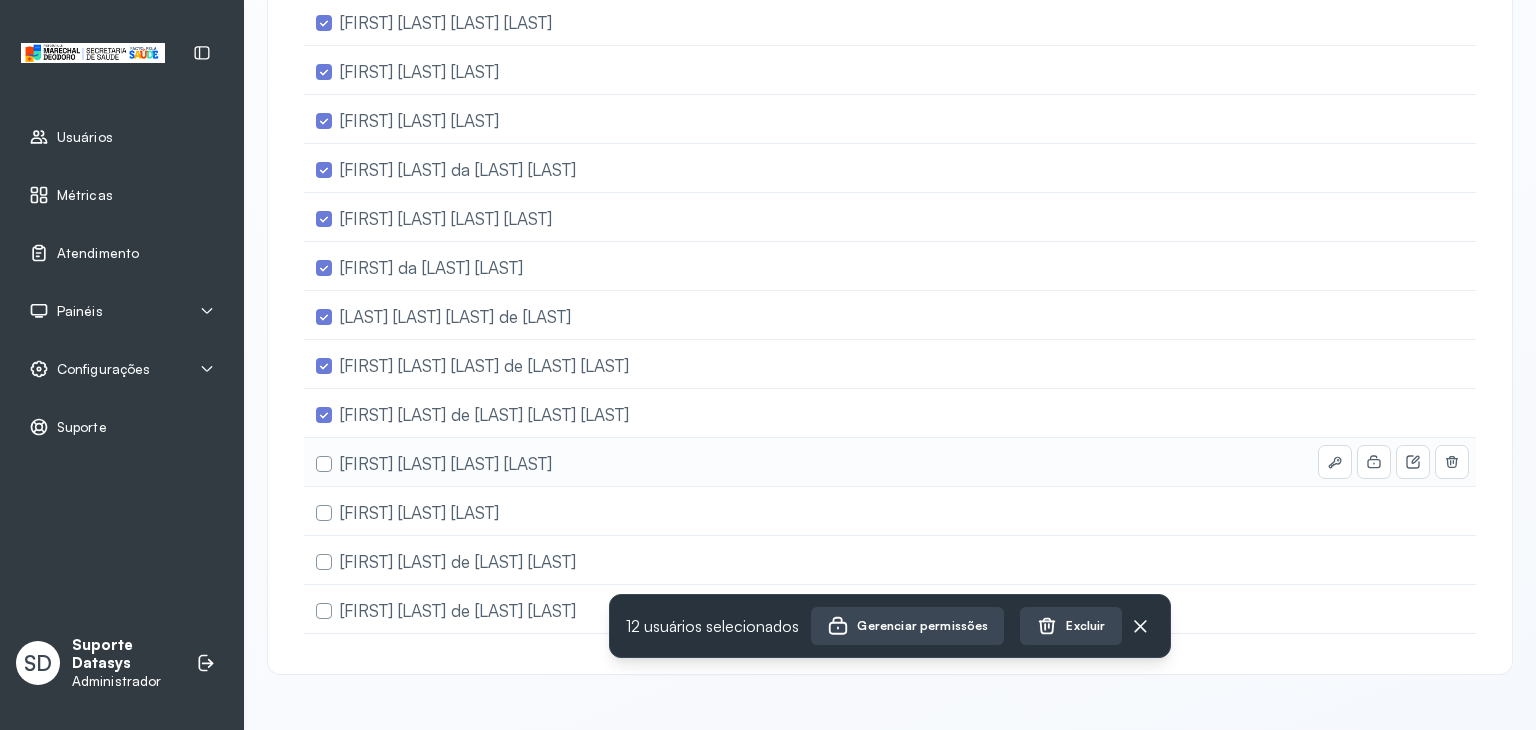 click on "[FIRST] [LAST] [LAST] [LAST]" at bounding box center (438, 462) 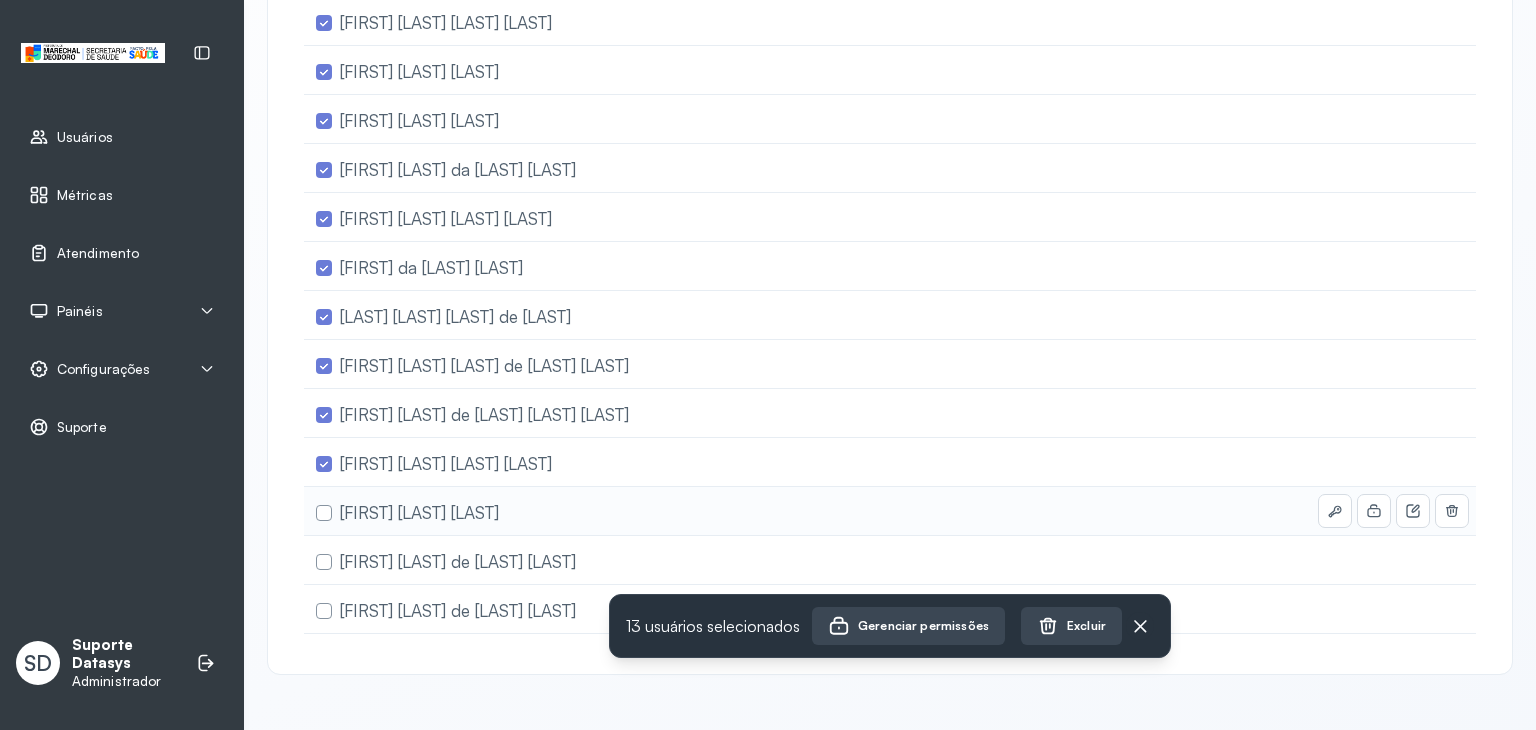 click on "[FIRST] [LAST] [LAST]" at bounding box center (419, 512) 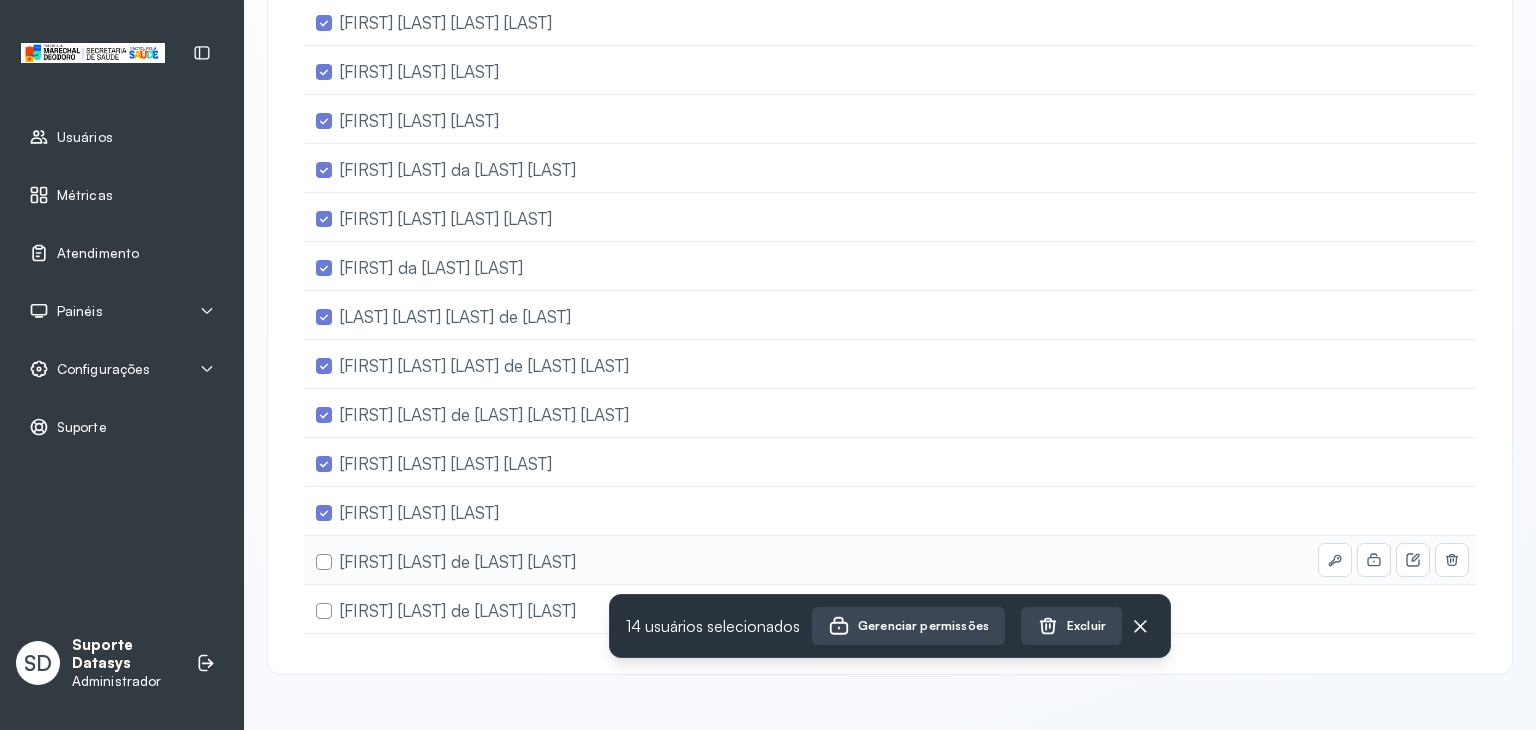 click on "[FIRST] [LAST] de [LAST] [LAST]" at bounding box center [450, 560] 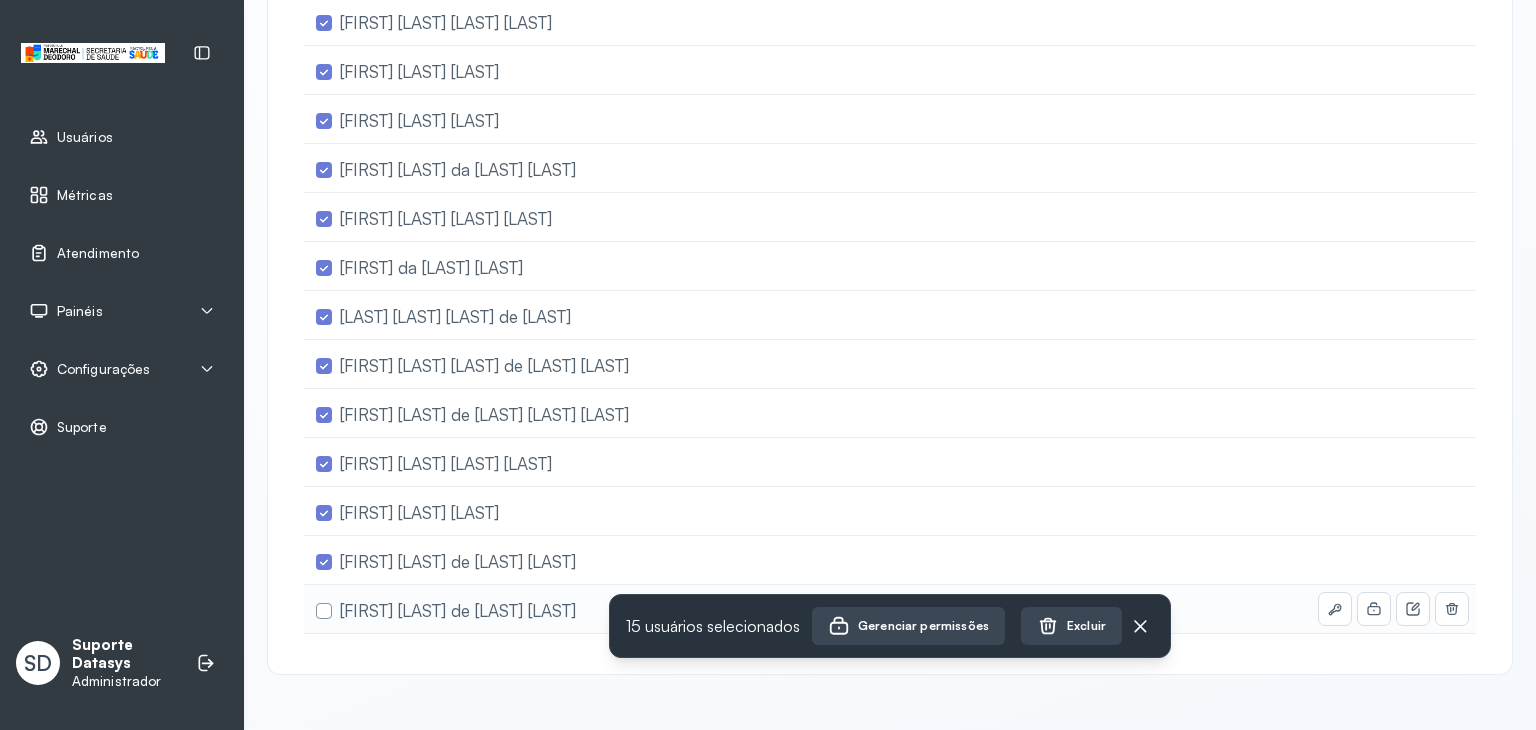 click on "[FIRST] [LAST] de [LAST] [LAST]" at bounding box center [458, 610] 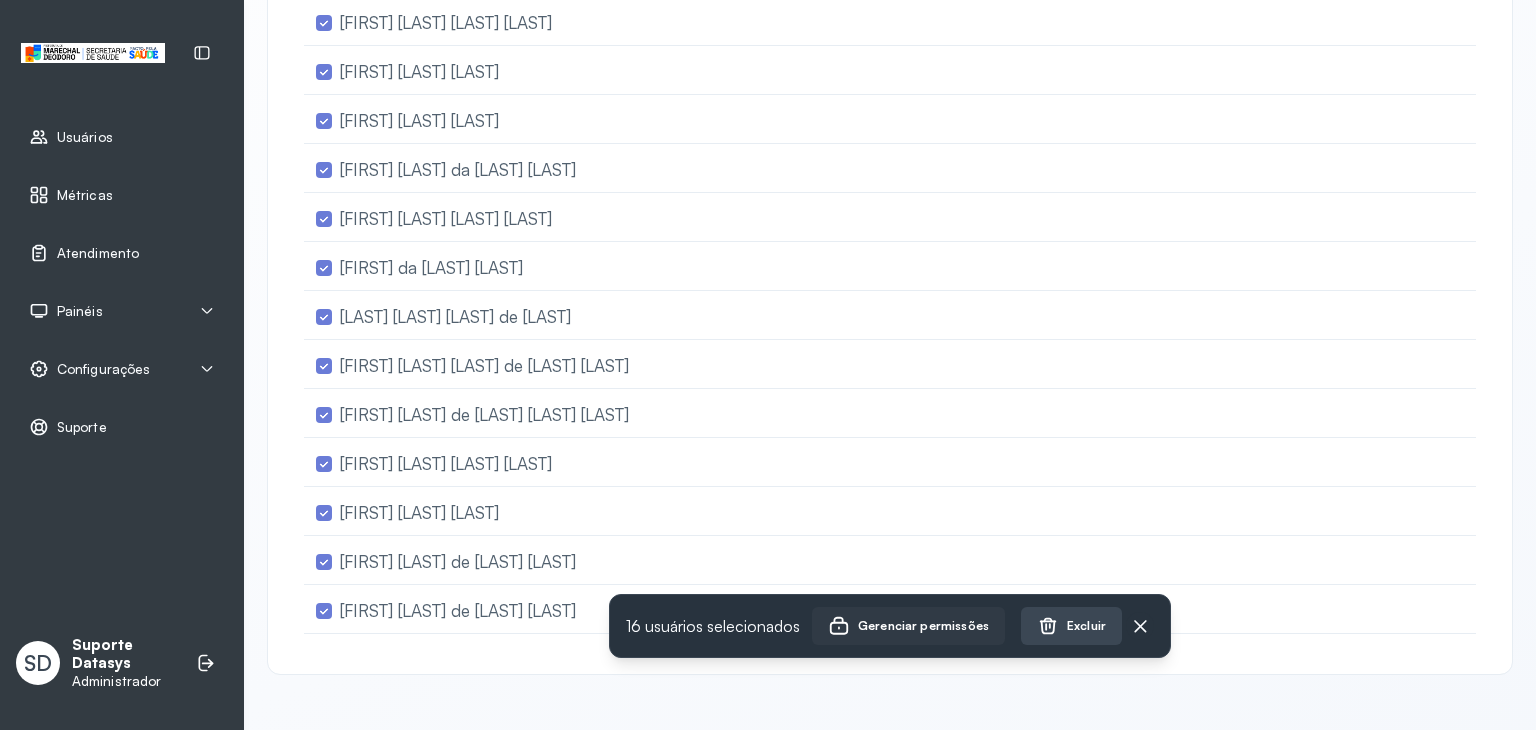 click on "Gerenciar permissões" 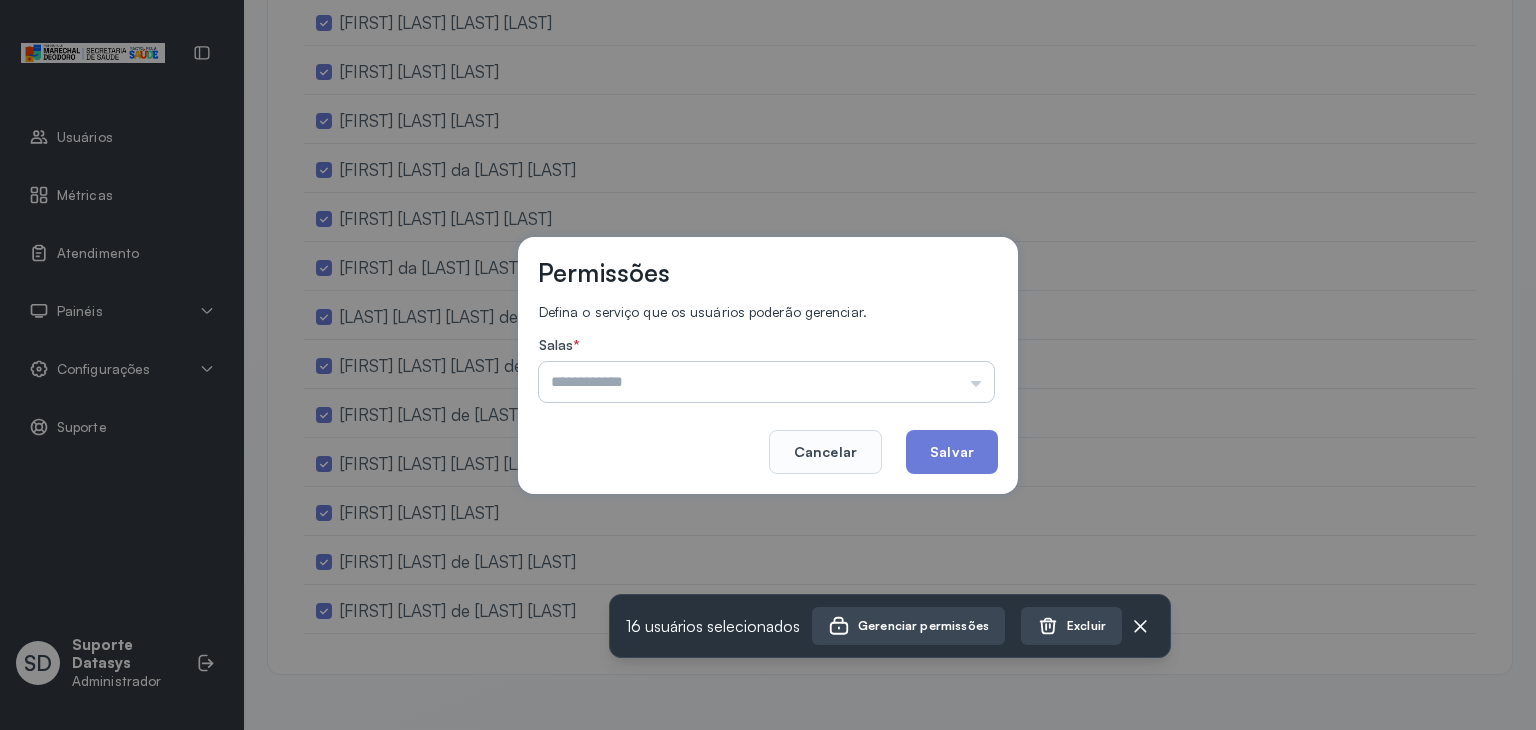 click at bounding box center [766, 382] 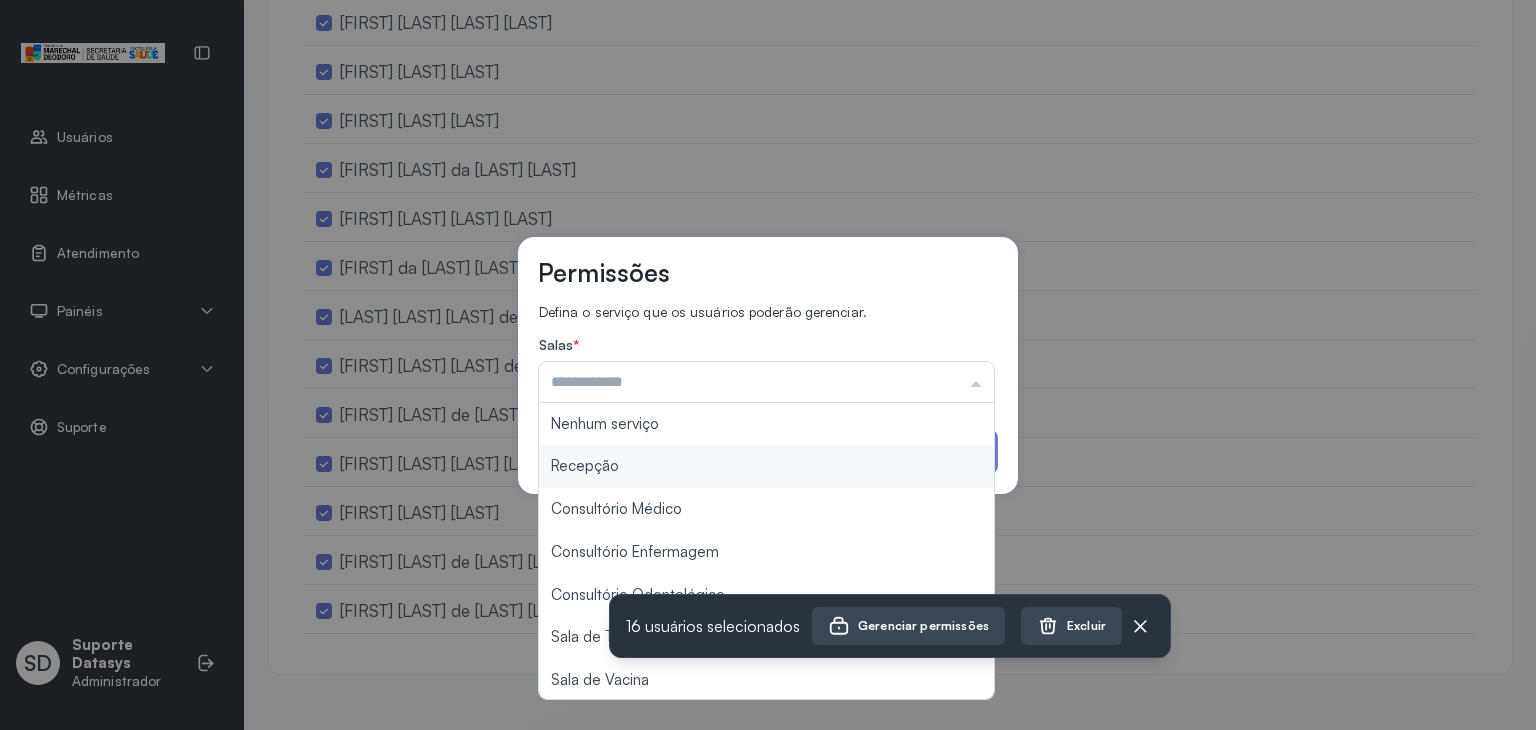 type on "********" 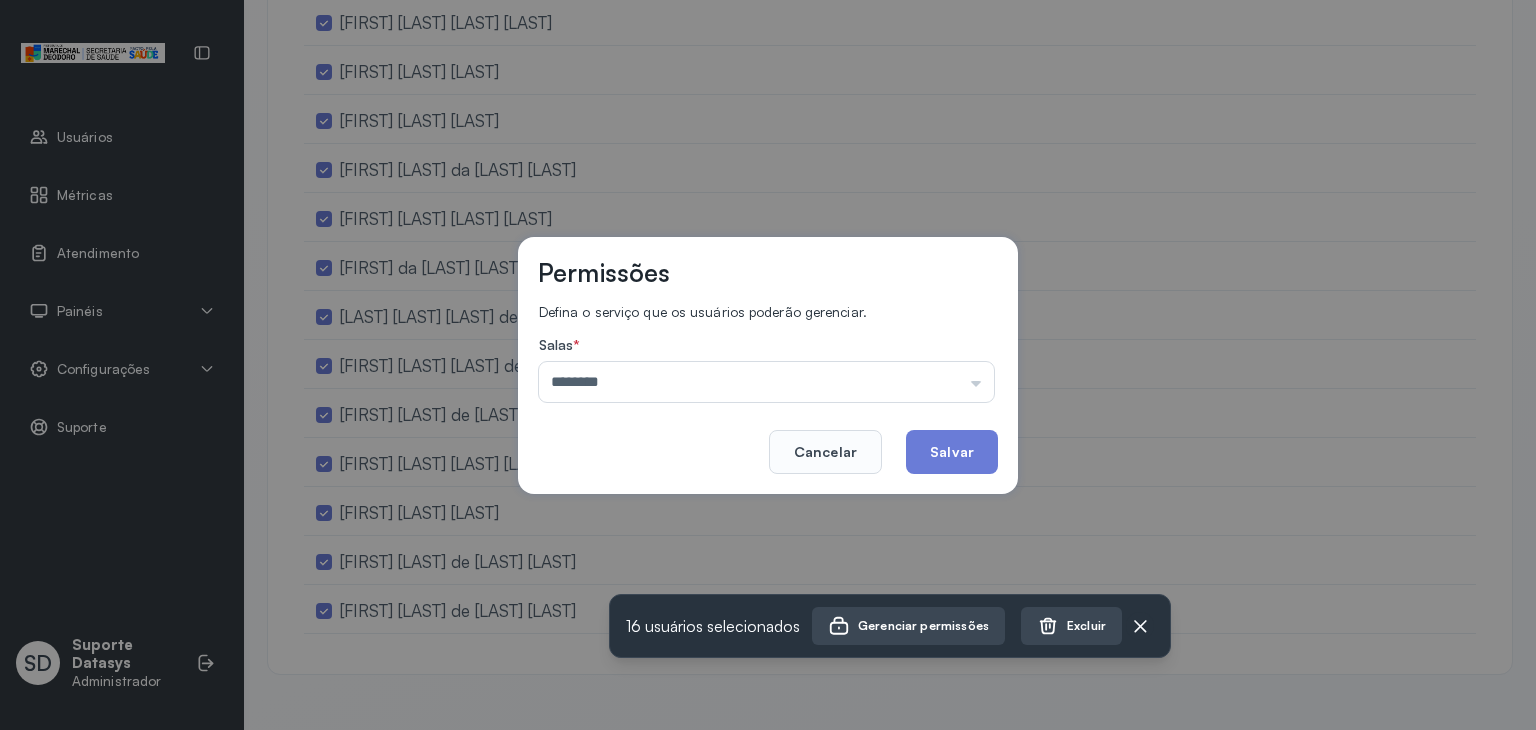 click on "[FIRST] [LAST] [LAST] [LAST] [LAST] [LAST] [LAST] [LAST] [LAST]" at bounding box center (768, 365) 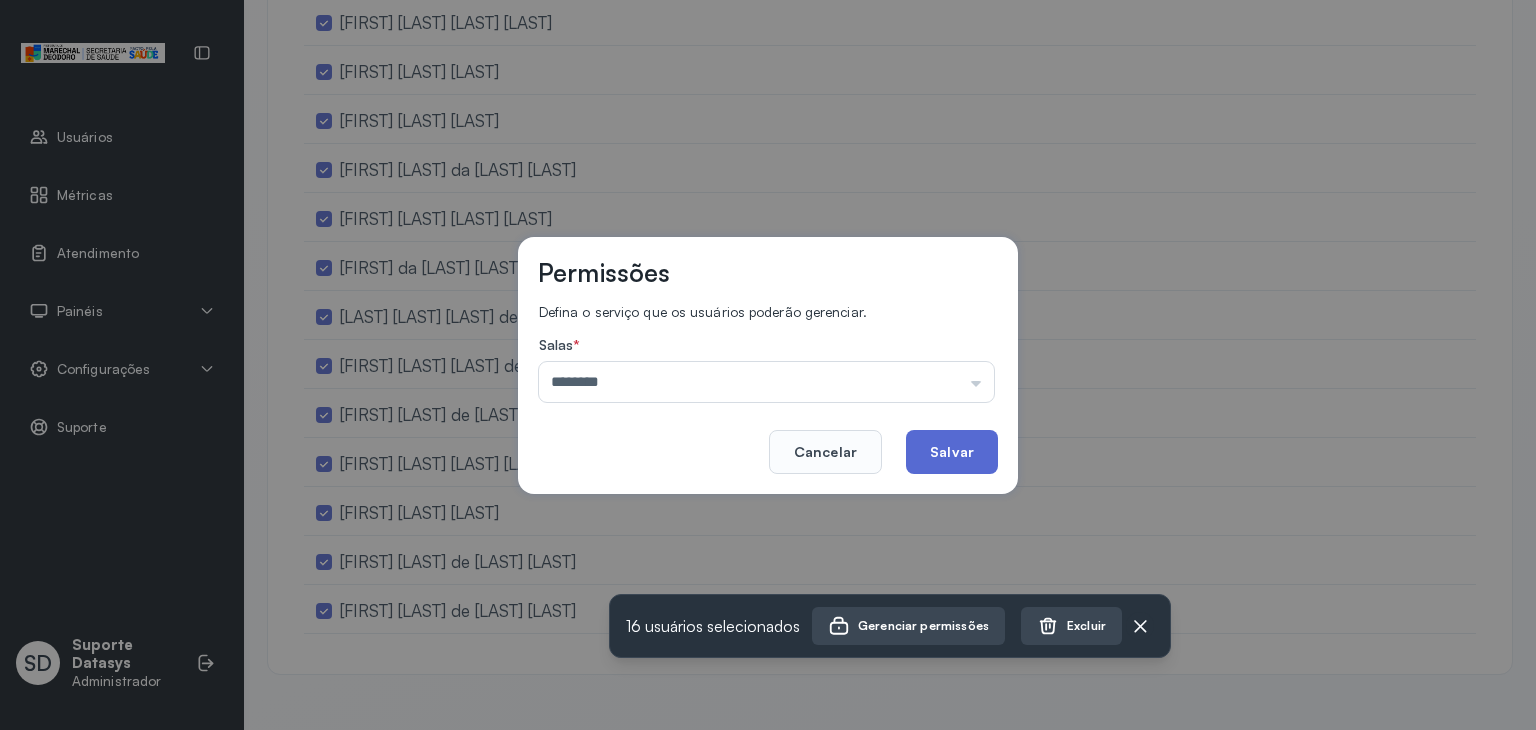 click on "Salvar" 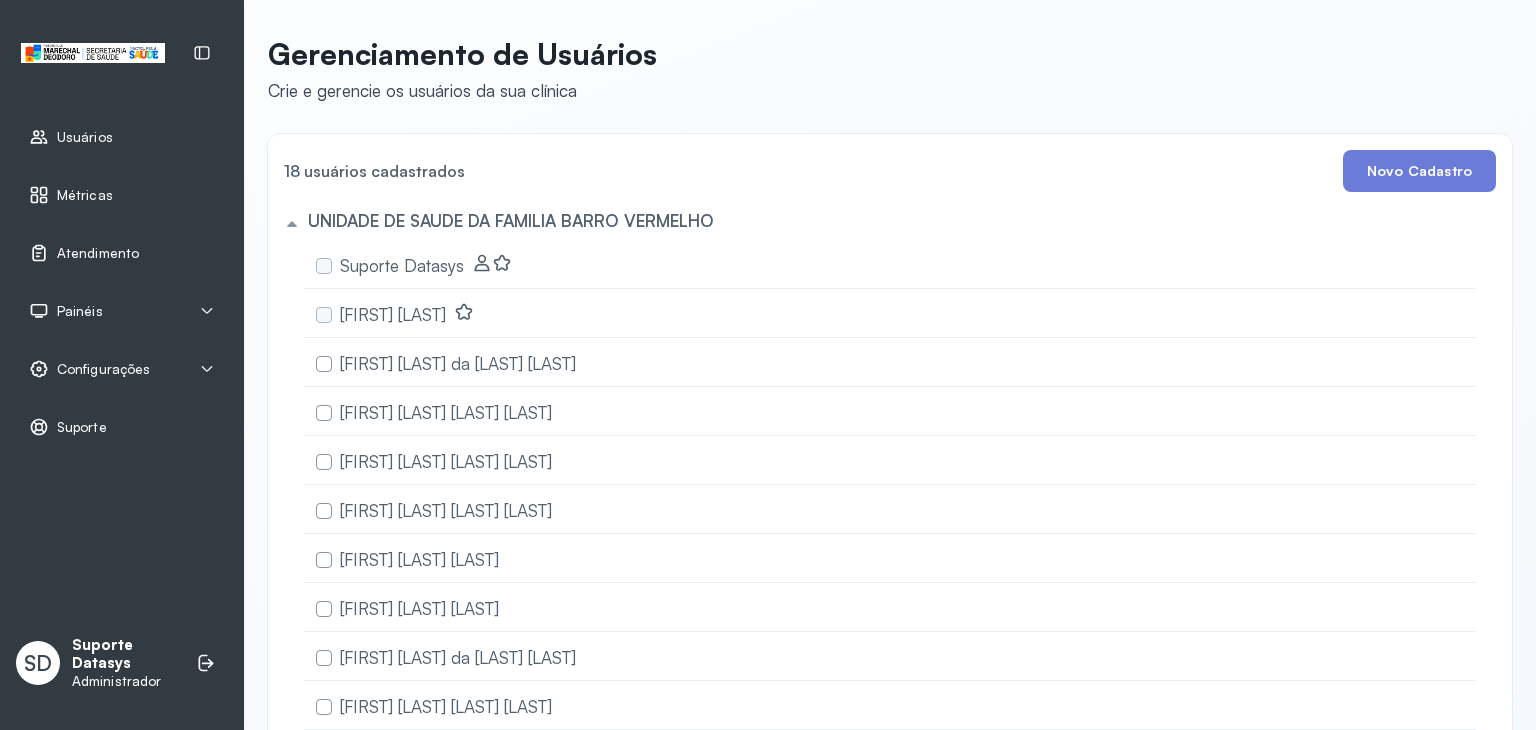 scroll, scrollTop: 500, scrollLeft: 0, axis: vertical 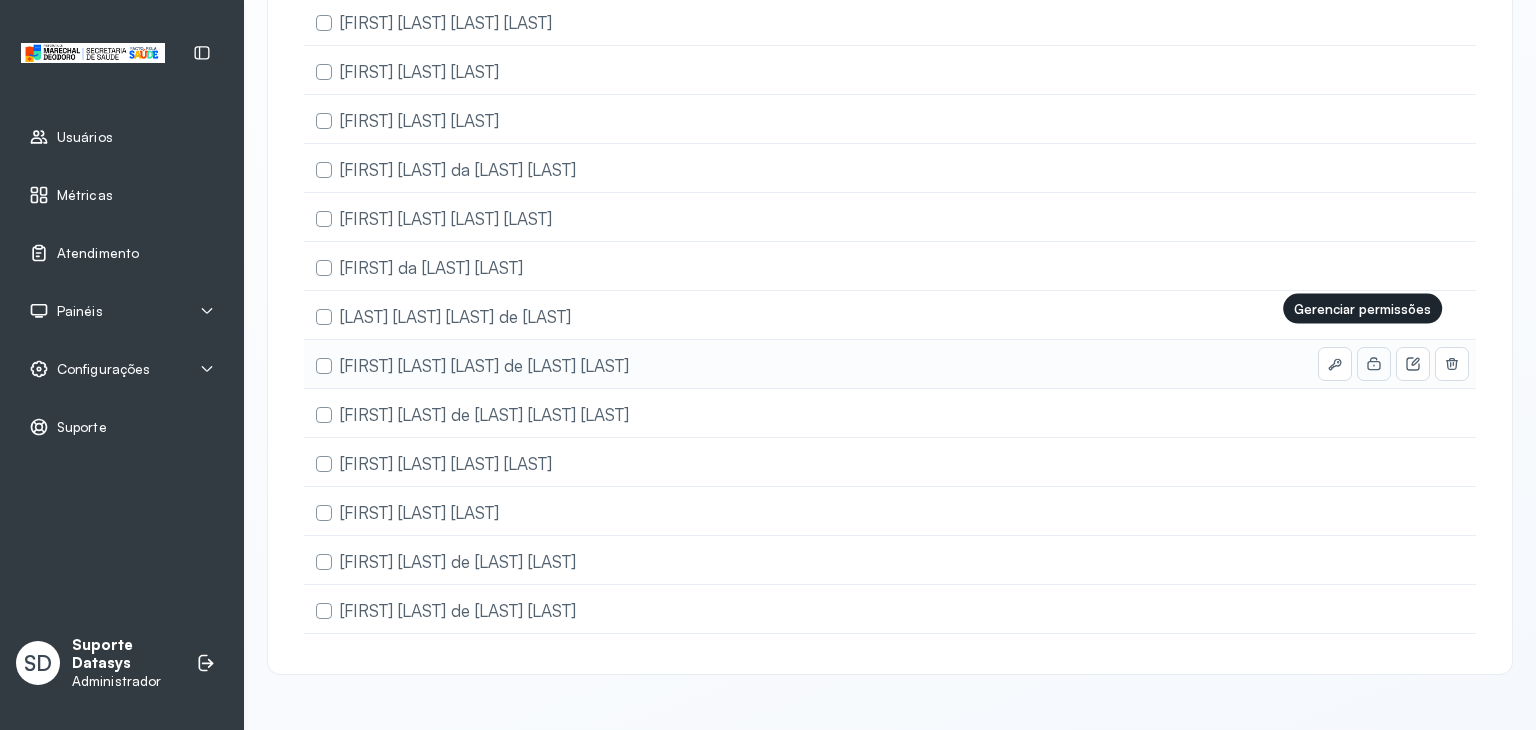 click 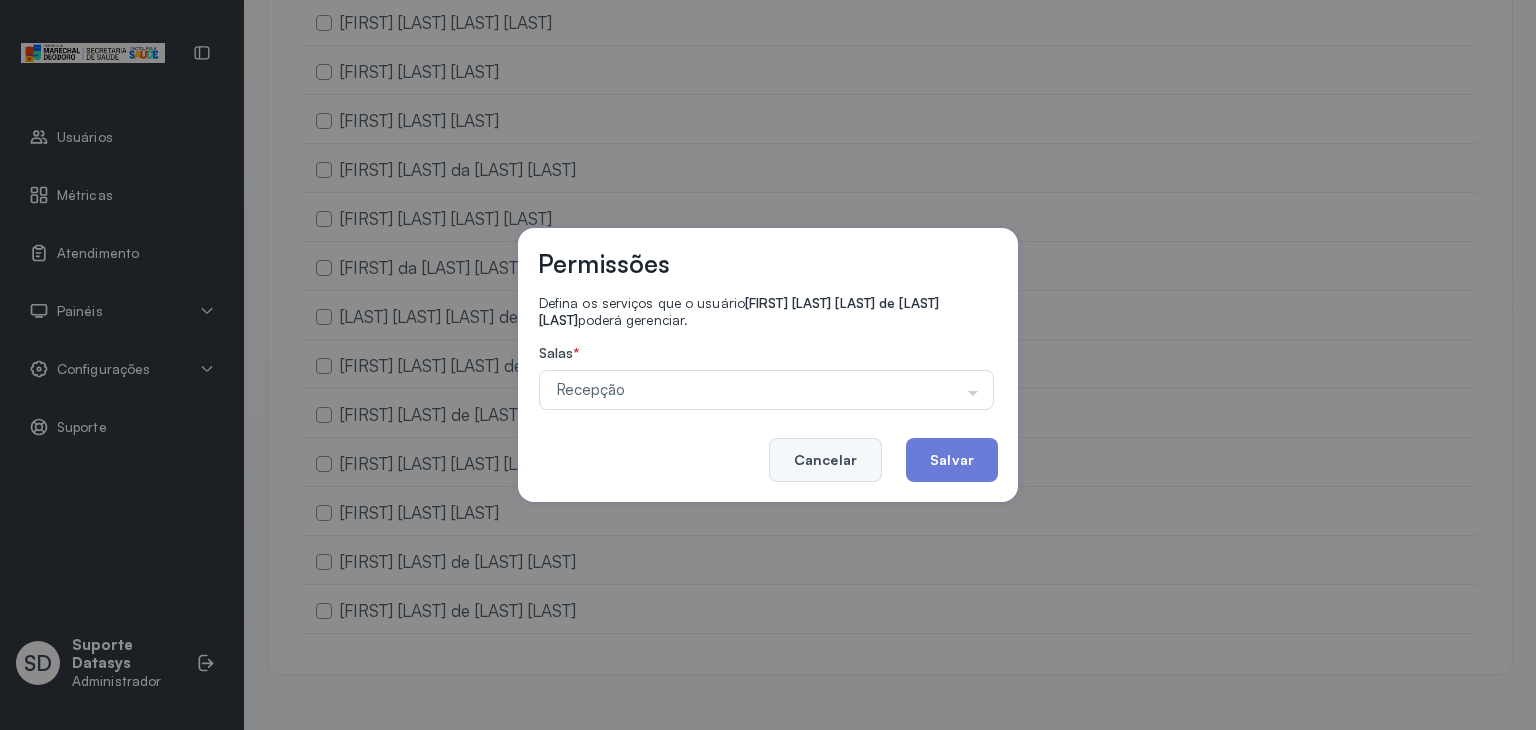 click on "Cancelar" 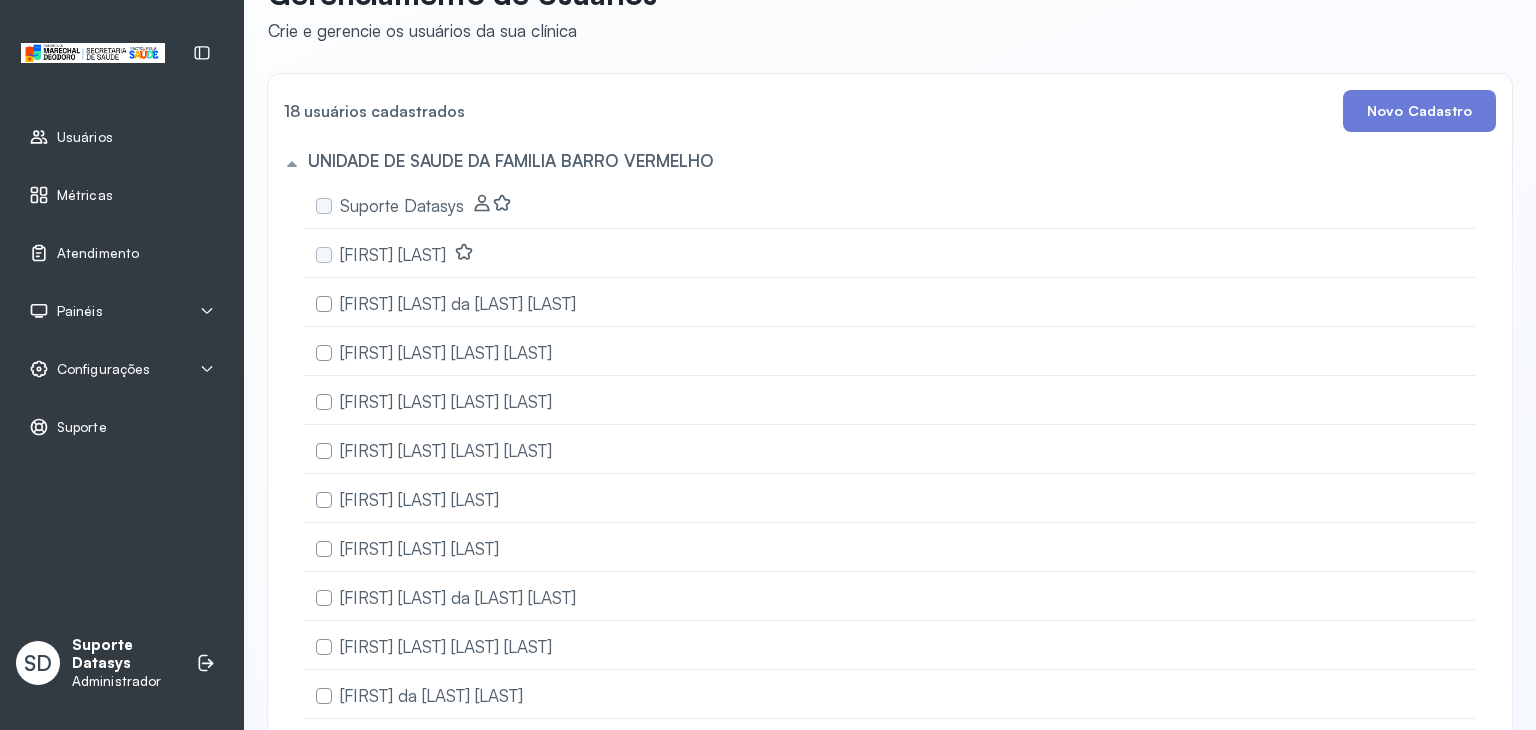 scroll, scrollTop: 0, scrollLeft: 0, axis: both 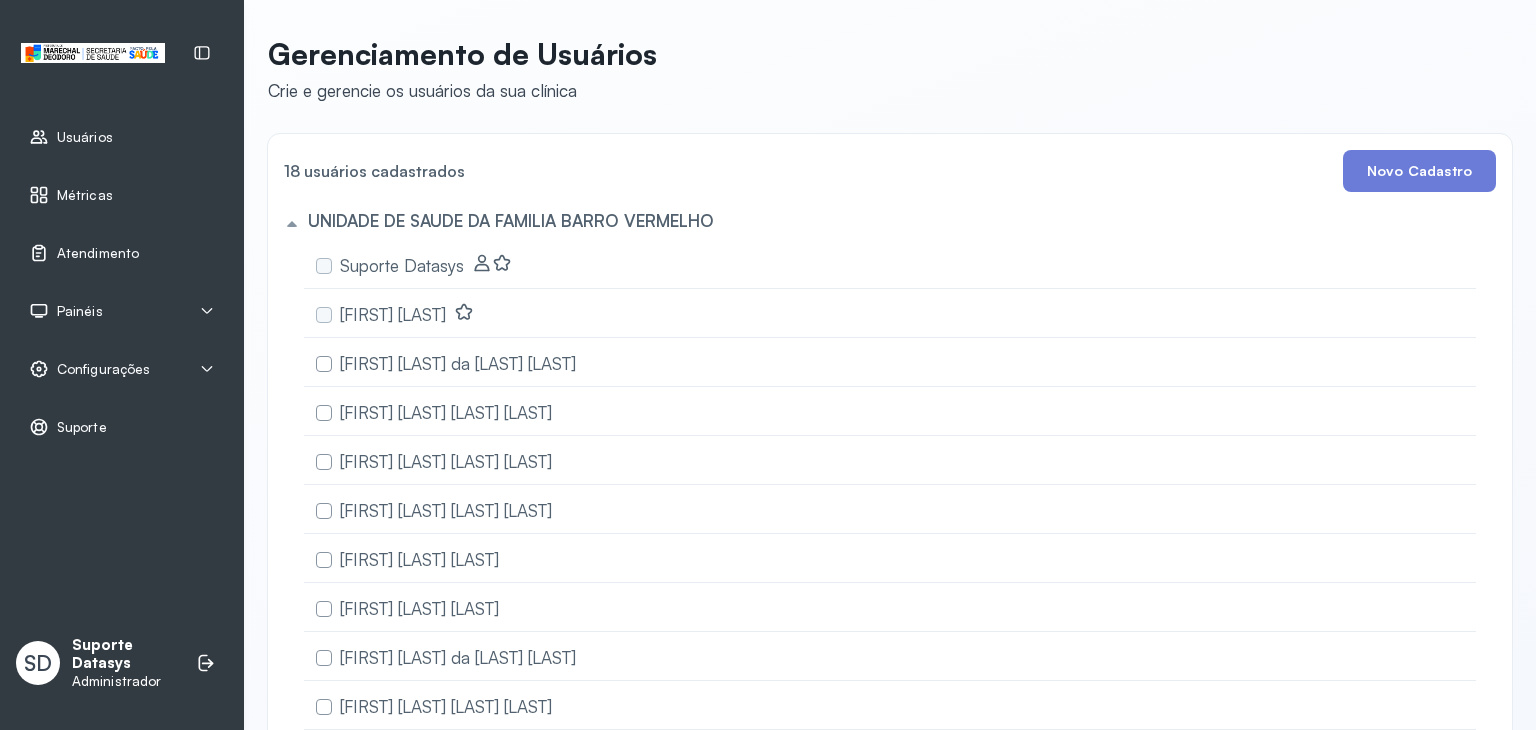 click at bounding box center (202, 53) 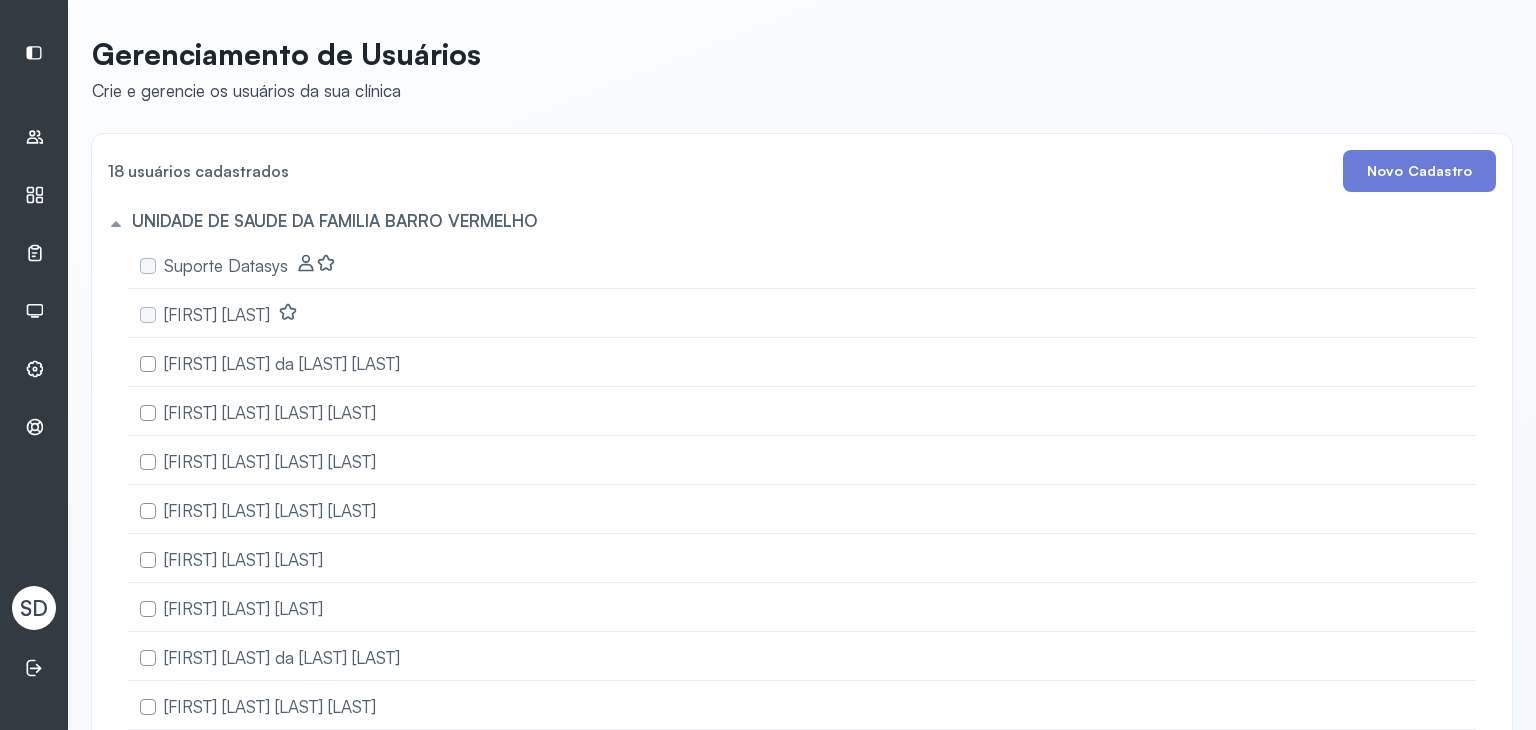 click on "UNIDADE DE SAUDE DA FAMILIA BARRO VERMELHO" at bounding box center [798, 224] 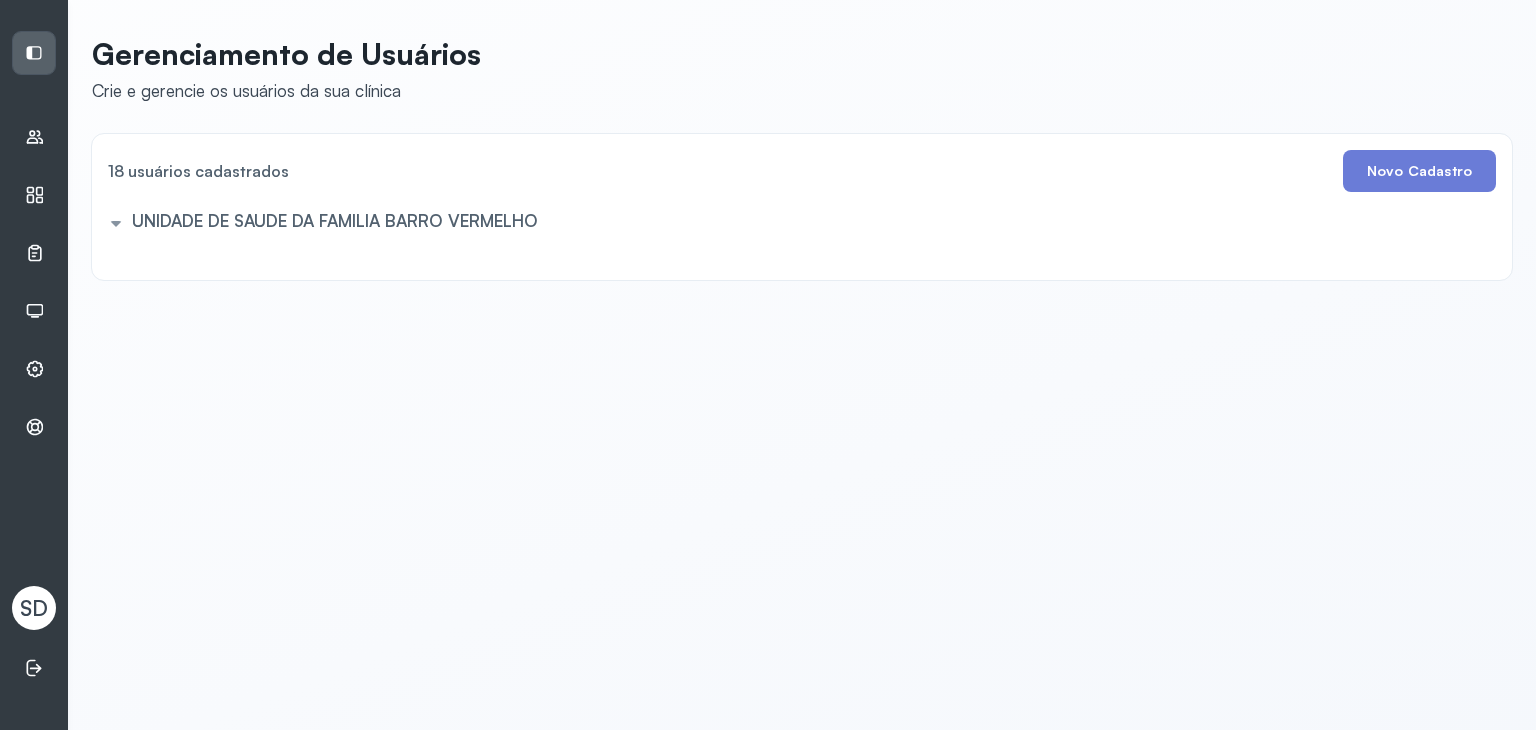 click 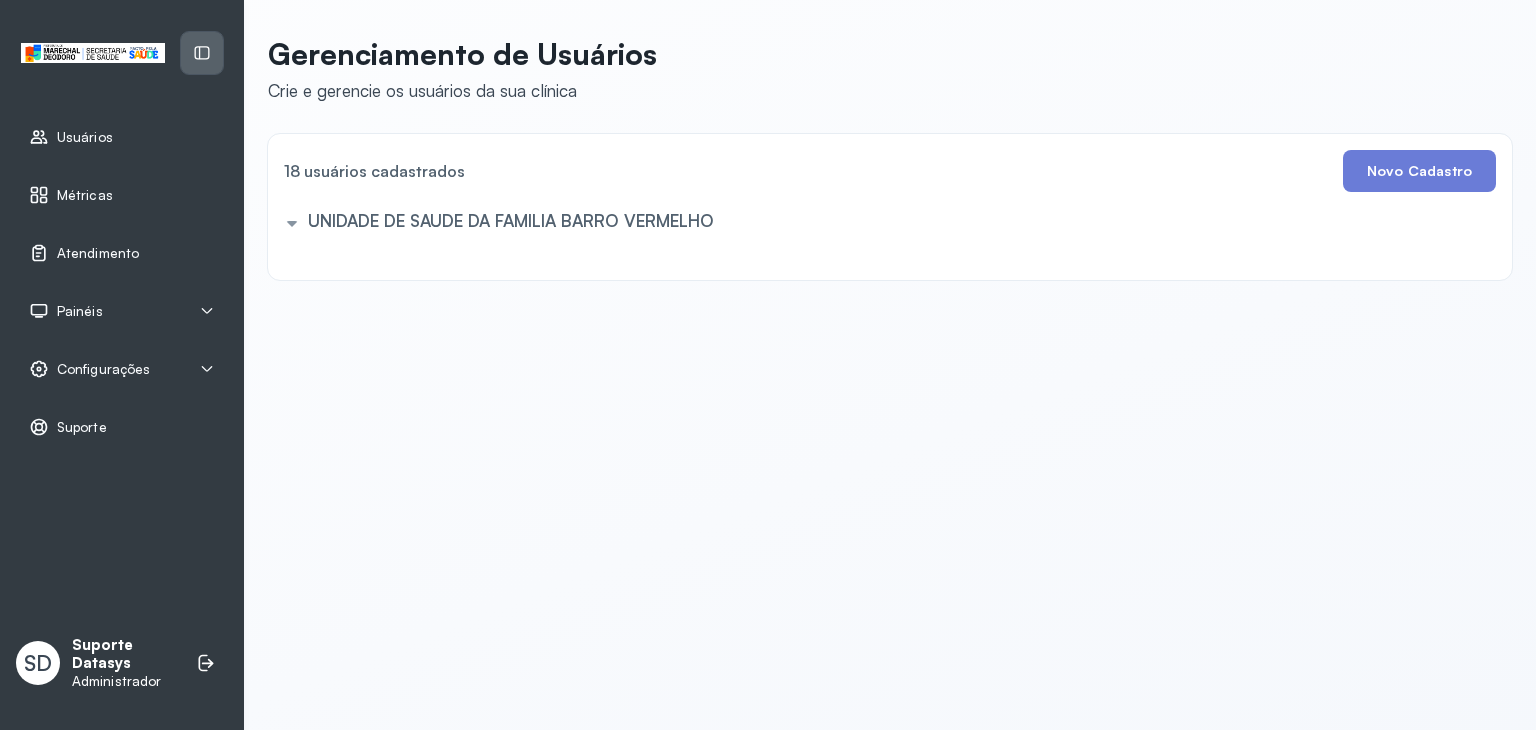 click 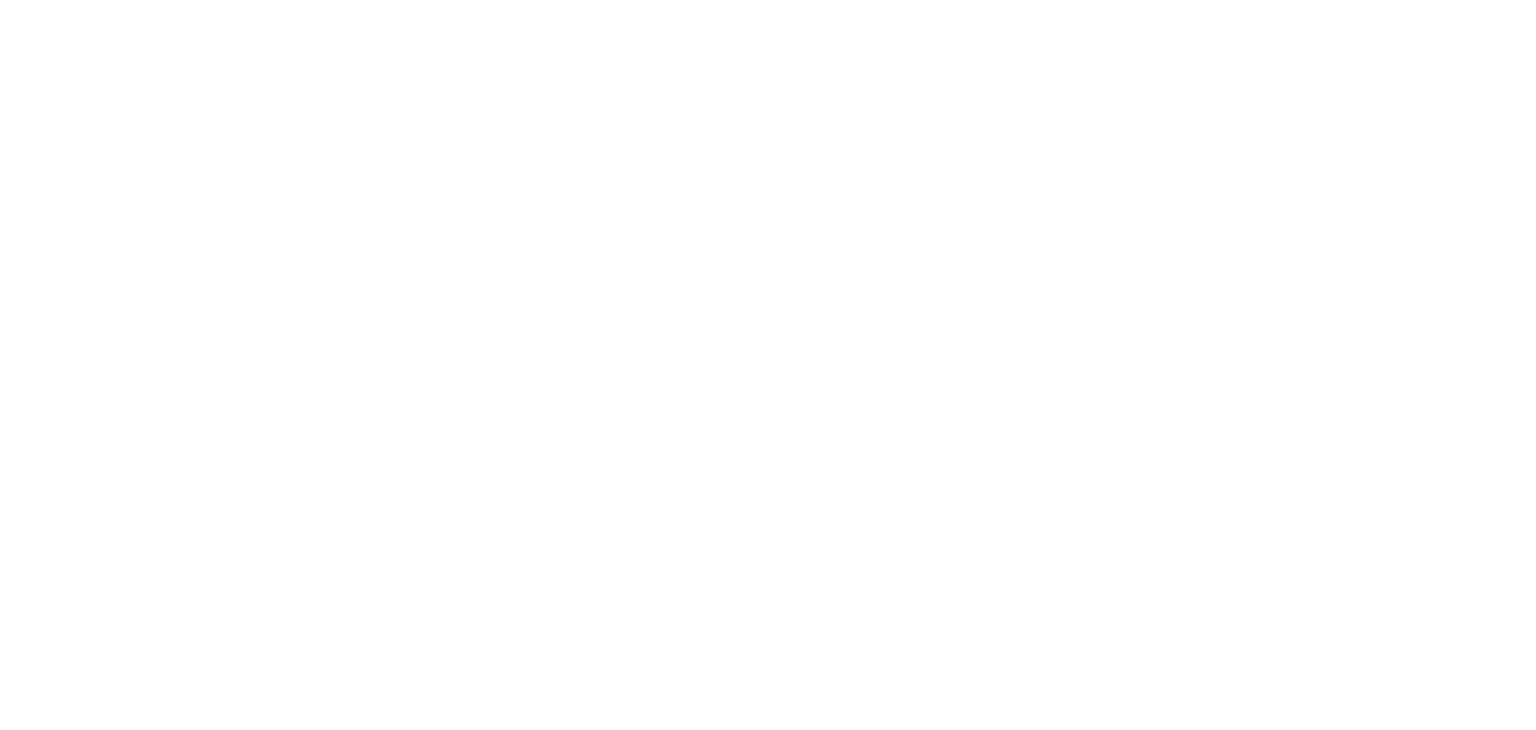scroll, scrollTop: 0, scrollLeft: 0, axis: both 